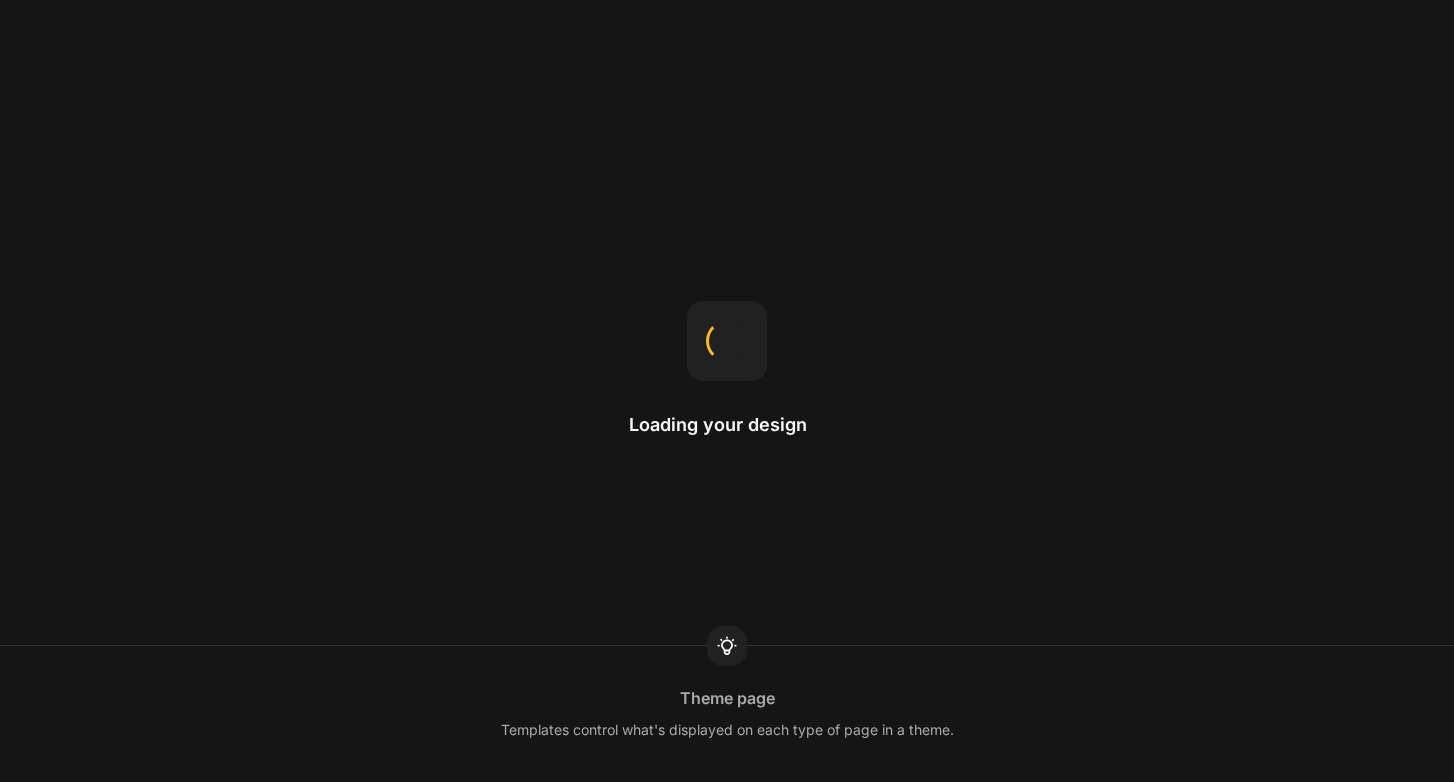 scroll, scrollTop: 0, scrollLeft: 0, axis: both 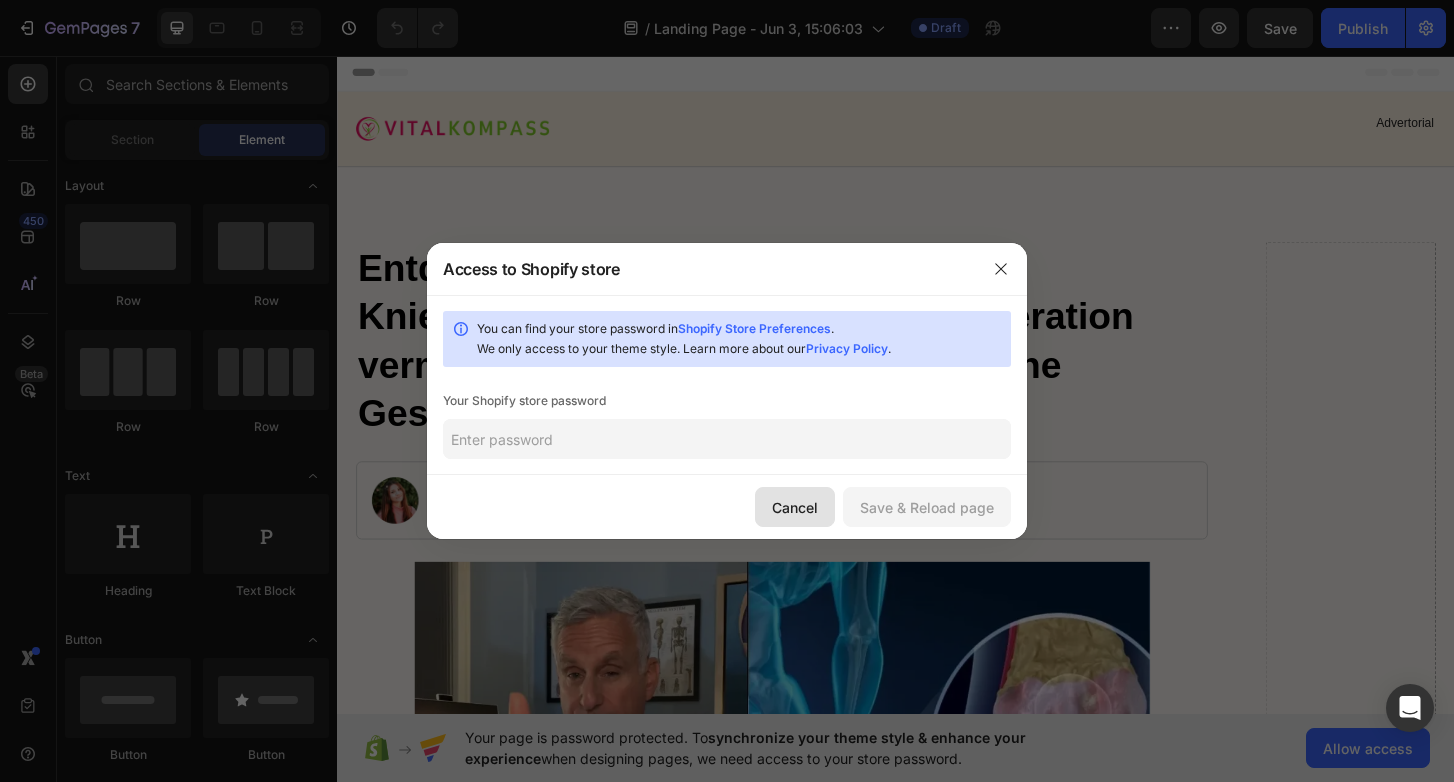 click on "Cancel" at bounding box center (795, 507) 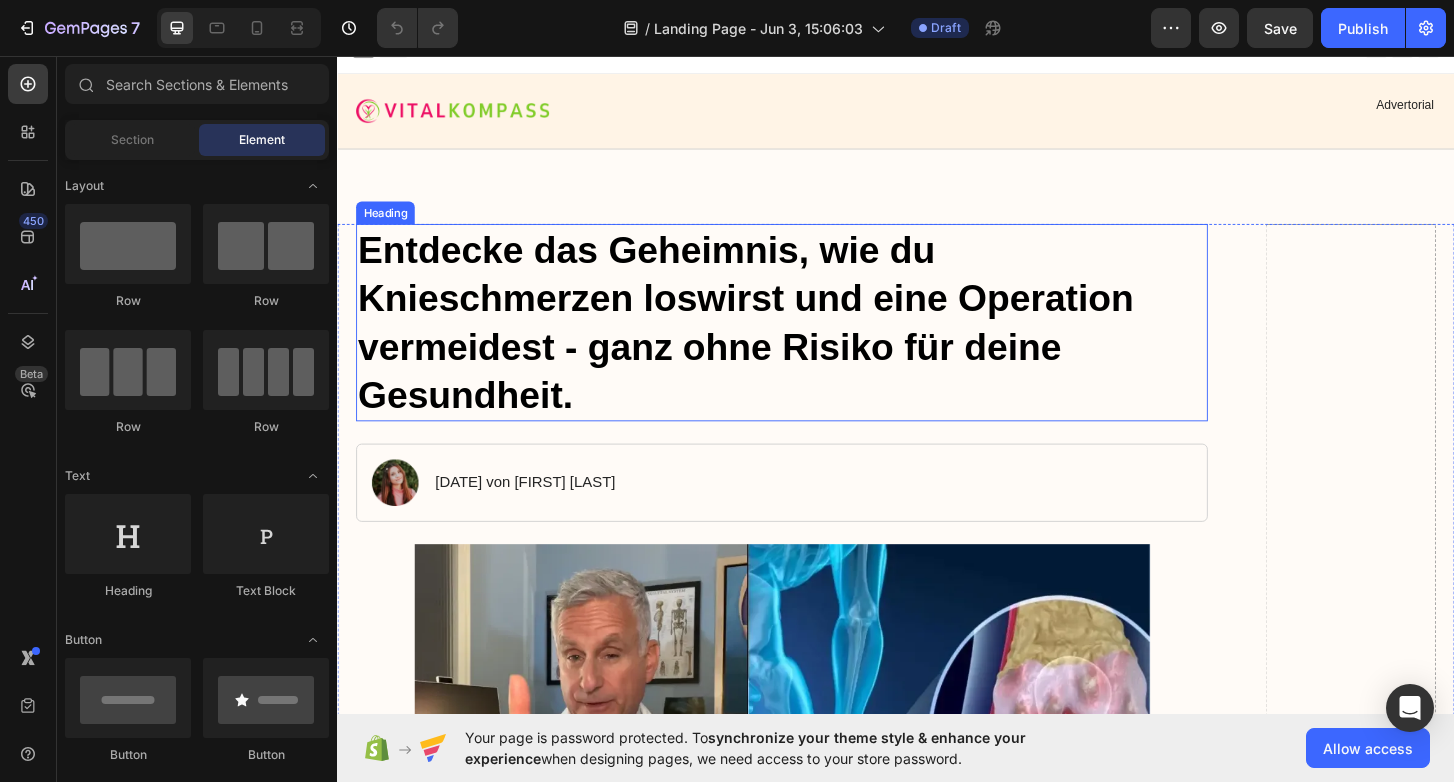 scroll, scrollTop: 22, scrollLeft: 0, axis: vertical 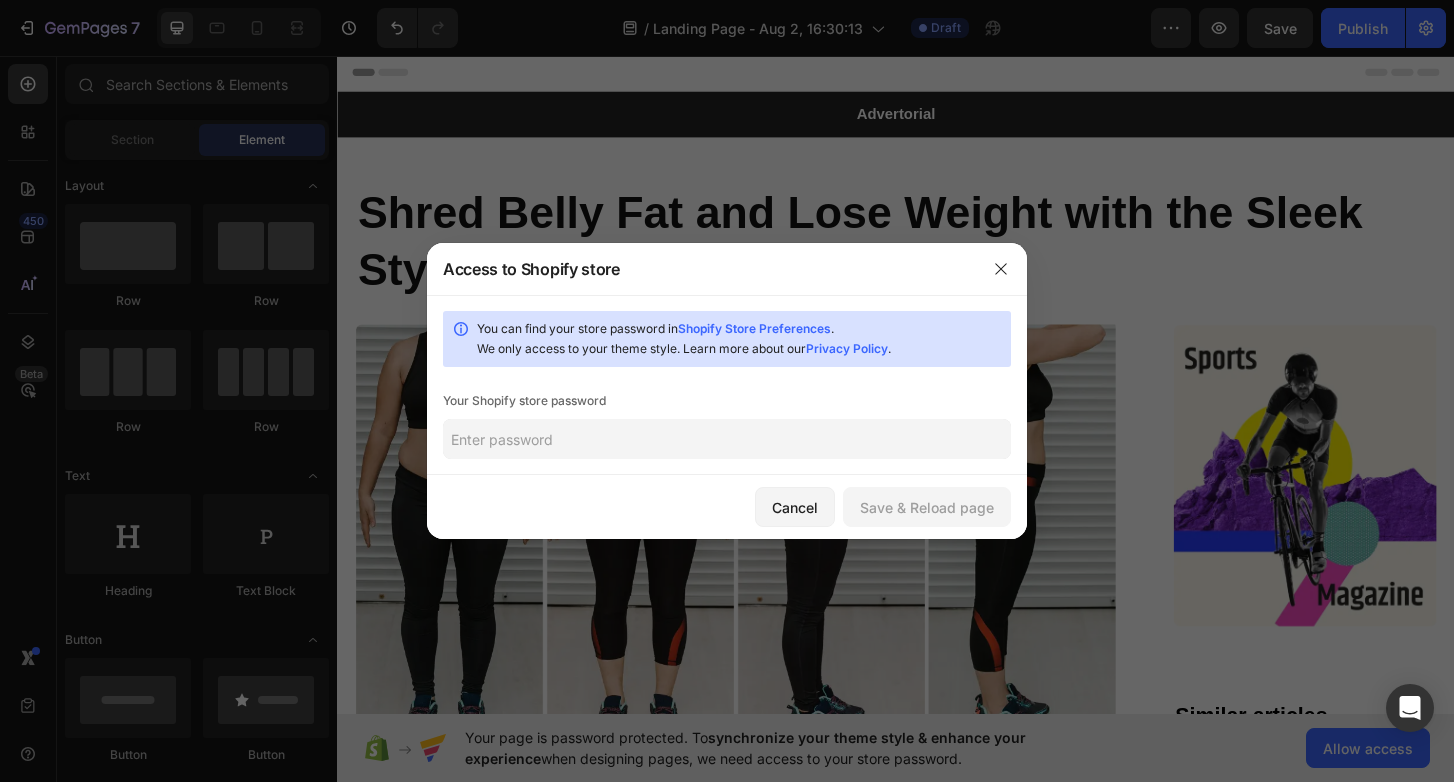 click 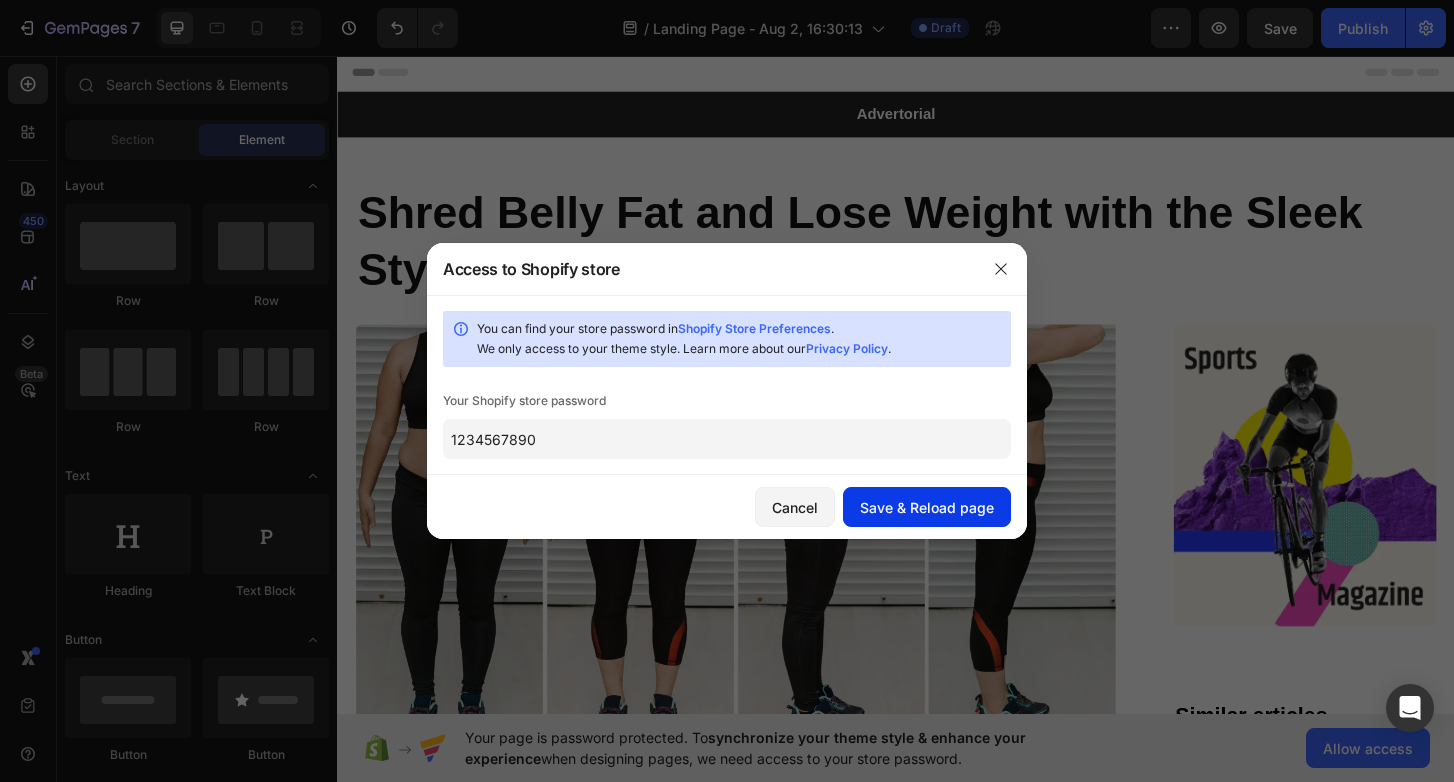 type on "1234567890" 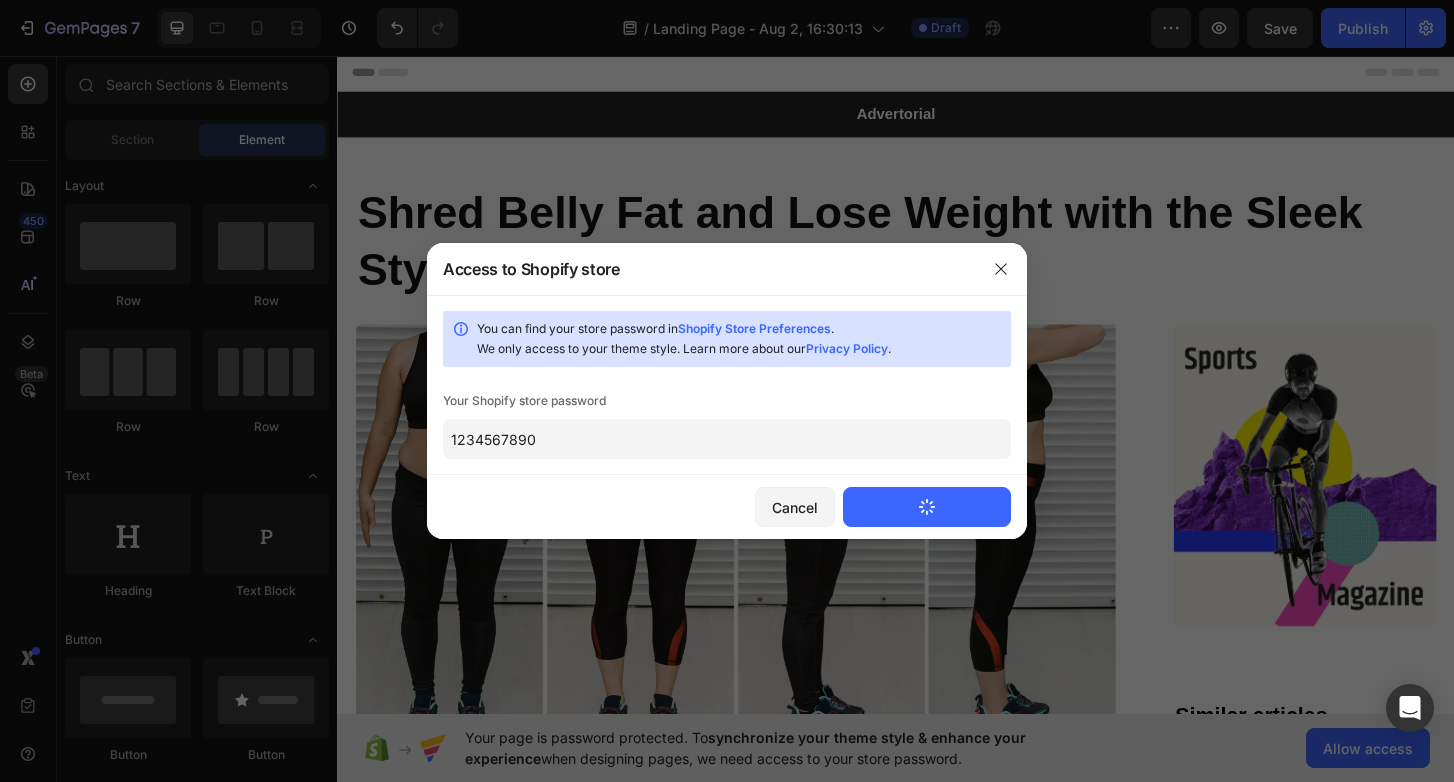 type 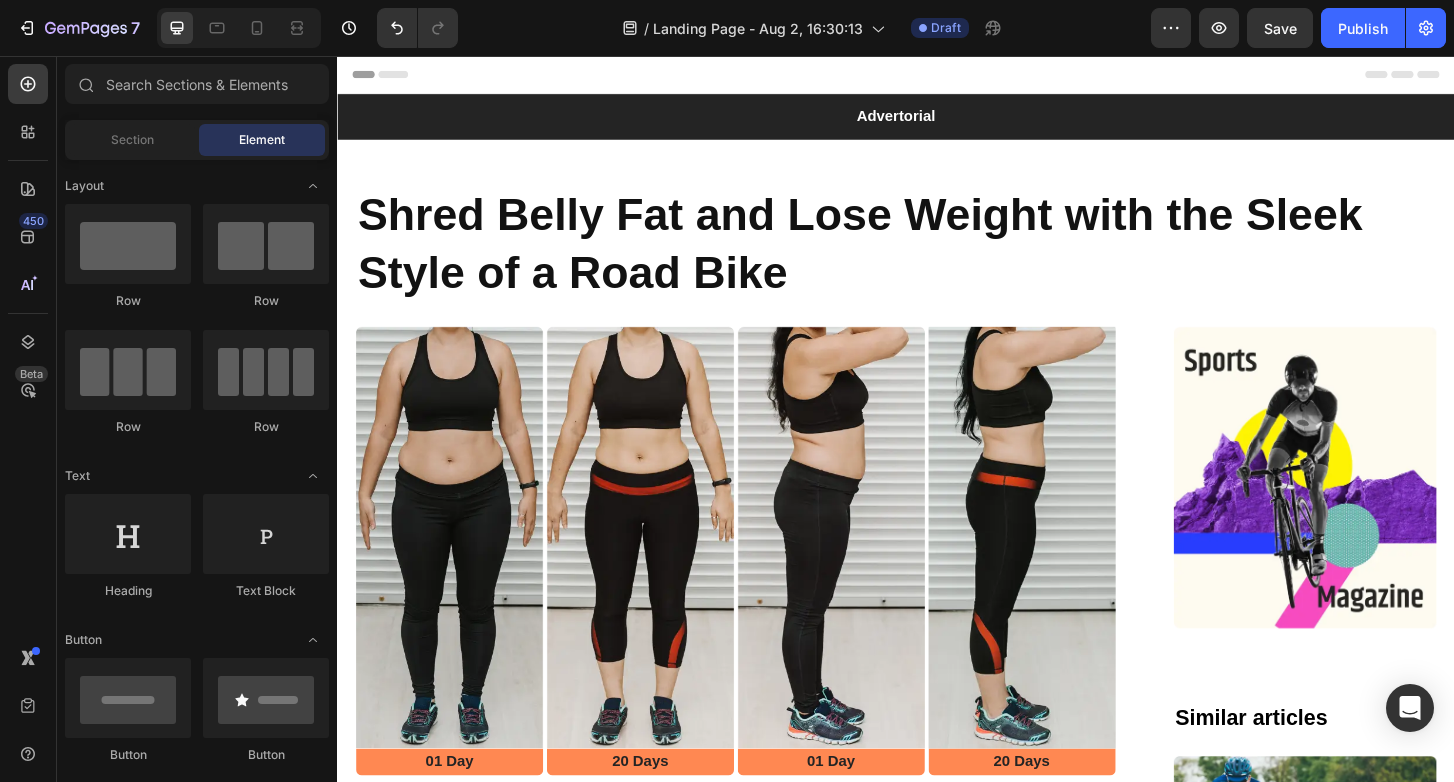 scroll, scrollTop: 0, scrollLeft: 0, axis: both 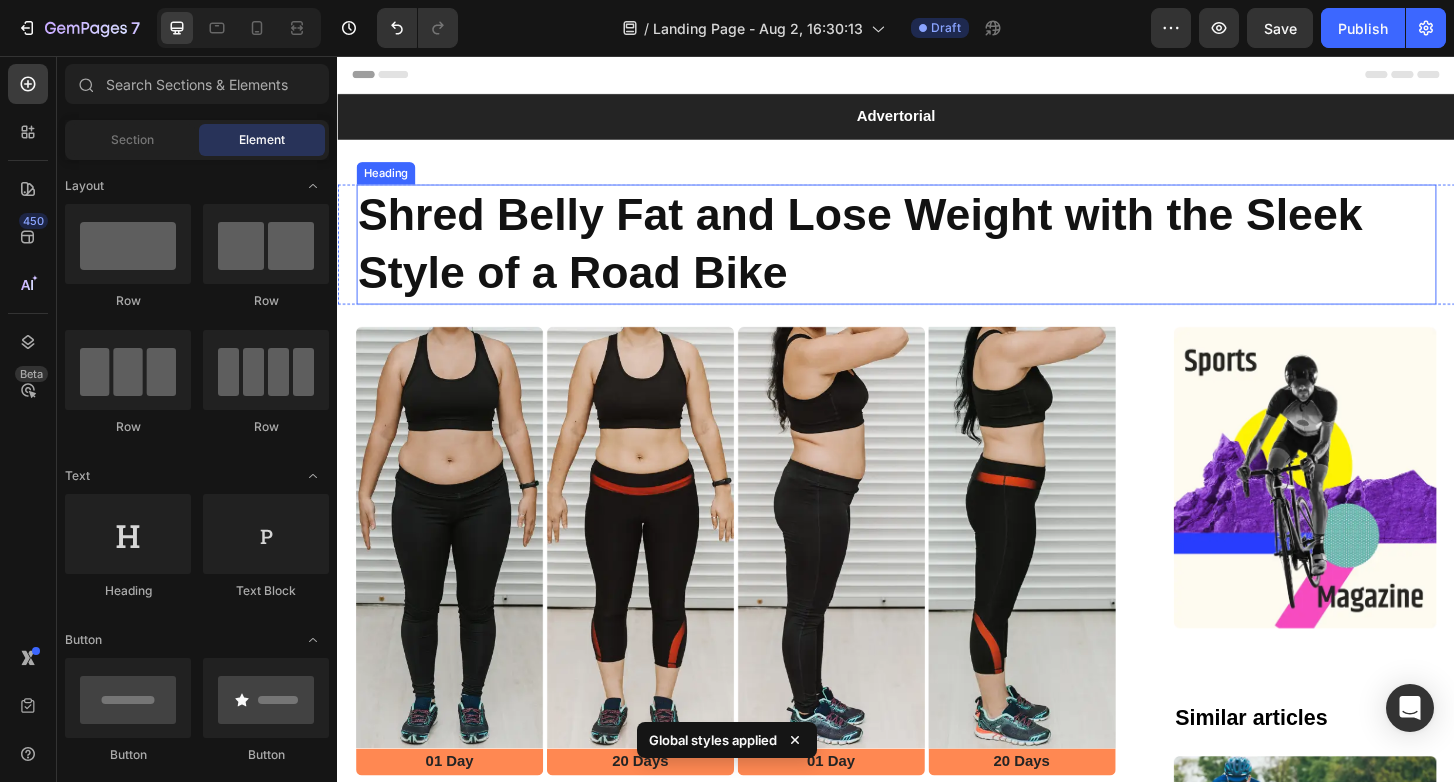 click on "Shred Belly Fat and Lose Weight with the Sleek Style of a Road Bike" at bounding box center (937, 258) 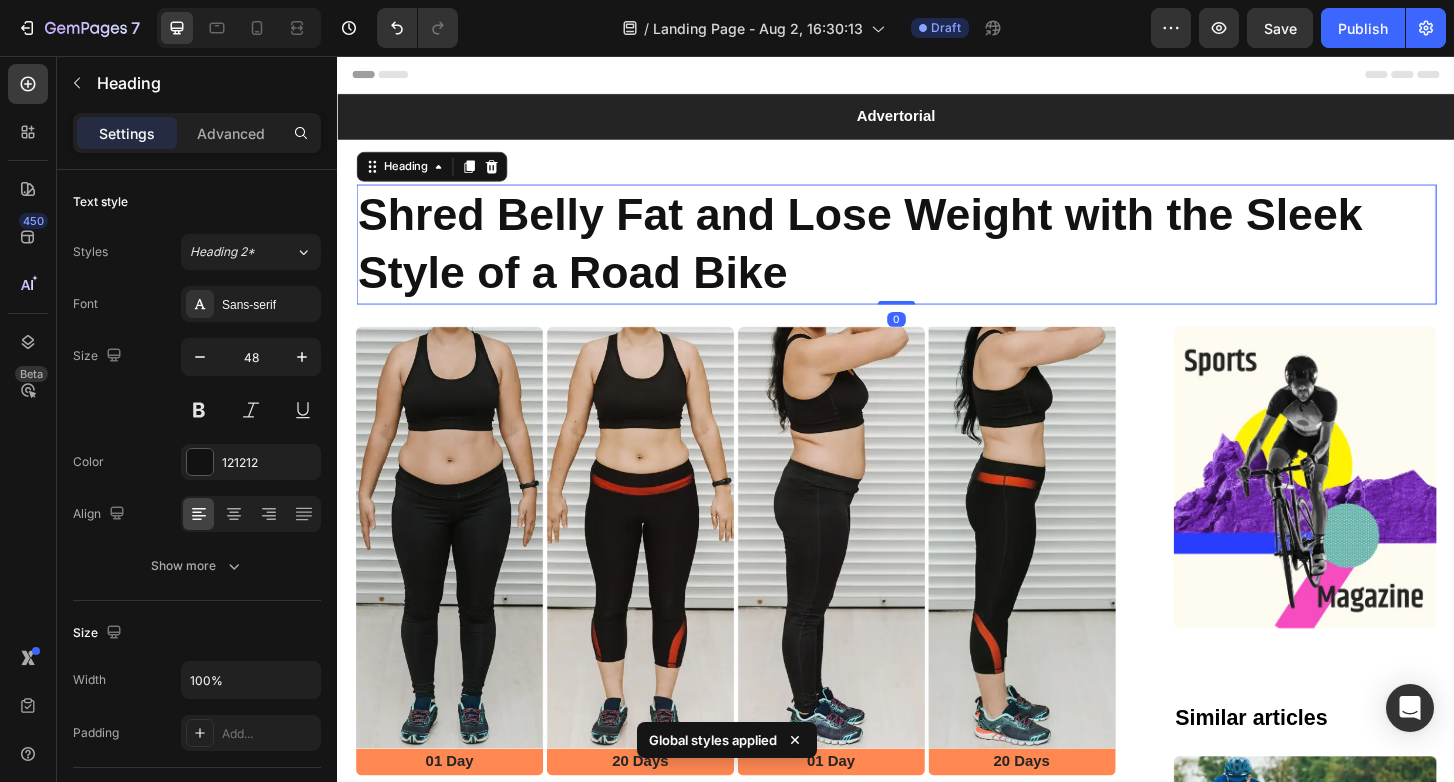 click on "Shred Belly Fat and Lose Weight with the Sleek Style of a Road Bike" at bounding box center (937, 258) 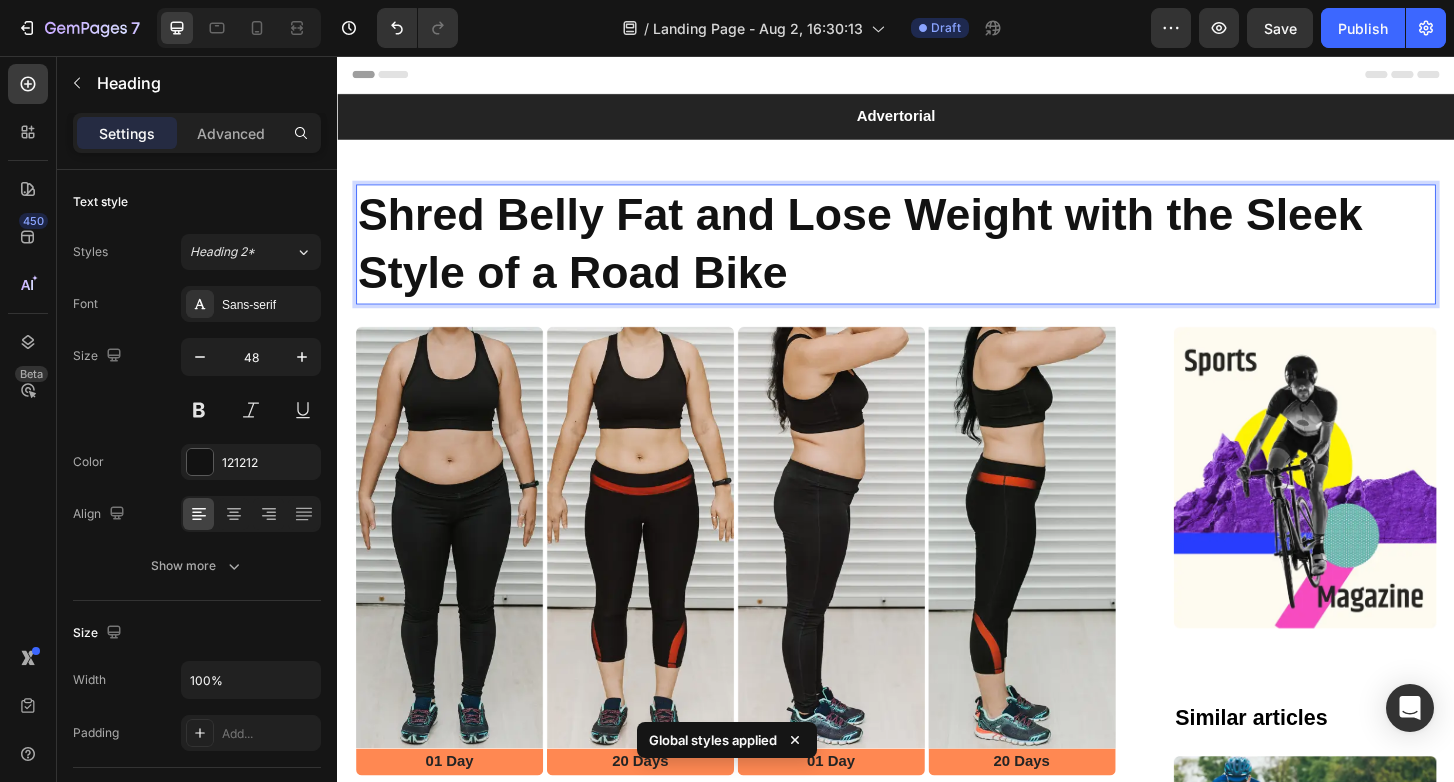 click on "Shred Belly Fat and Lose Weight with the Sleek Style of a Road Bike" at bounding box center [937, 258] 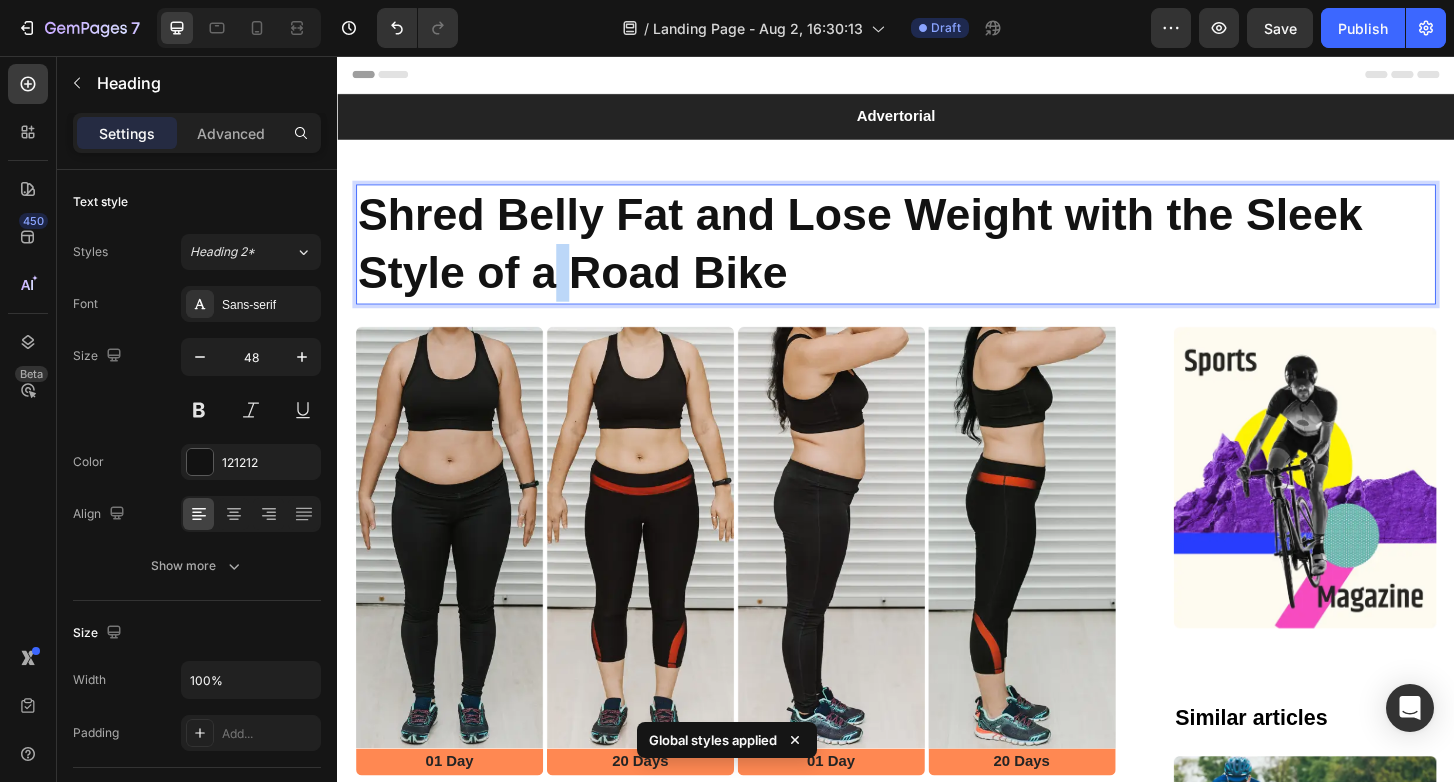 click on "Shred Belly Fat and Lose Weight with the Sleek Style of a Road Bike" at bounding box center (937, 258) 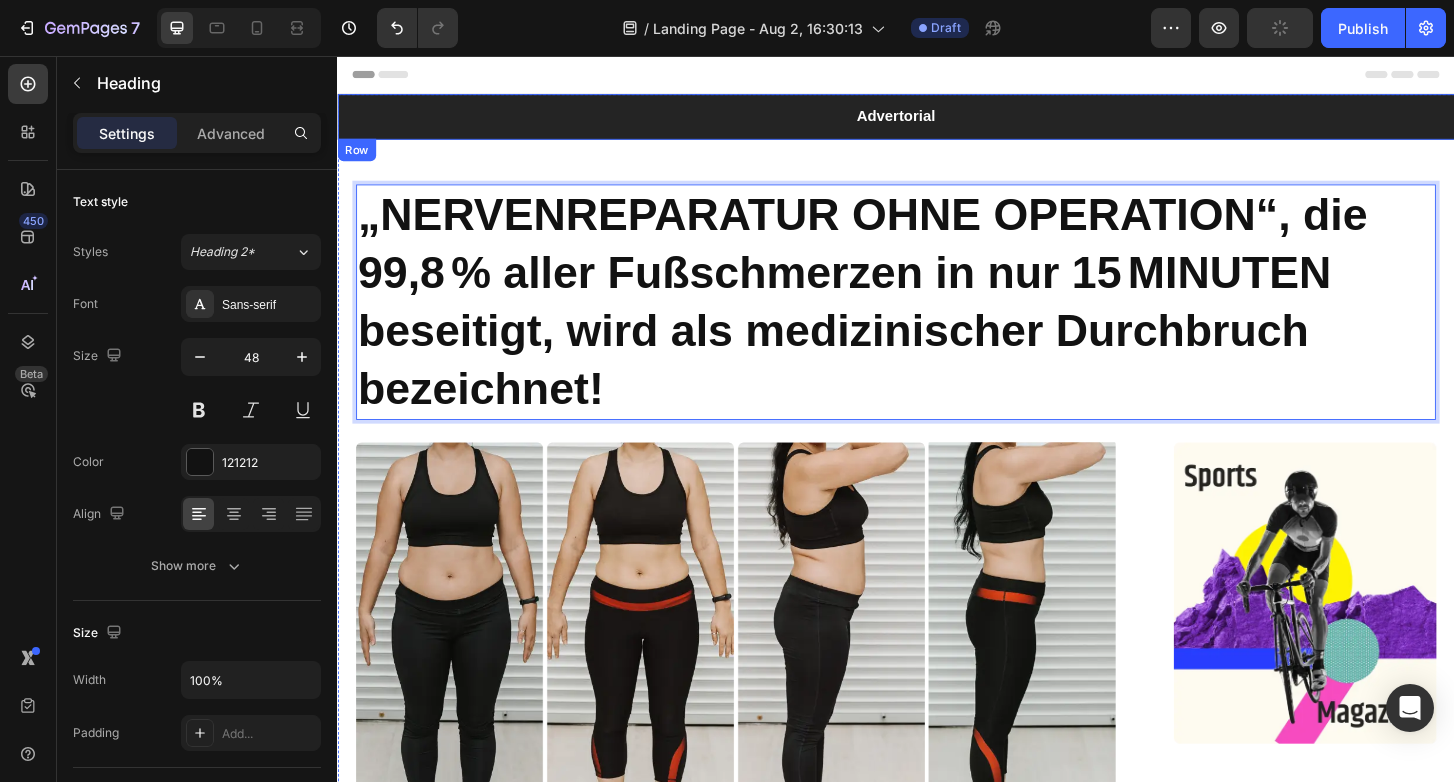 click on "Advertorial Text Block Row" at bounding box center [937, 121] 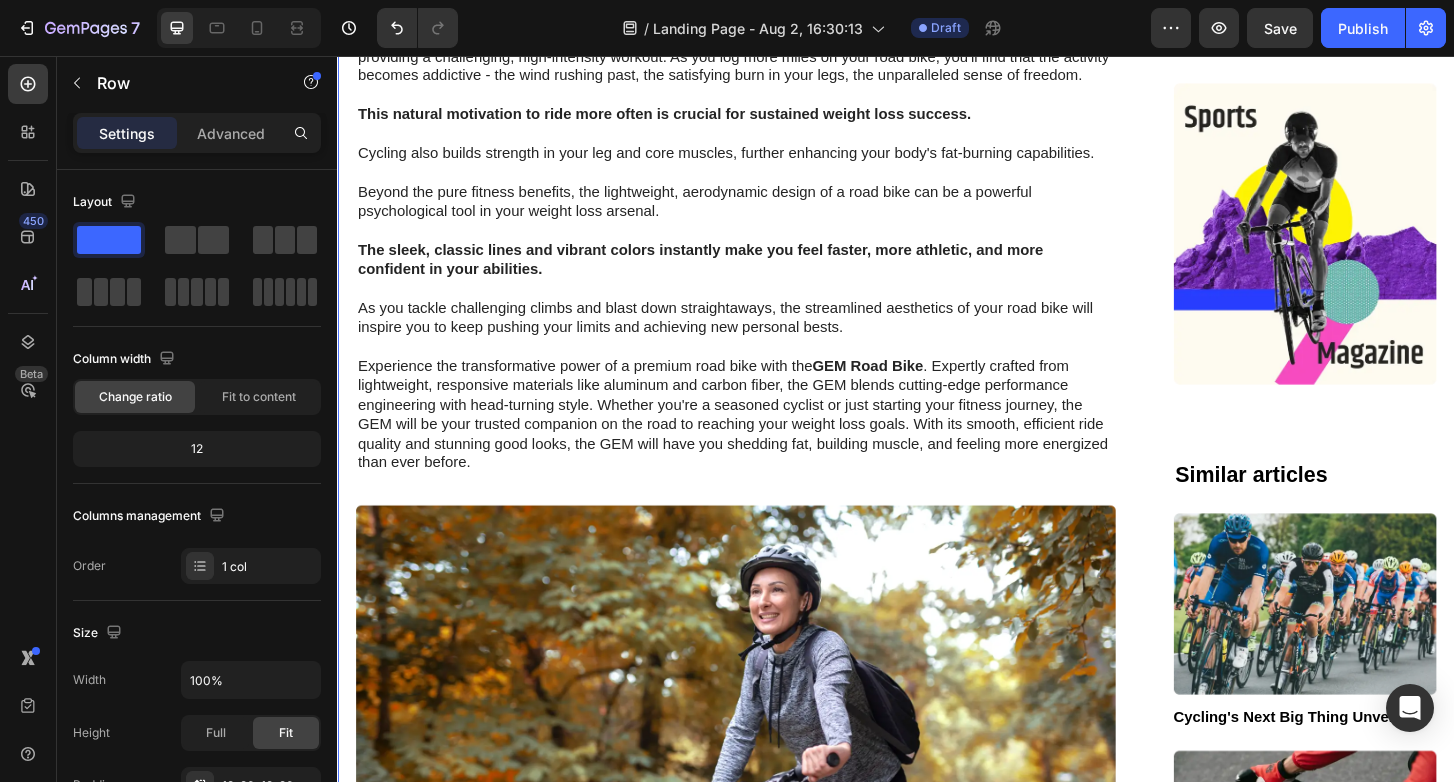 scroll, scrollTop: 0, scrollLeft: 0, axis: both 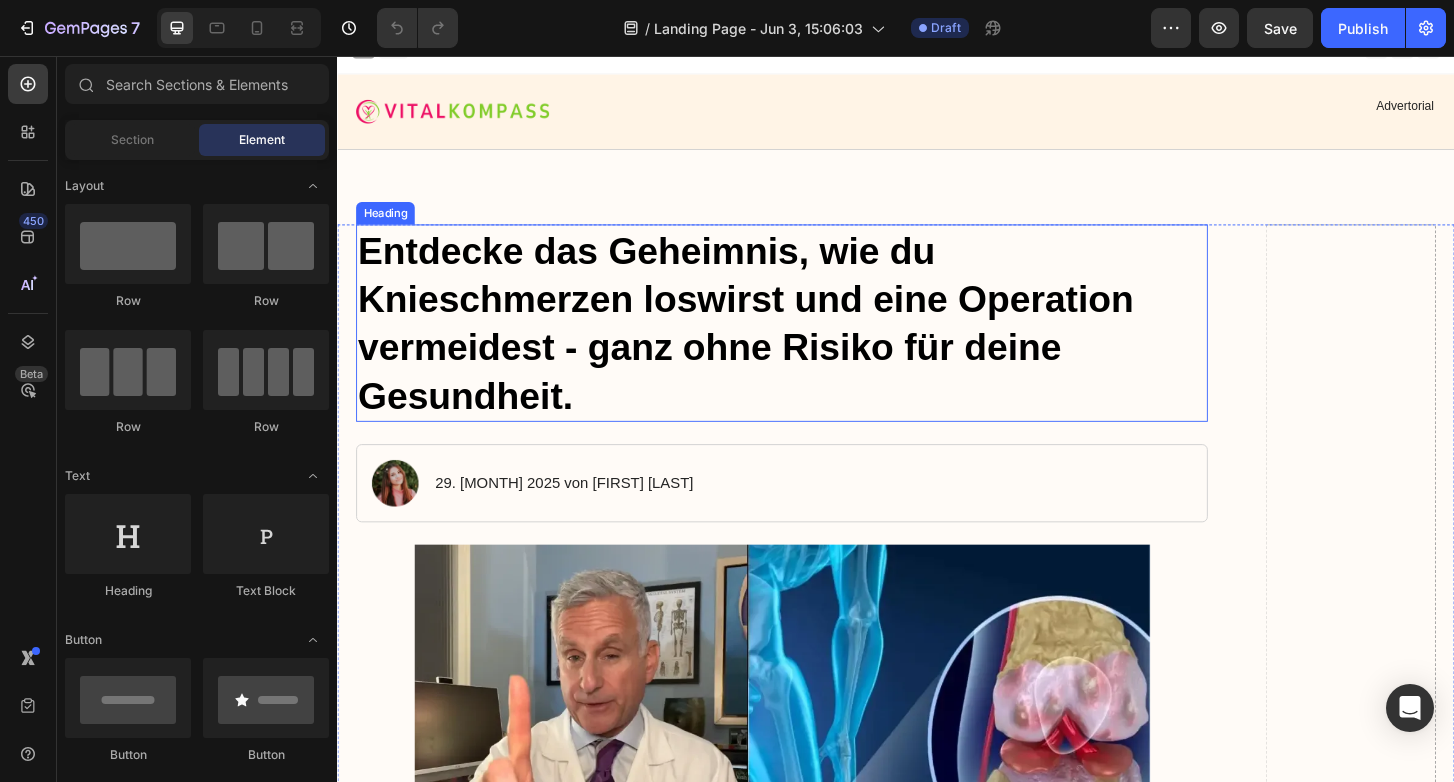 click on "Entdecke das Geheimnis, wie du Knieschmerzen loswirst und eine Operation vermeidest - ganz ohne Risiko für deine Gesundheit." at bounding box center (814, 343) 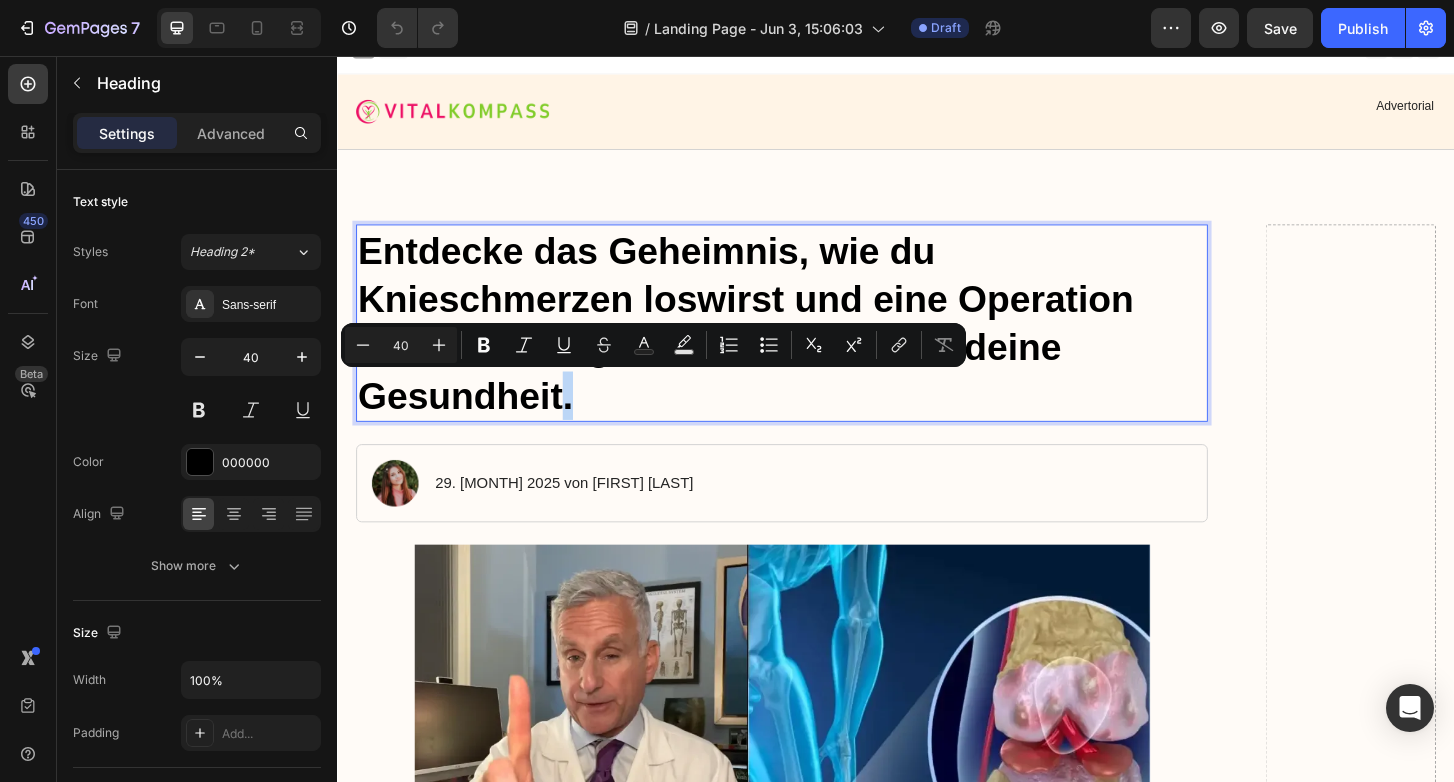click on "Entdecke das Geheimnis, wie du Knieschmerzen loswirst und eine Operation vermeidest - ganz ohne Risiko für deine Gesundheit." at bounding box center [814, 343] 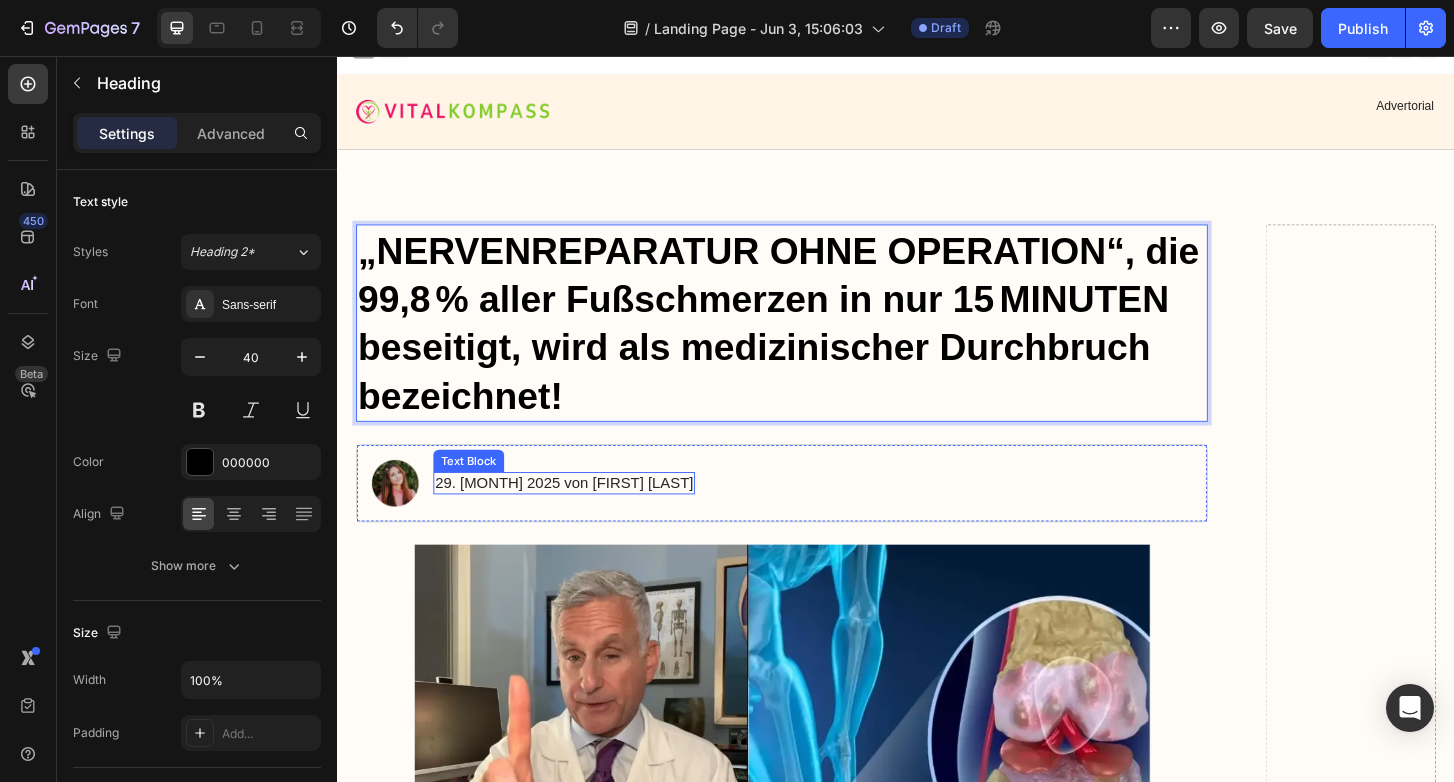 click on "29. [MONTH] 2025 von [FIRST] [LAST]" at bounding box center (580, 515) 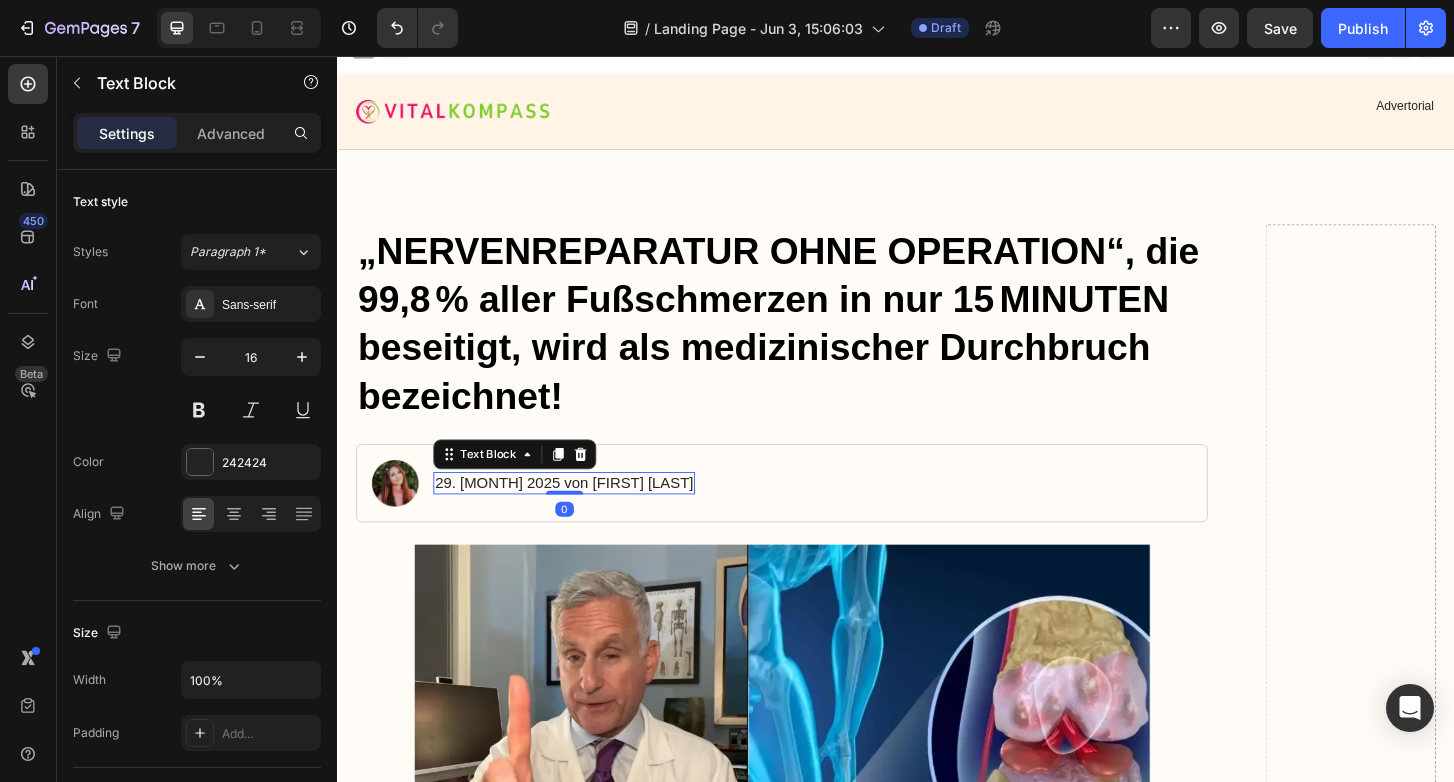 click on "29. [MONTH] 2025 von [FIRST] [LAST]" at bounding box center (580, 515) 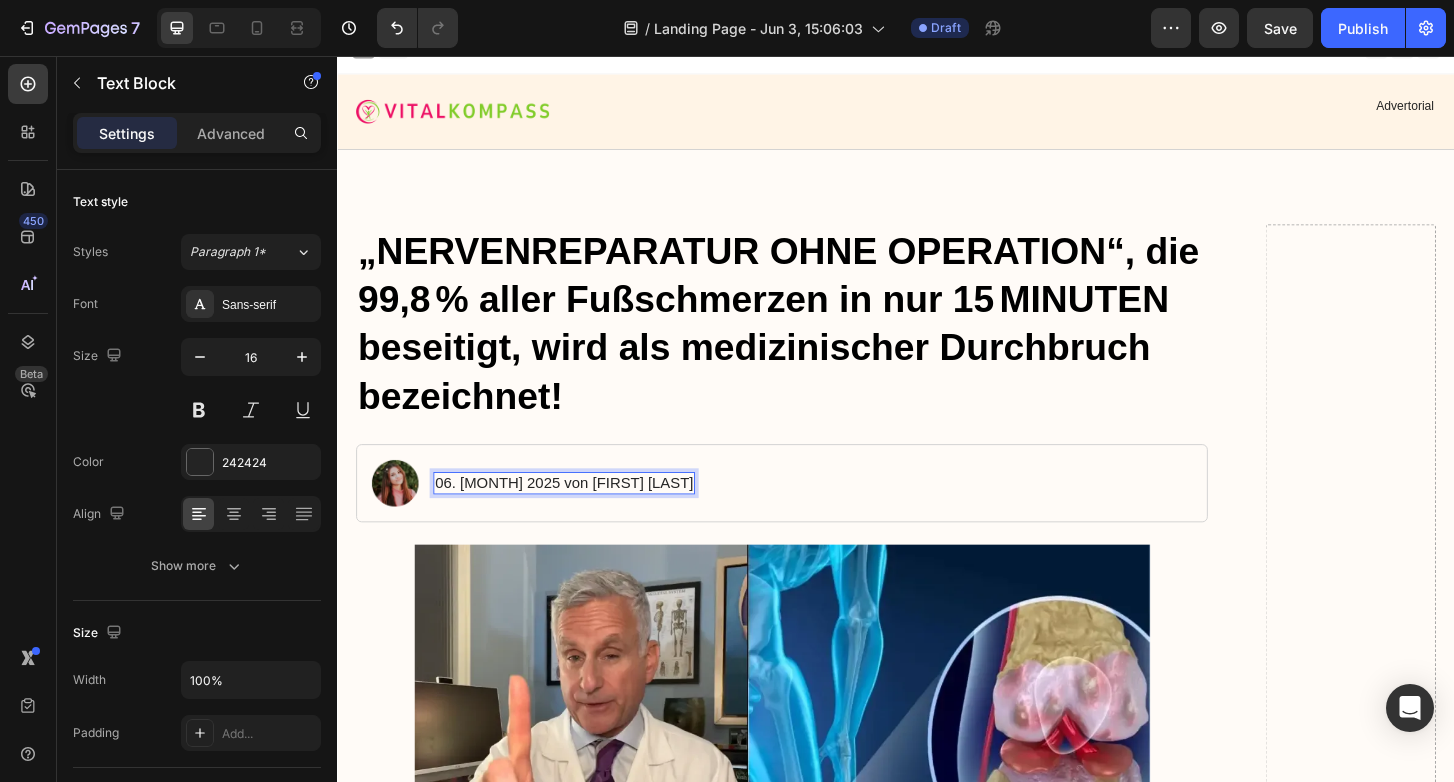 click on "06. [MONTH] 2025 von [FIRST] [LAST]" at bounding box center (580, 515) 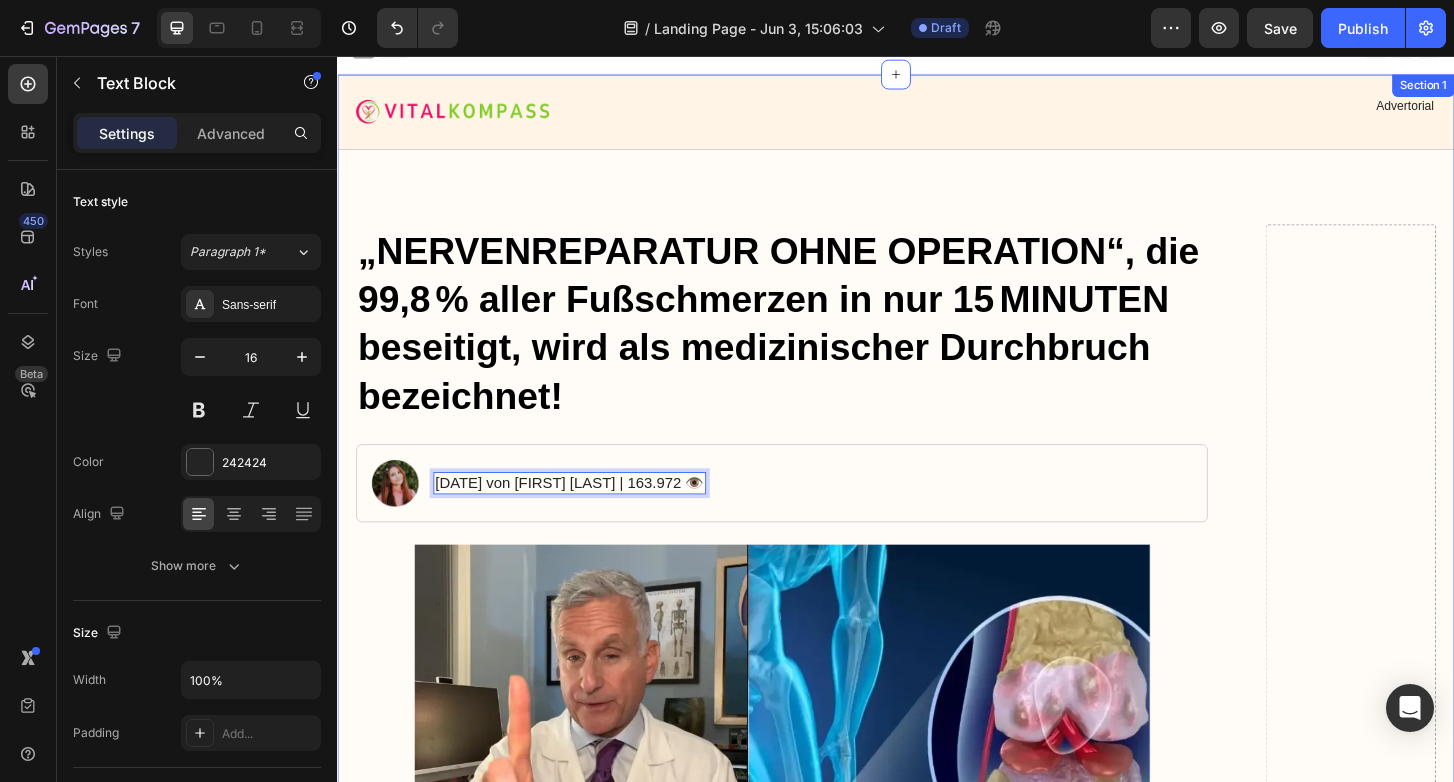 click on "Image Advertorial Text Block Row Row „ NERVENREPARATUR OHNE OPERATION “, die 99,8 % aller Fußschmerzen in nur 15 MINUTEN beseitigt, wird als medizinischer Durchbruch bezeichnet! Heading Image [DATE] von [FIRST] [LAST] | 163.972 👁️ Text Block 0 Row Image "Früher habe ich es geliebt, zu joggen und Tennis zu spielen - aber meine Knieschmerzen machten das unmöglich. Jede Bewegung war eine Qual und der stechende, scharfe Schmerz wurde mit der Zeit immer schlimmer." Text Block Ich war schon immer ein aktiver Mensch - selbst jetzt, in meinen späten Fünfzigern. Doch in letzter Zeit sind meine Knie zu einer dauerhaften Quelle des Schmerzens geworden. Sogar Dinge wie Treppensteigen oder mit meinen Enkeln spielen sind zu schmerzhaften Herausforderungen geworden. Es fühlt sich an, als würden mich meine Knie im Stich lassen - und ich wurde langsam zum Gefangenen meines eigenen Körpers. Text Block Heading Video Haben Sie sich auch schon einmal so gefühlt? Heading" at bounding box center [937, 4853] 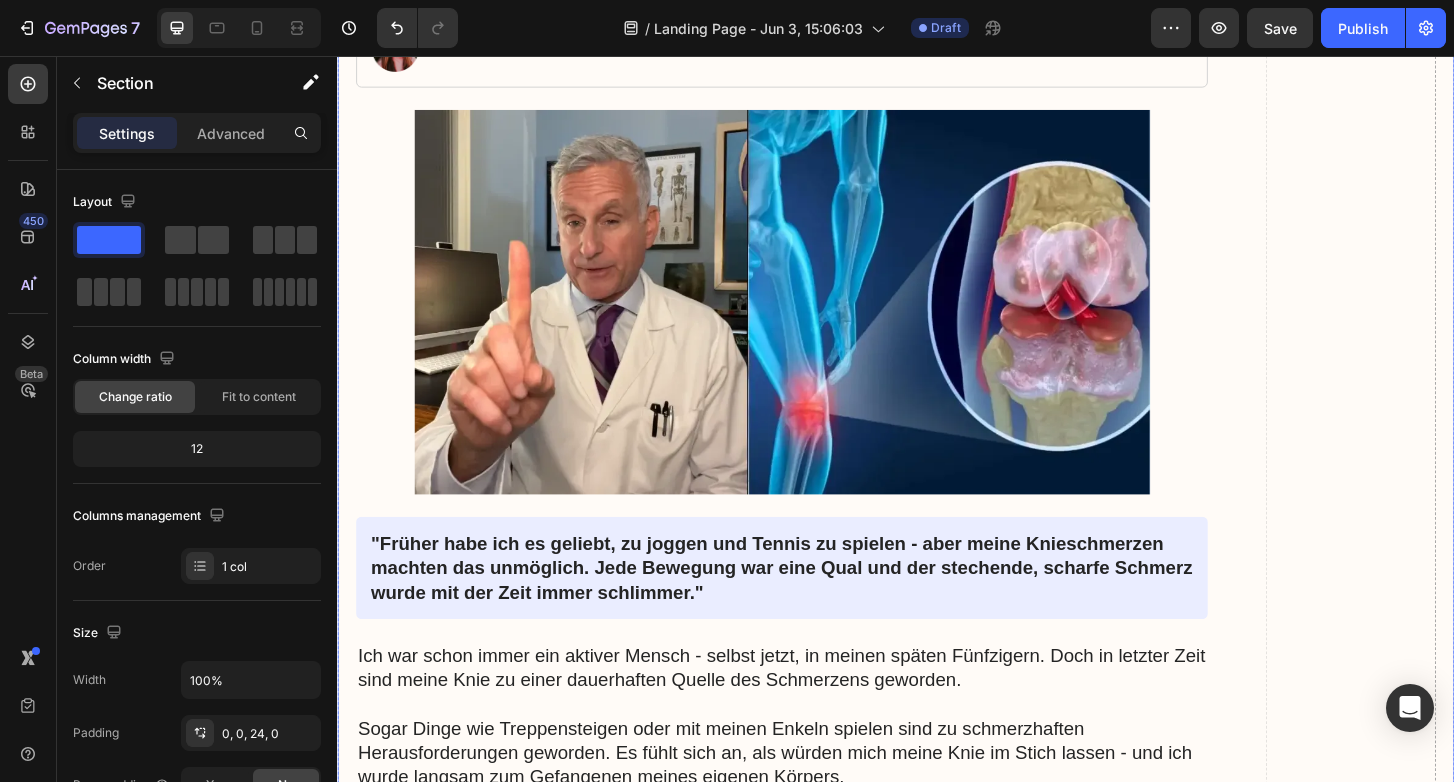 scroll, scrollTop: 483, scrollLeft: 0, axis: vertical 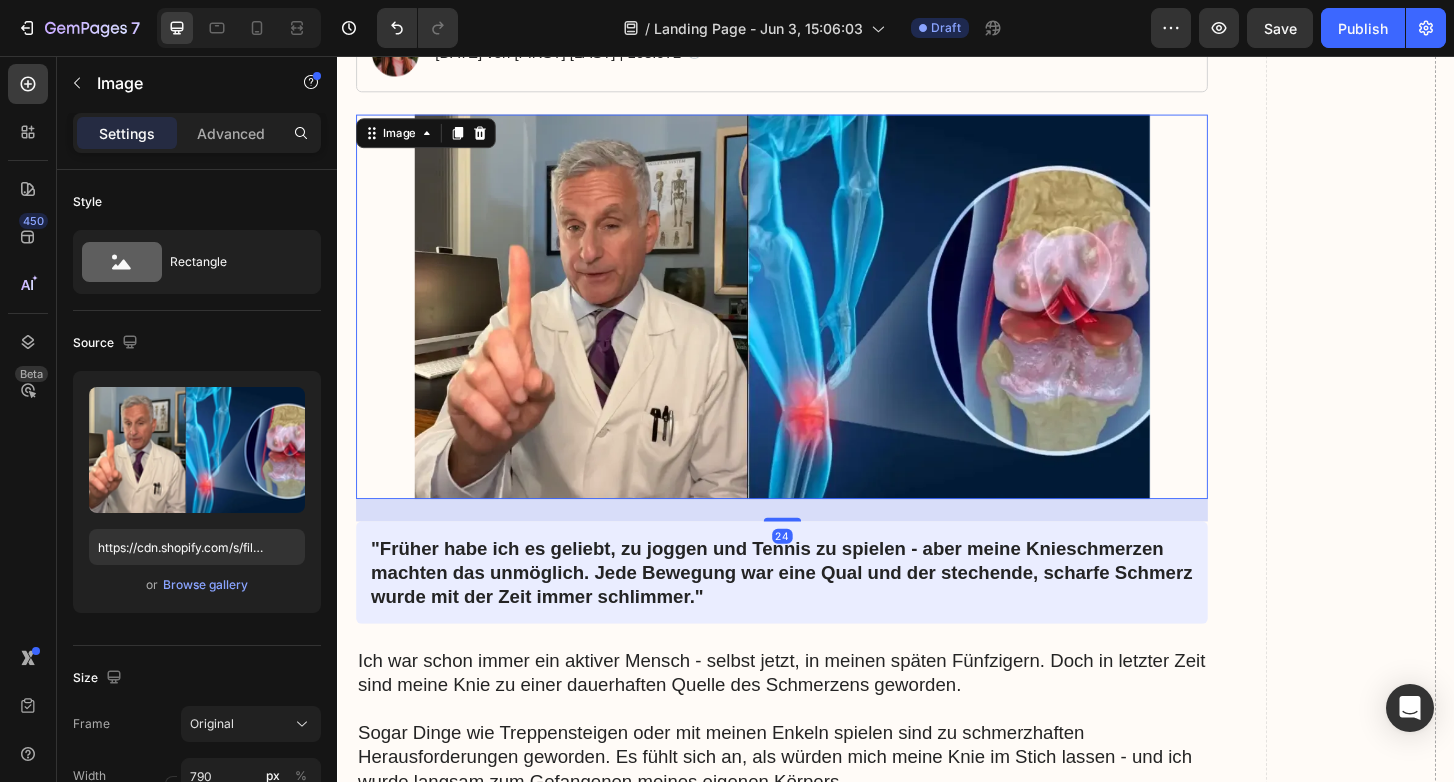 click at bounding box center [815, 325] 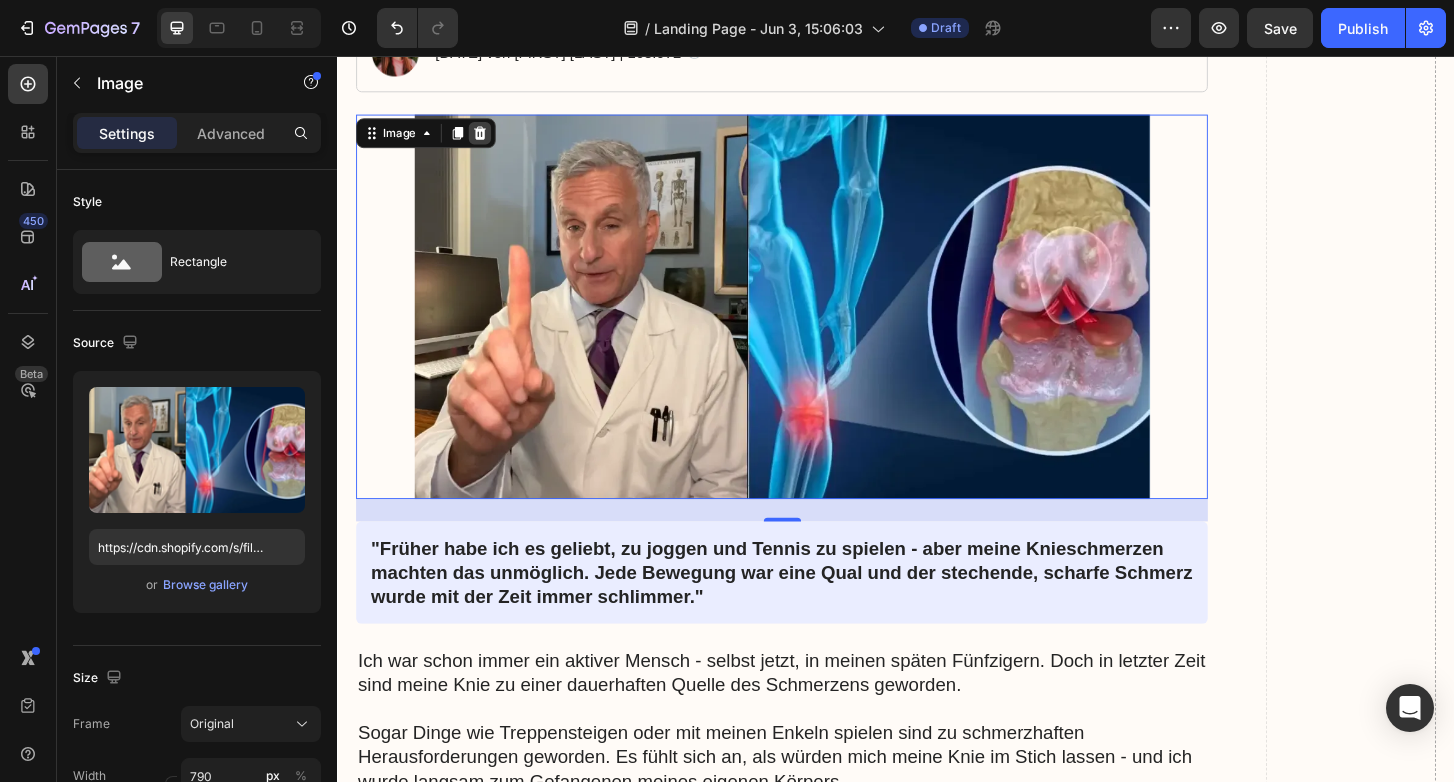 click 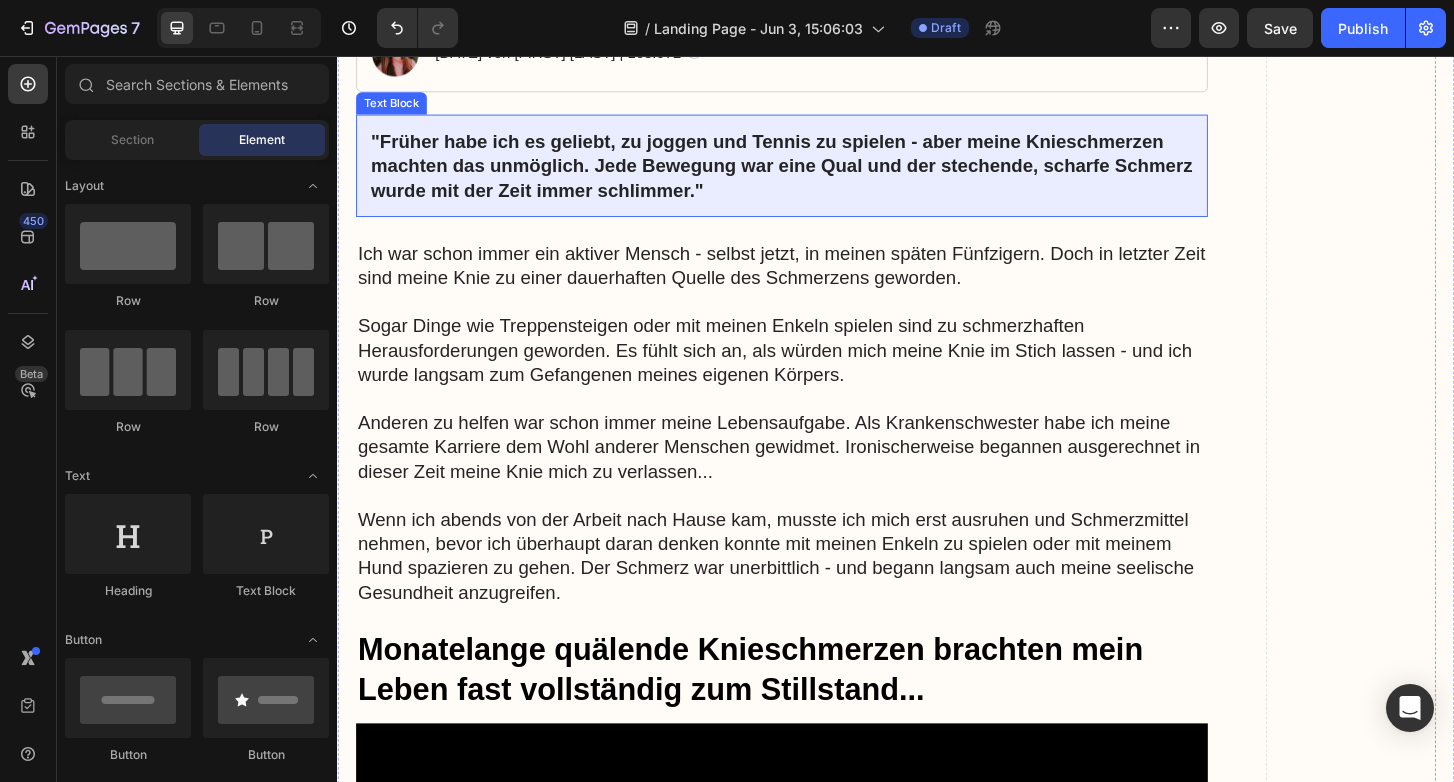 click on ""Früher habe ich es geliebt, zu joggen und Tennis zu spielen - aber meine Knieschmerzen machten das unmöglich. Jede Bewegung war eine Qual und der stechende, scharfe Schmerz wurde mit der Zeit immer schlimmer."" at bounding box center [814, 174] 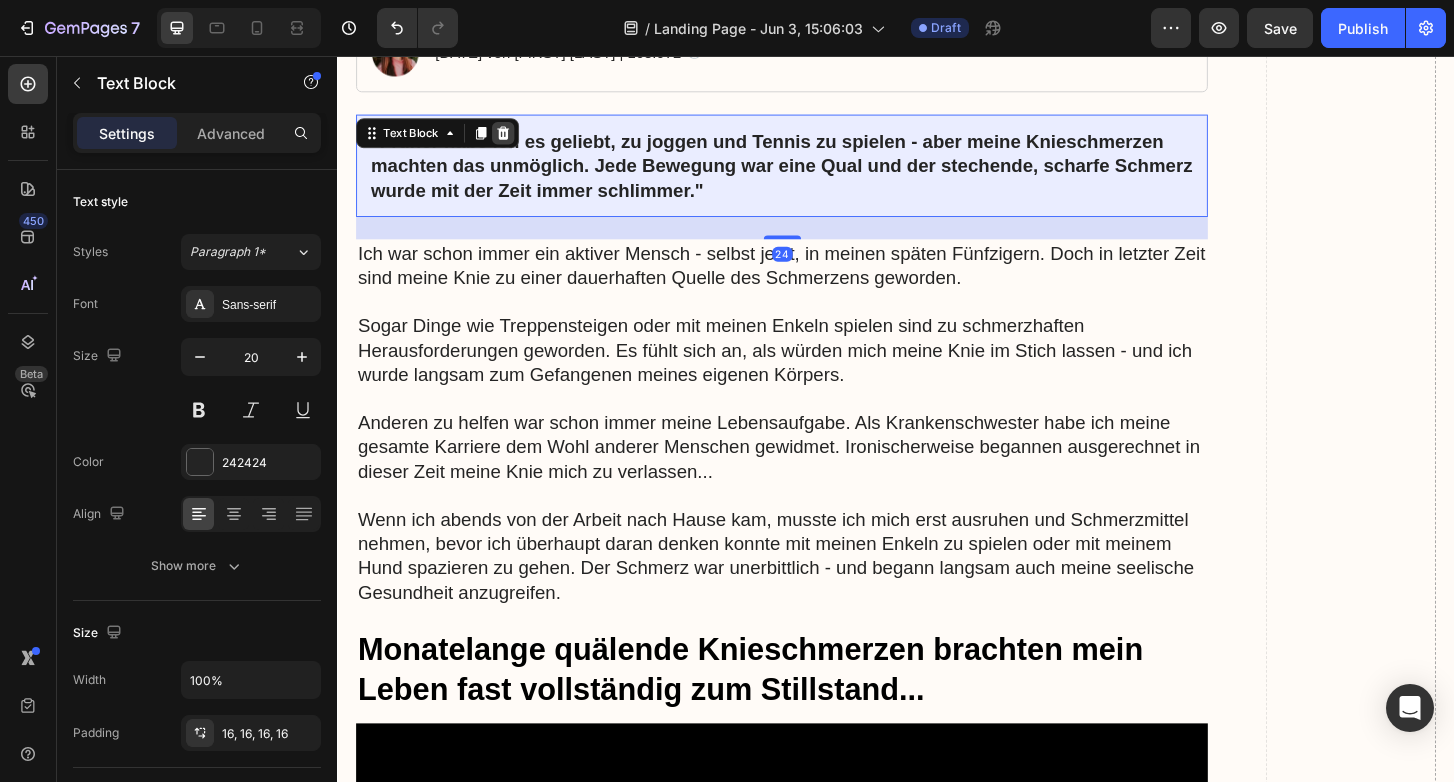 click 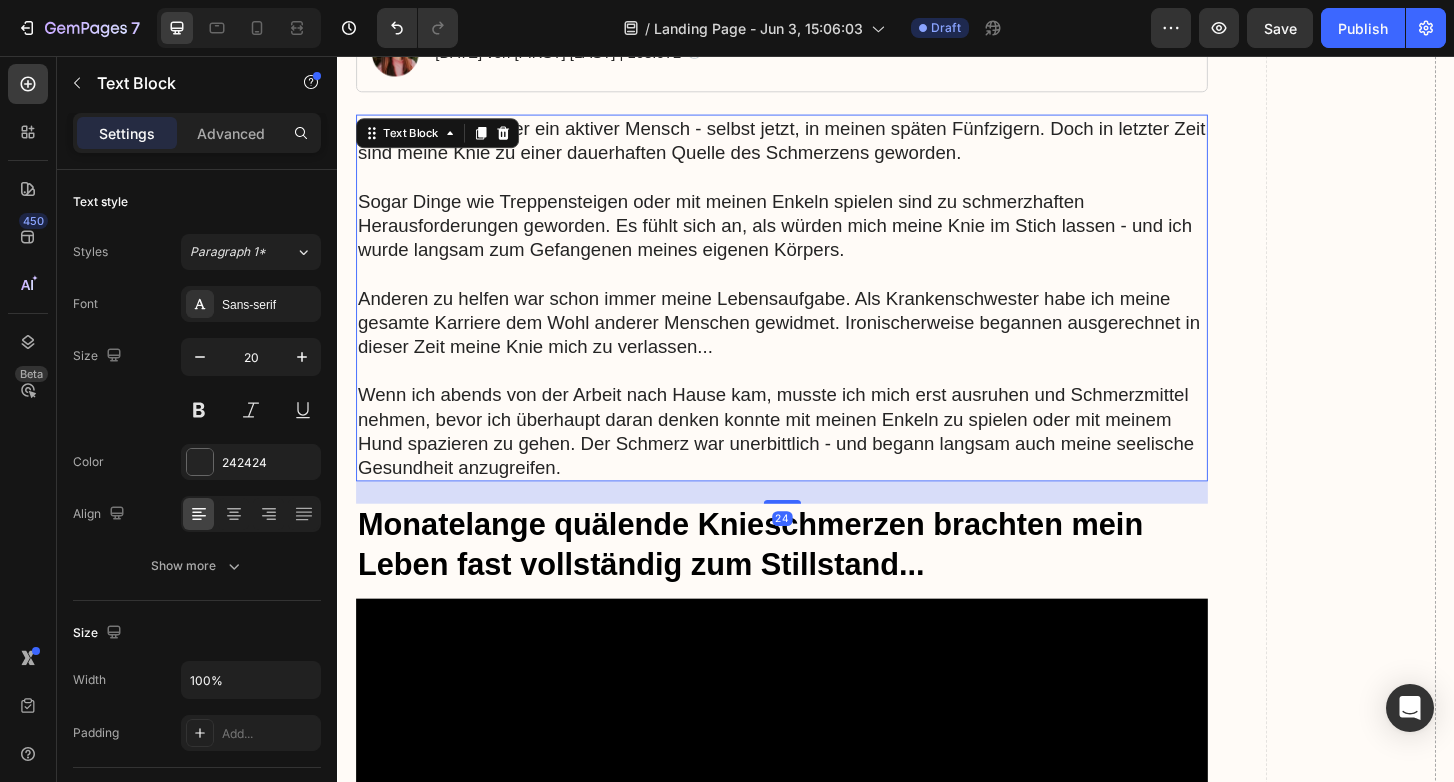 click at bounding box center [814, 186] 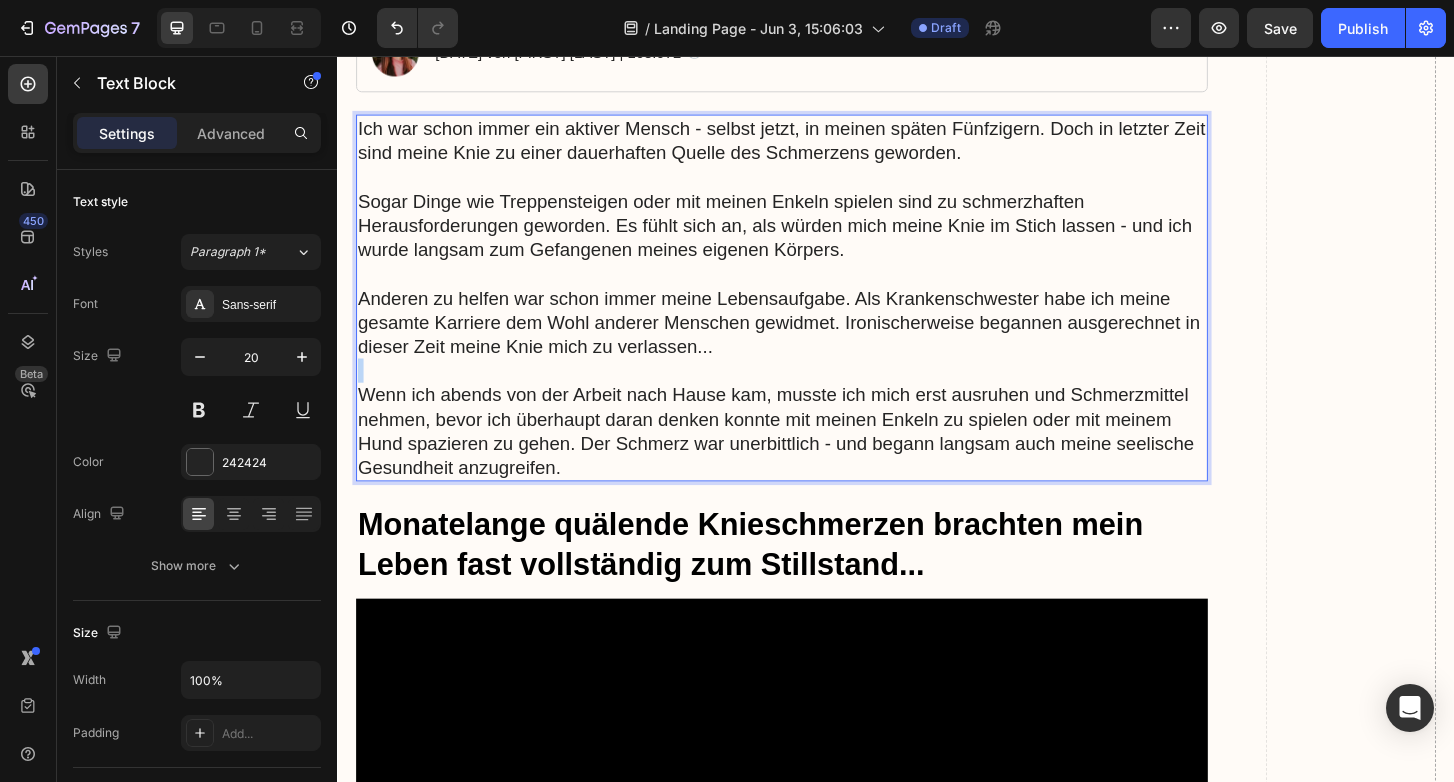 click at bounding box center (814, 394) 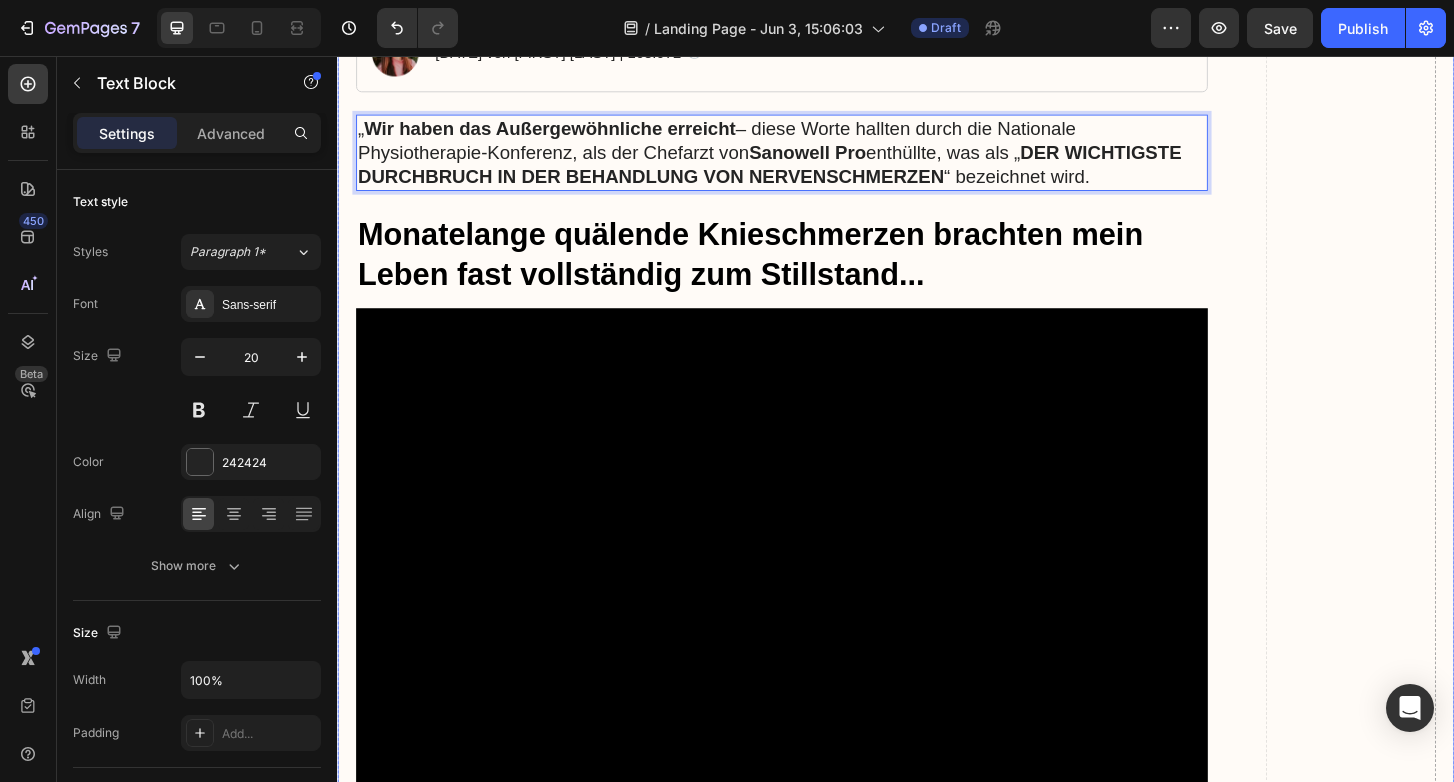 click on "Drop element here" at bounding box center (1425, 4030) 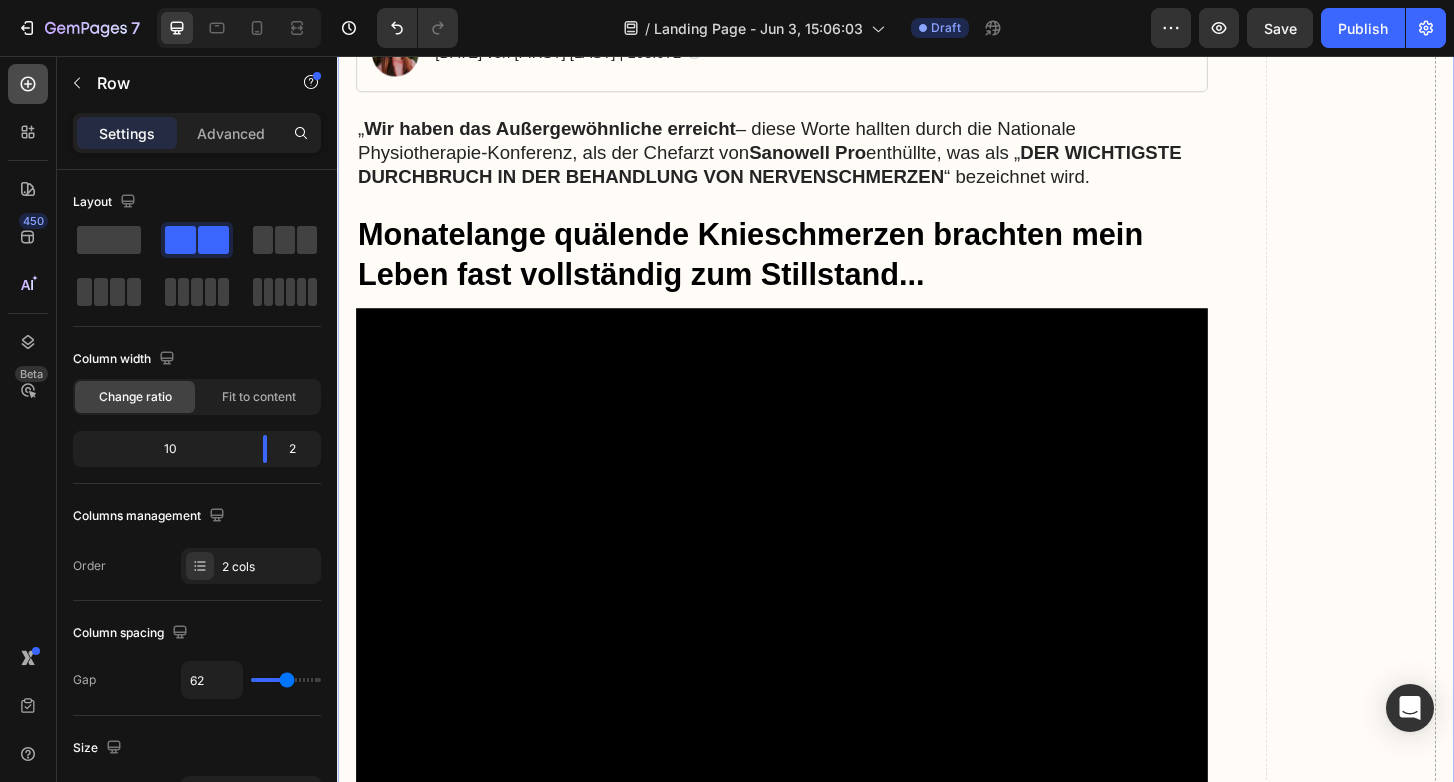 click 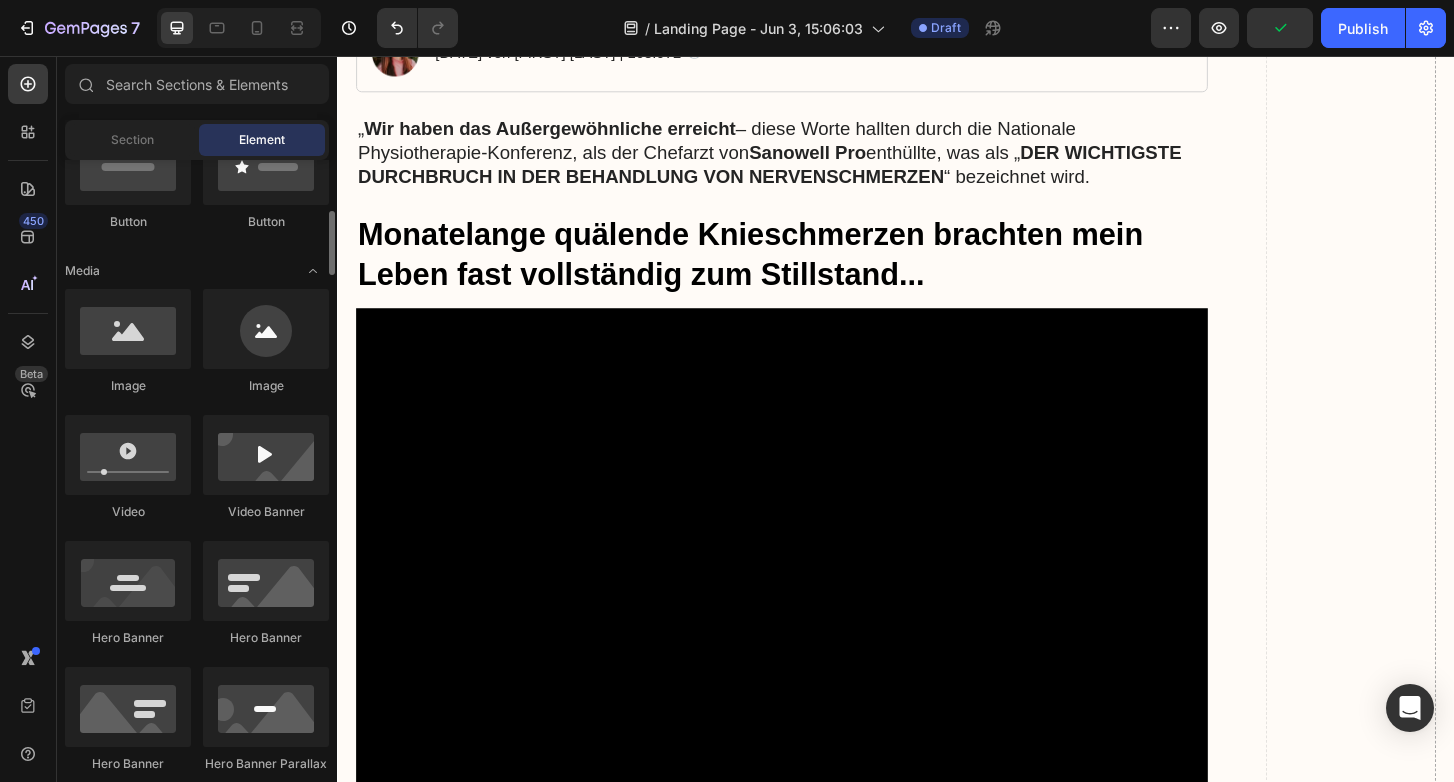 scroll, scrollTop: 534, scrollLeft: 0, axis: vertical 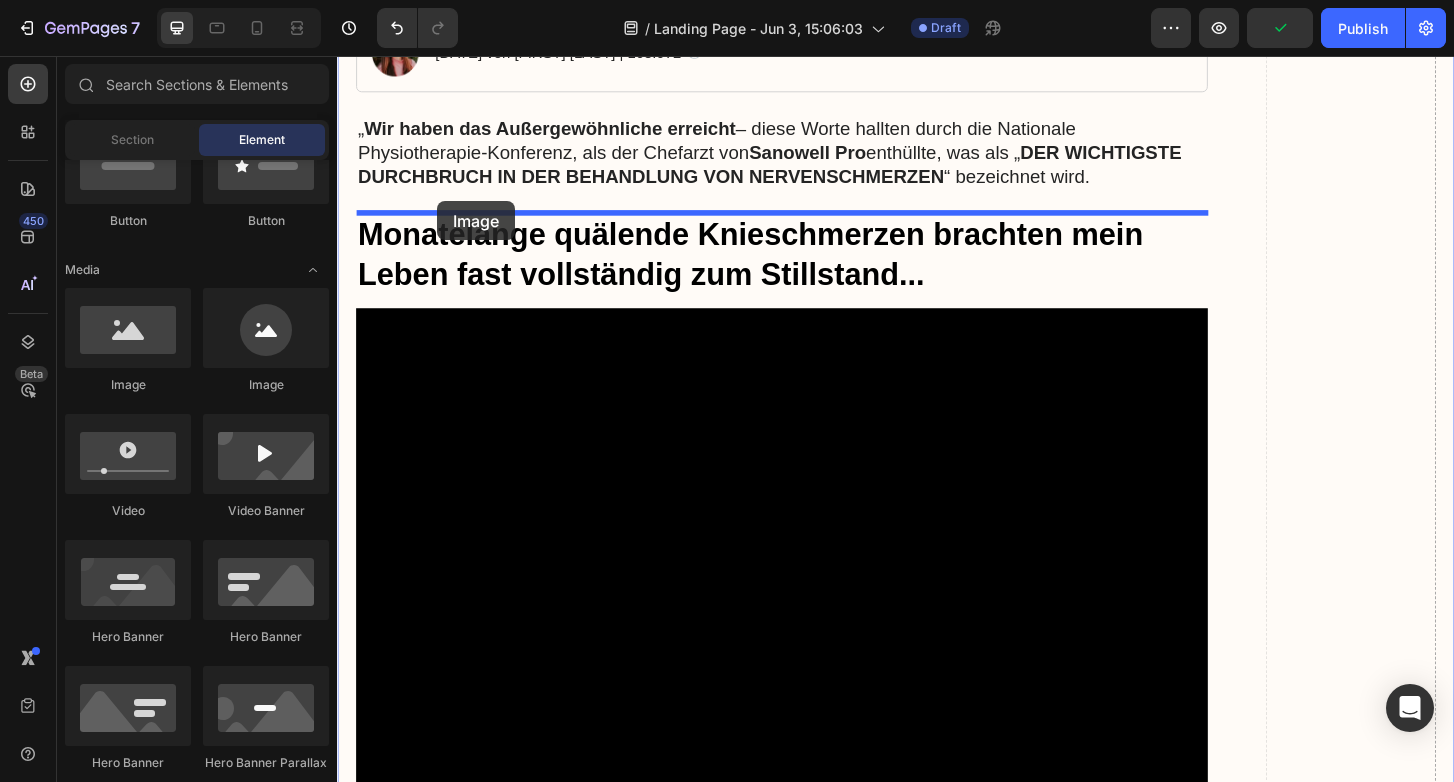drag, startPoint x: 507, startPoint y: 378, endPoint x: 444, endPoint y: 212, distance: 177.55281 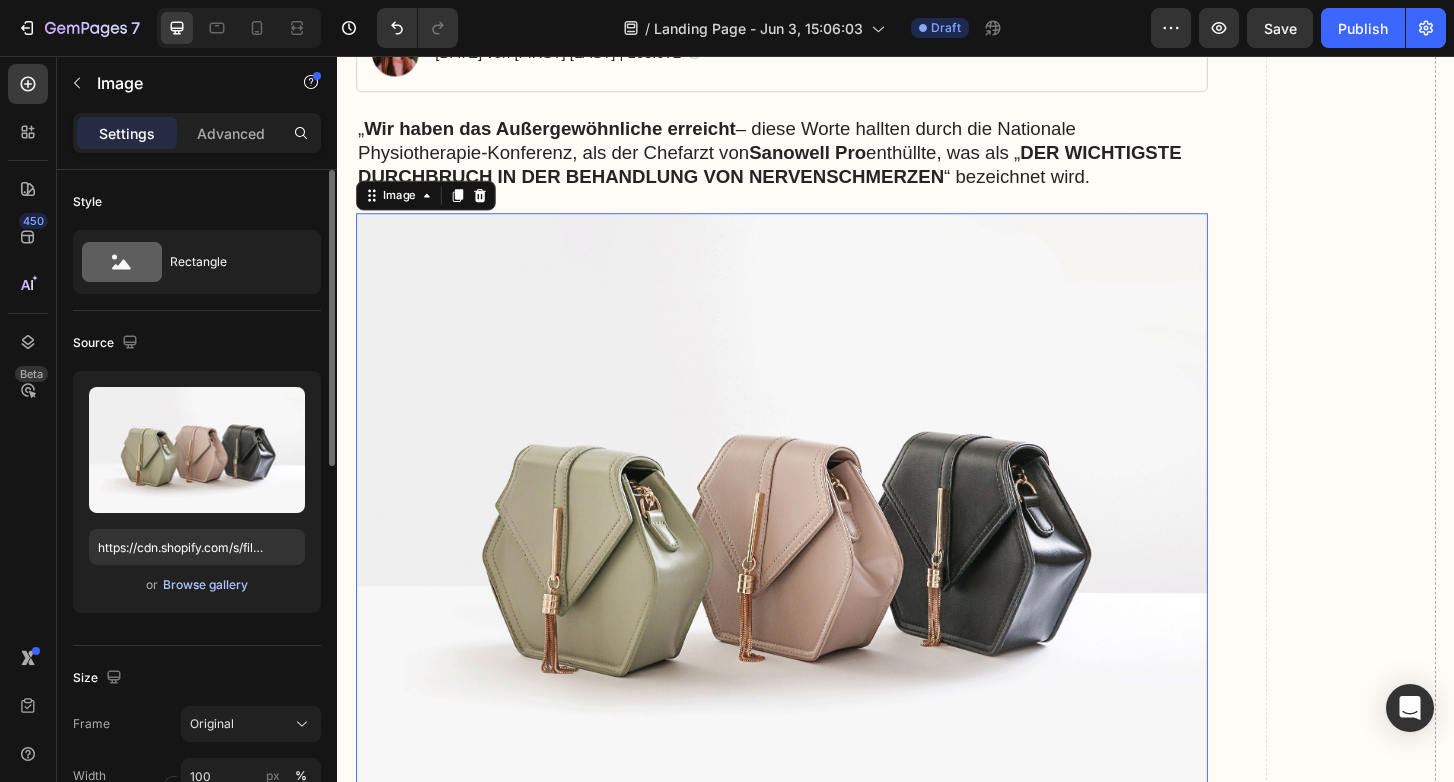 click on "Browse gallery" at bounding box center (205, 585) 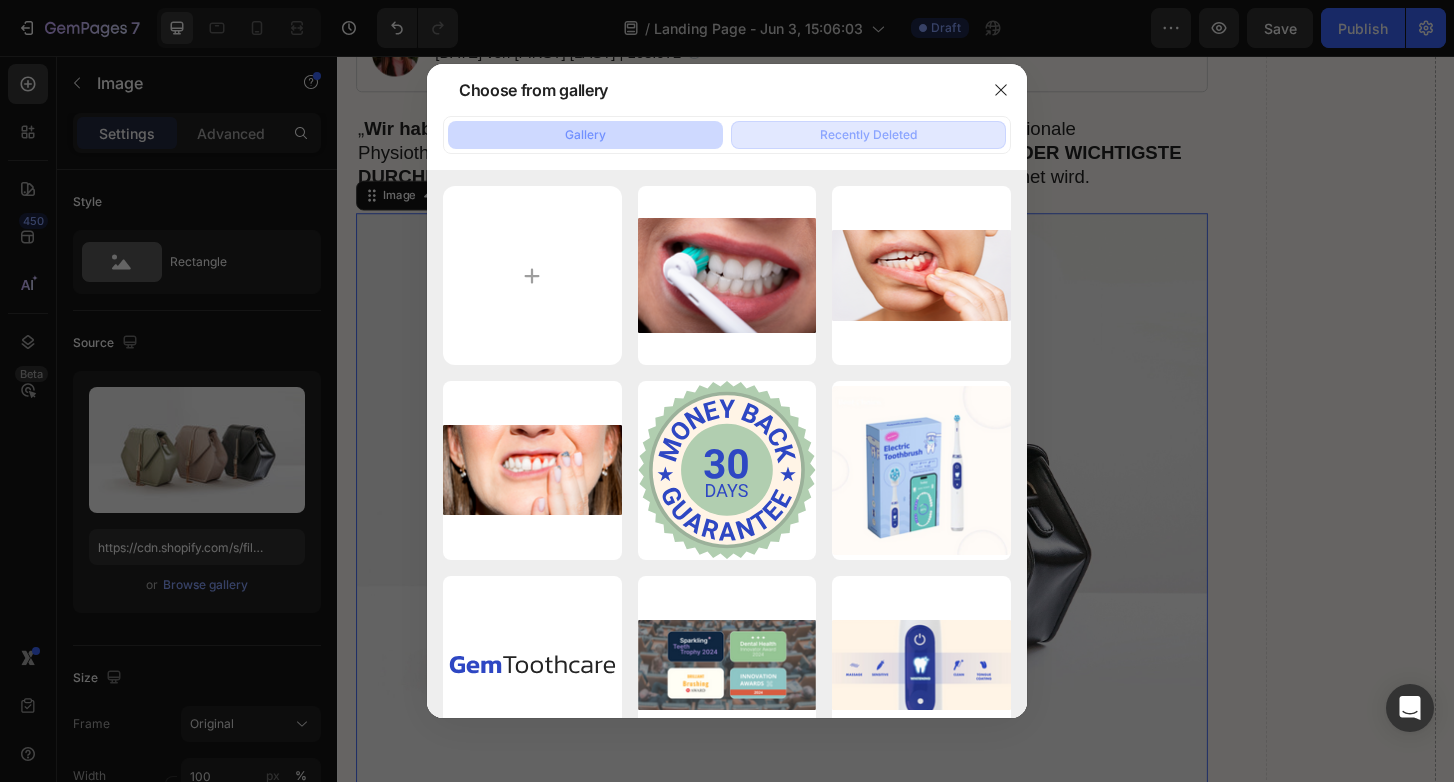 click on "Recently Deleted" at bounding box center (868, 135) 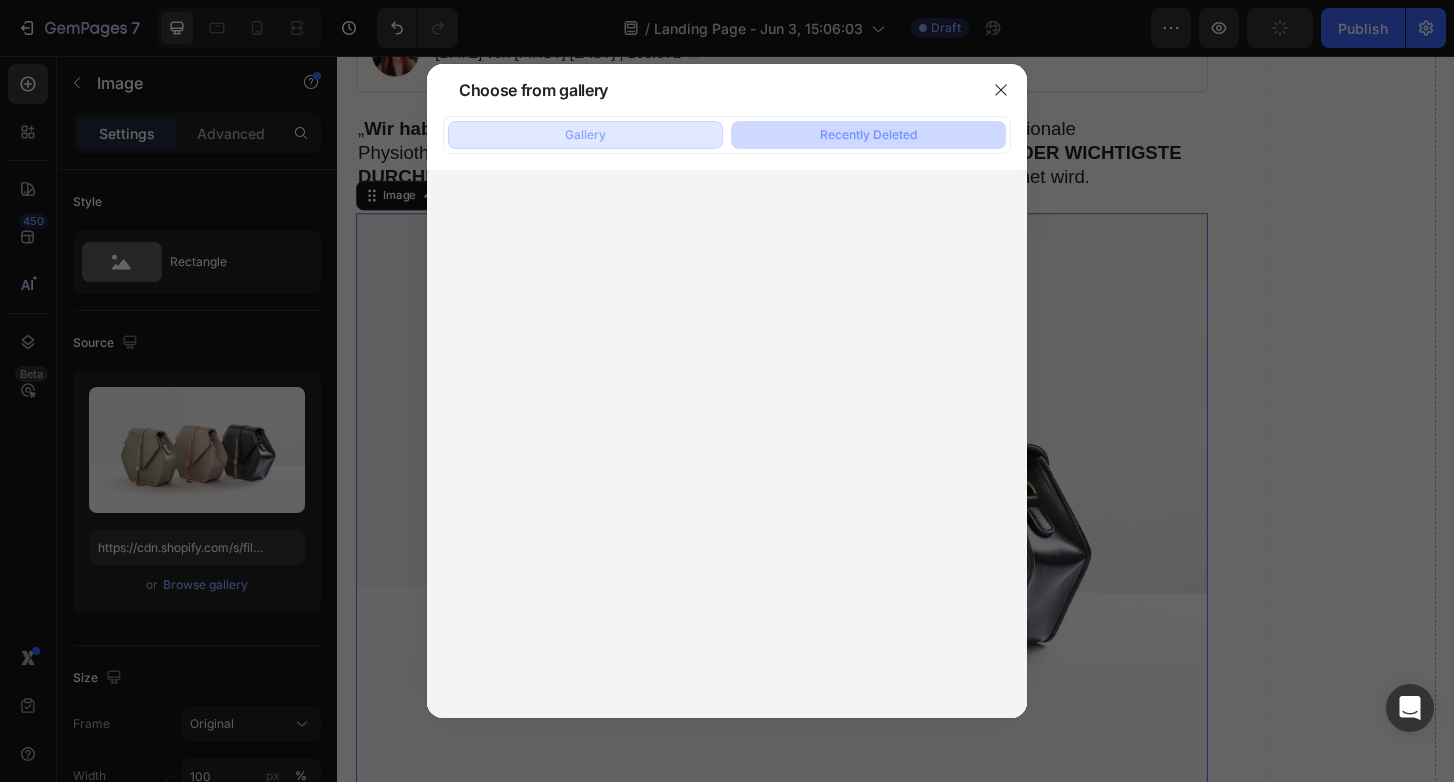 click on "Gallery" 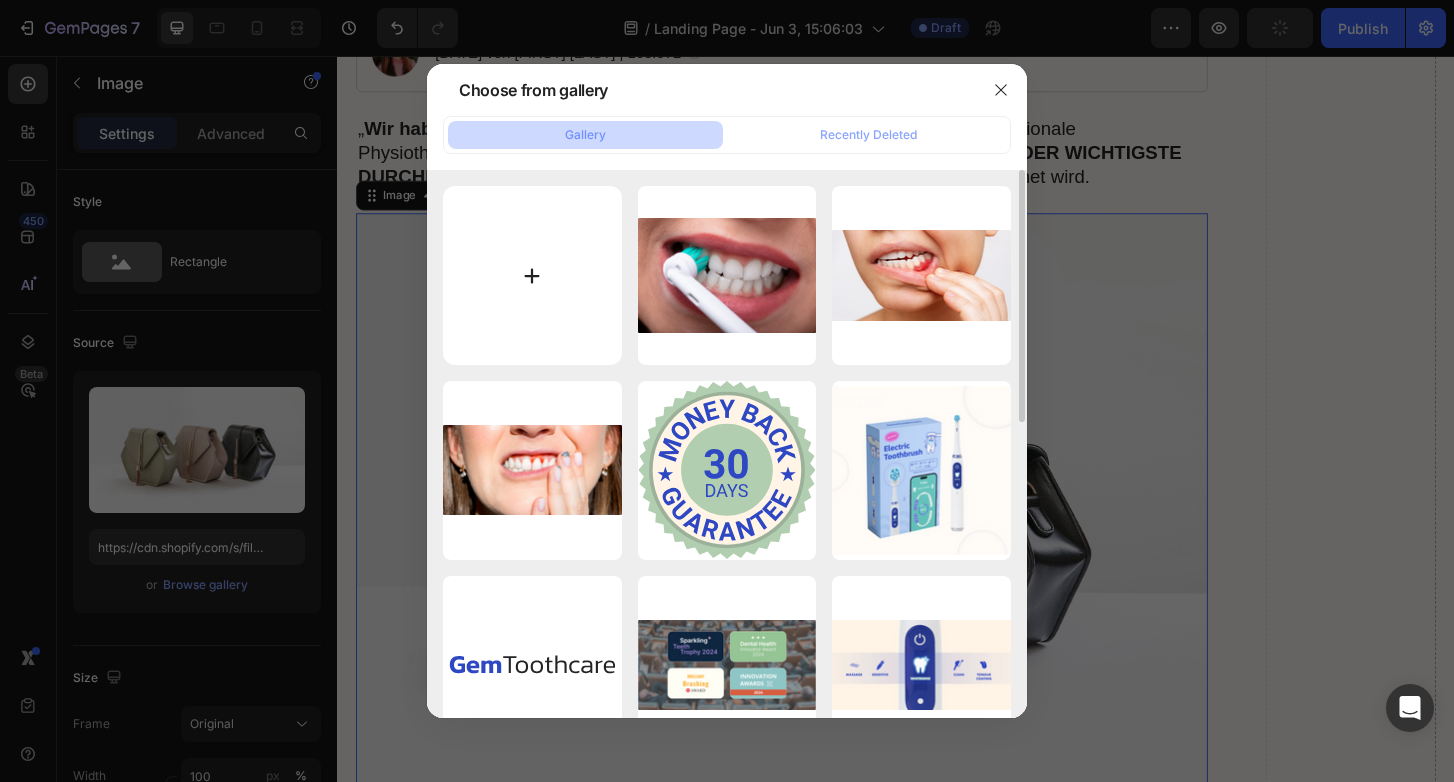 click at bounding box center (532, 275) 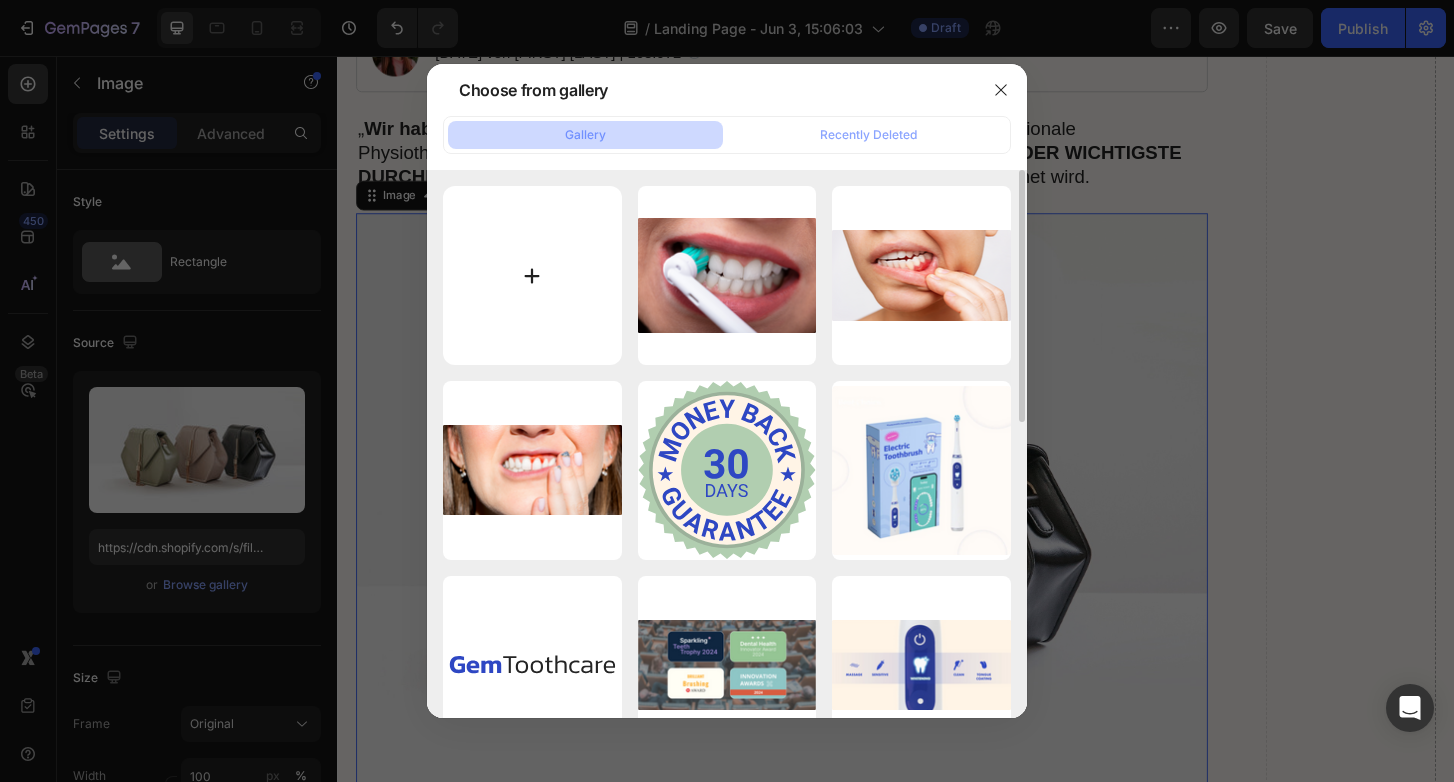 type on "C:\fakepath\bild 1 .jpg" 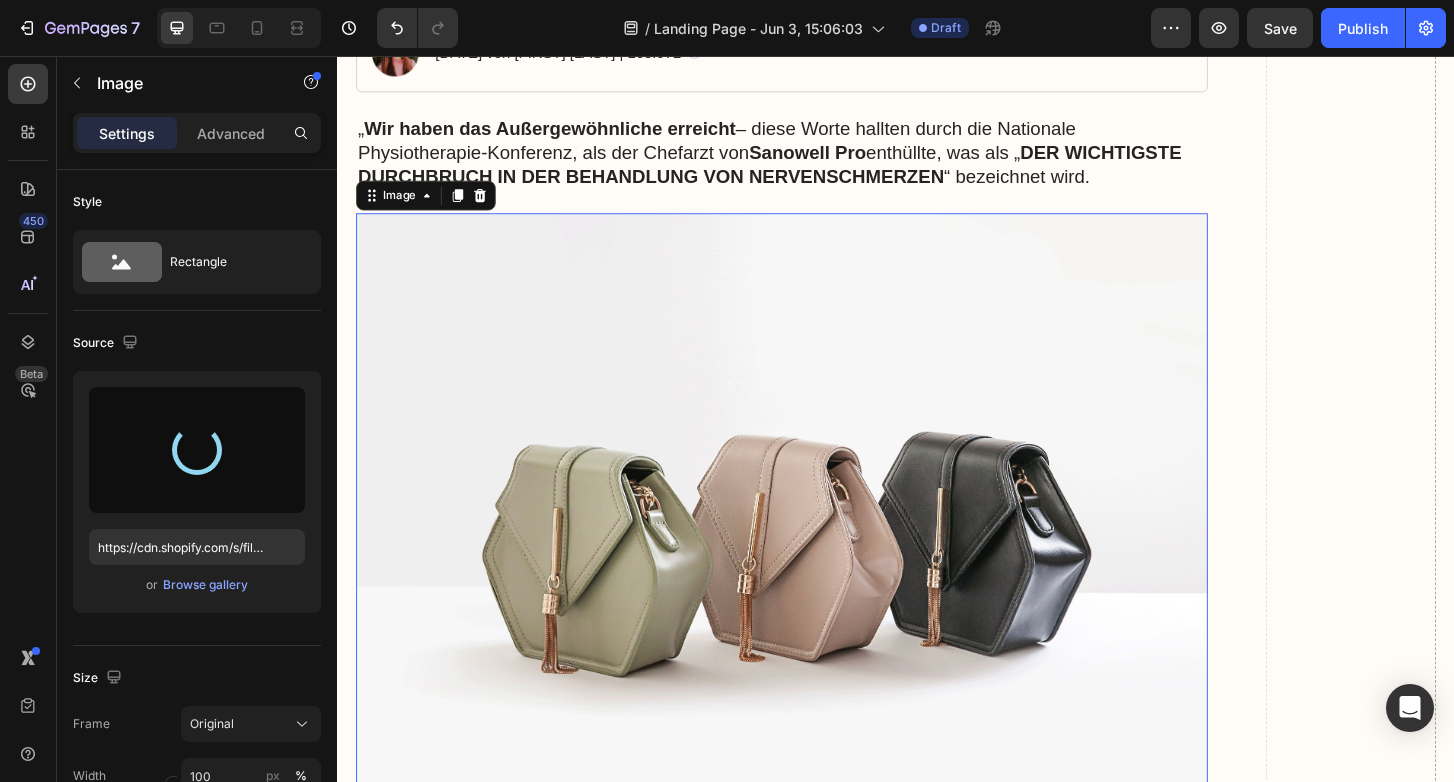 type on "https://cdn.shopify.com/s/files/1/0939/5657/1473/files/gempages_569462755258532896-4b5fe770-ba97-4167-a791-2bc1fdbbb659.jpg" 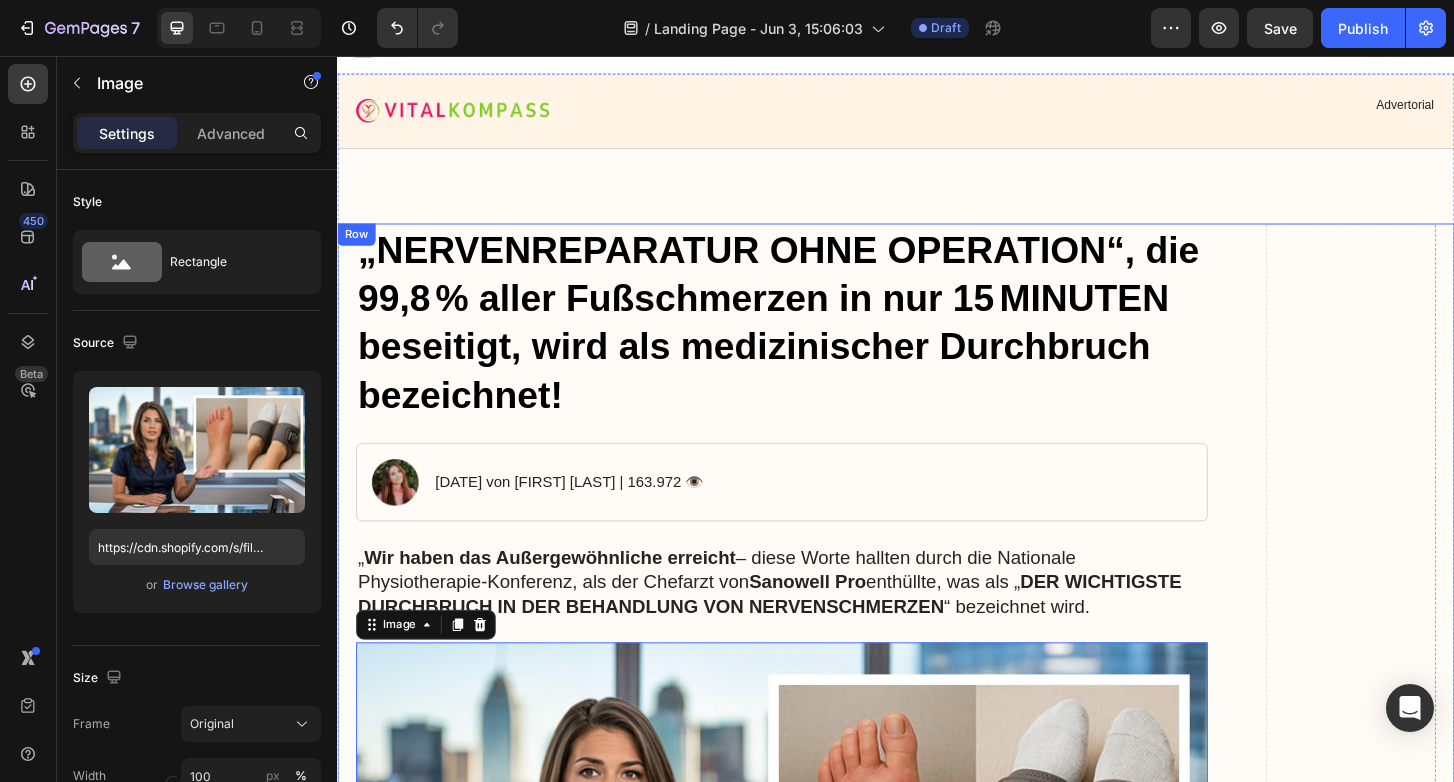 scroll, scrollTop: 0, scrollLeft: 0, axis: both 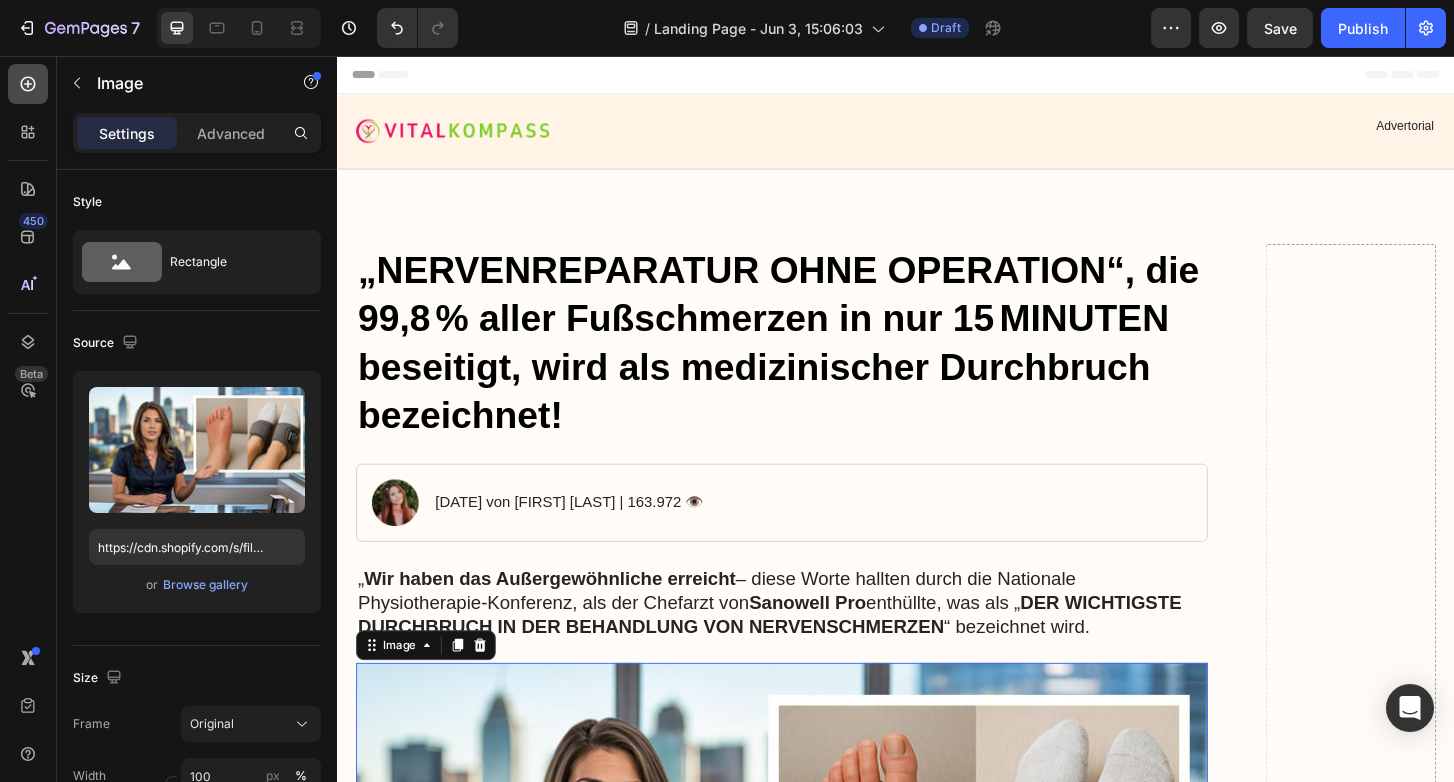 click 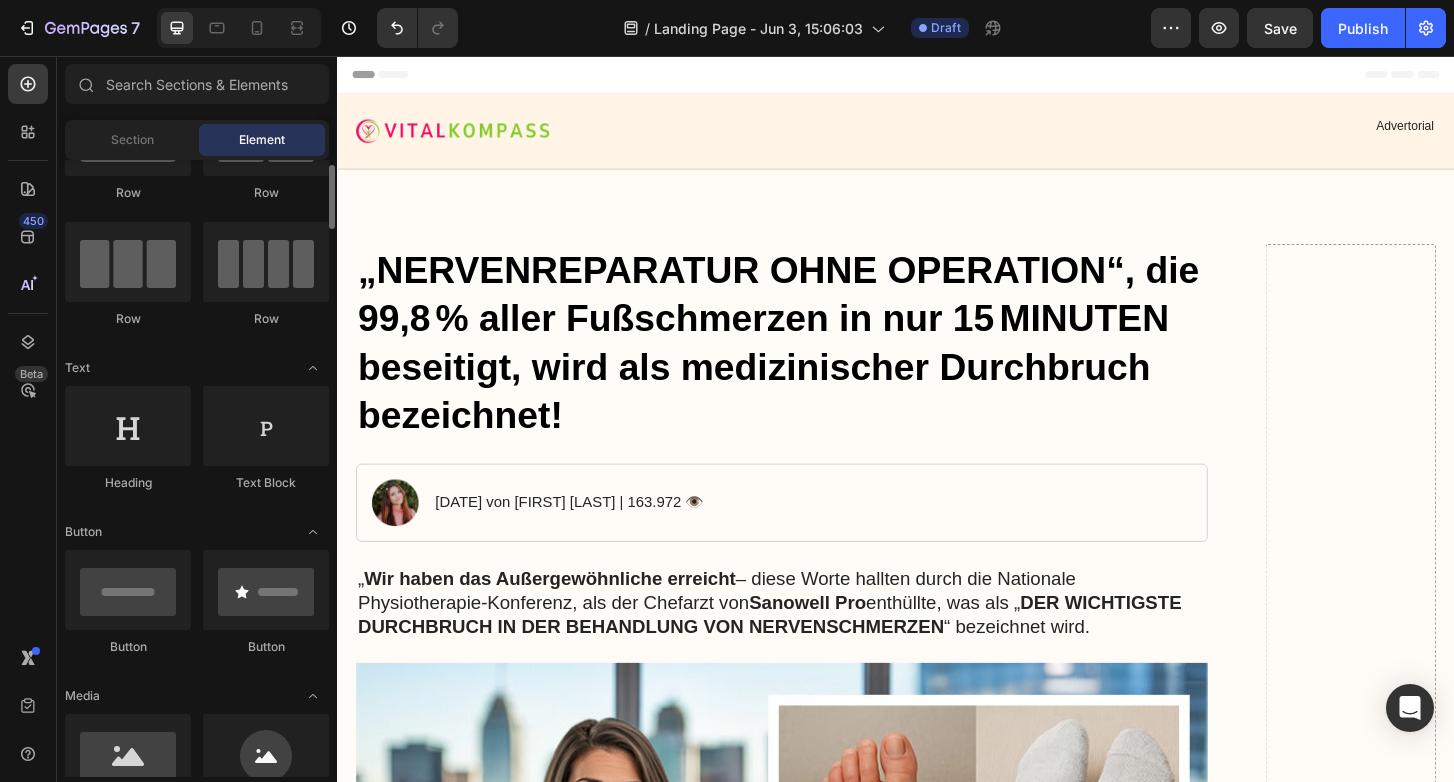 scroll, scrollTop: 97, scrollLeft: 0, axis: vertical 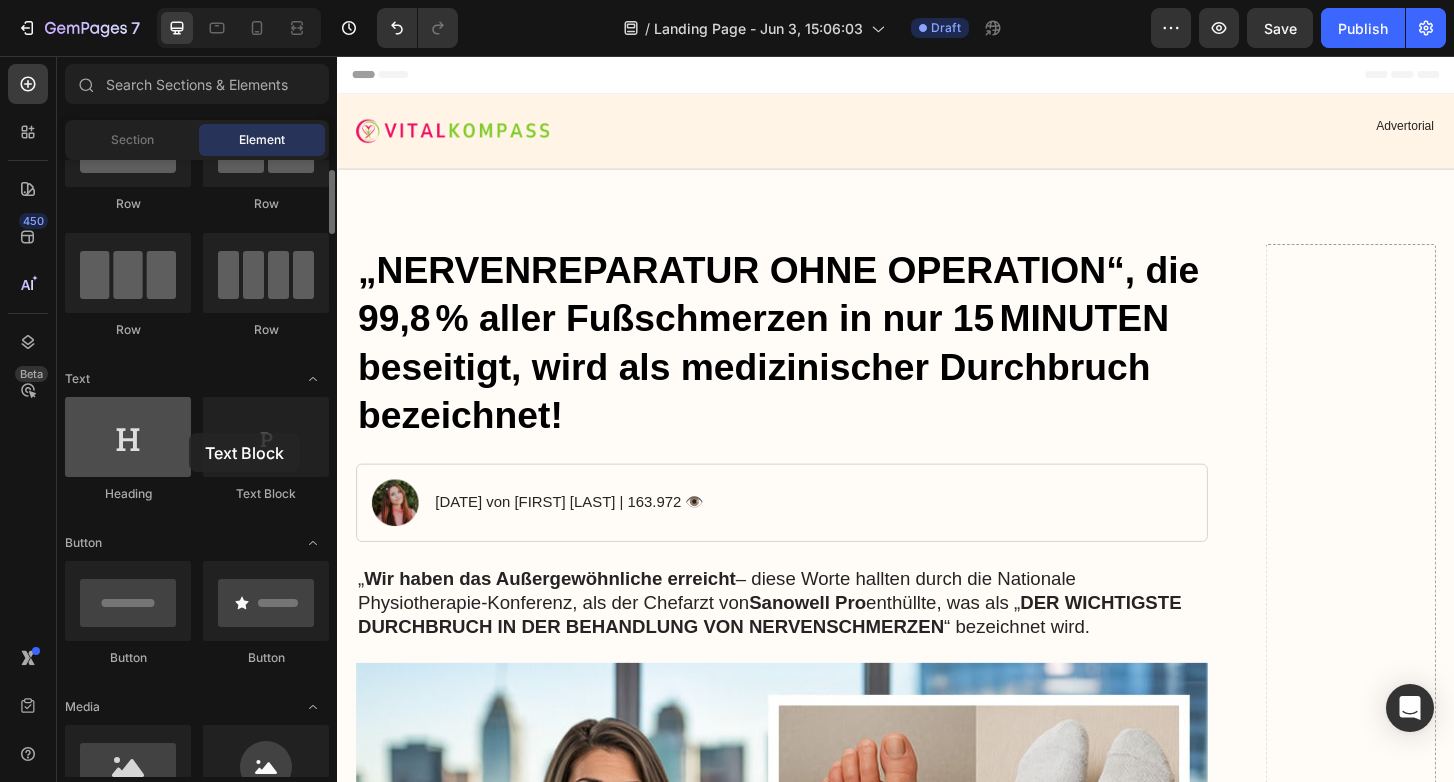 drag, startPoint x: 243, startPoint y: 450, endPoint x: 189, endPoint y: 433, distance: 56.61272 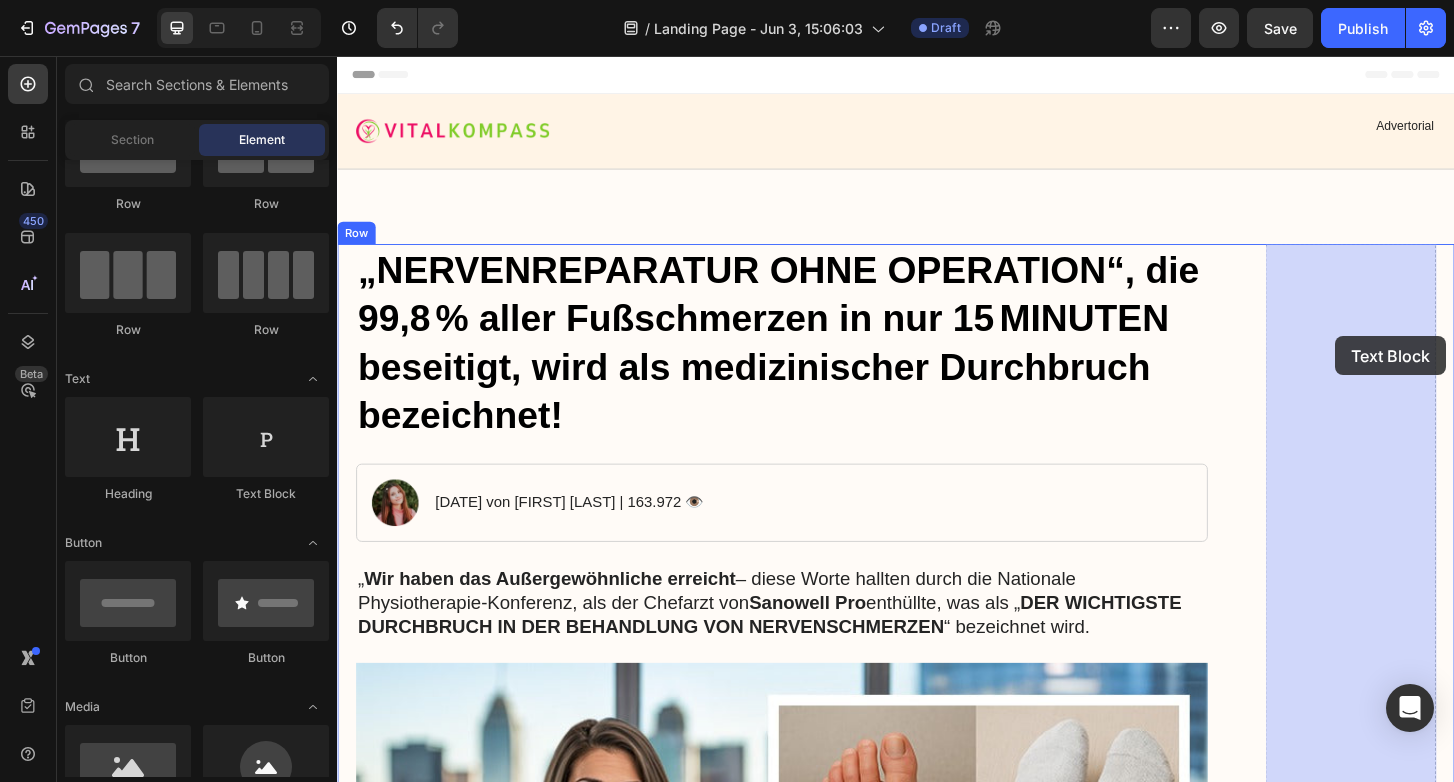 drag, startPoint x: 586, startPoint y: 496, endPoint x: 1409, endPoint y: 357, distance: 834.65564 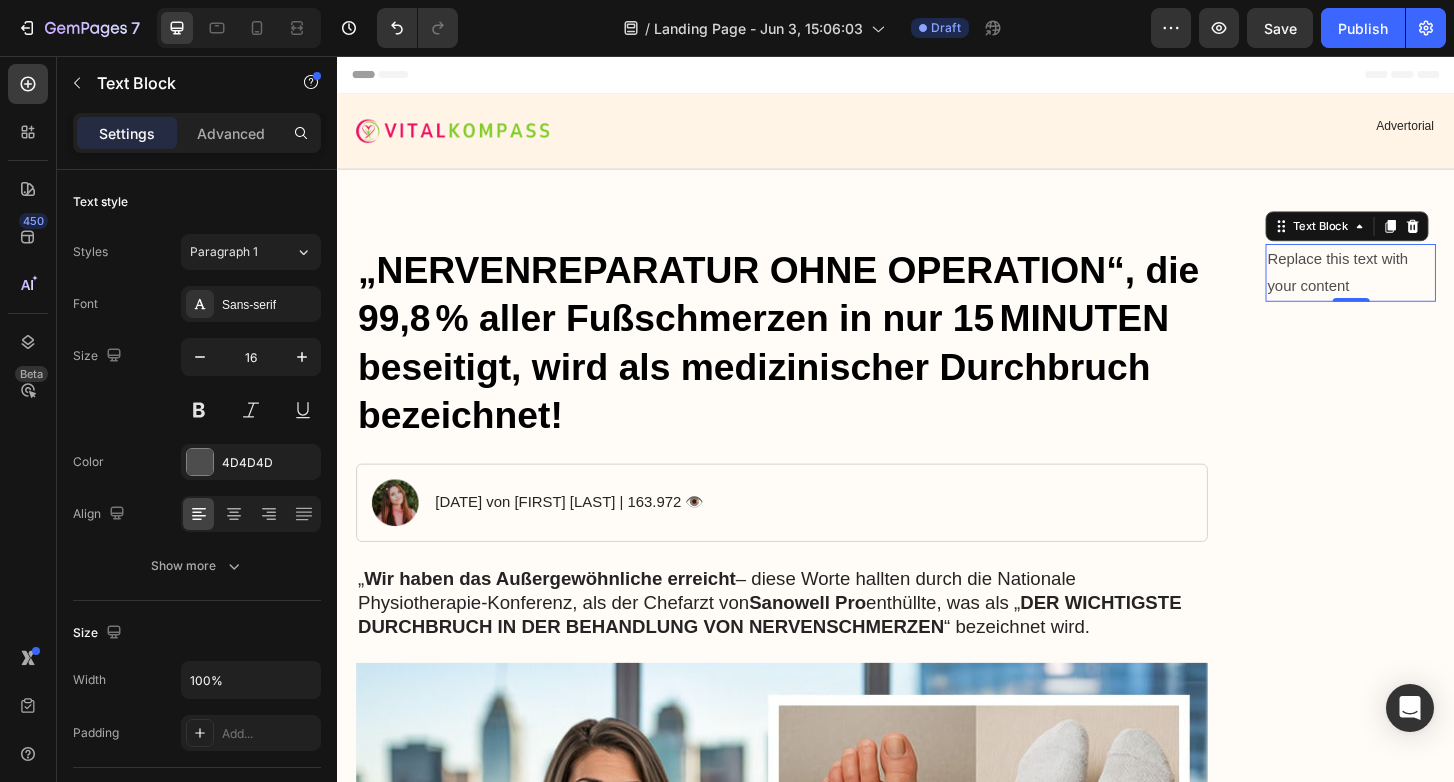 click on "Replace this text with your content" at bounding box center (1425, 289) 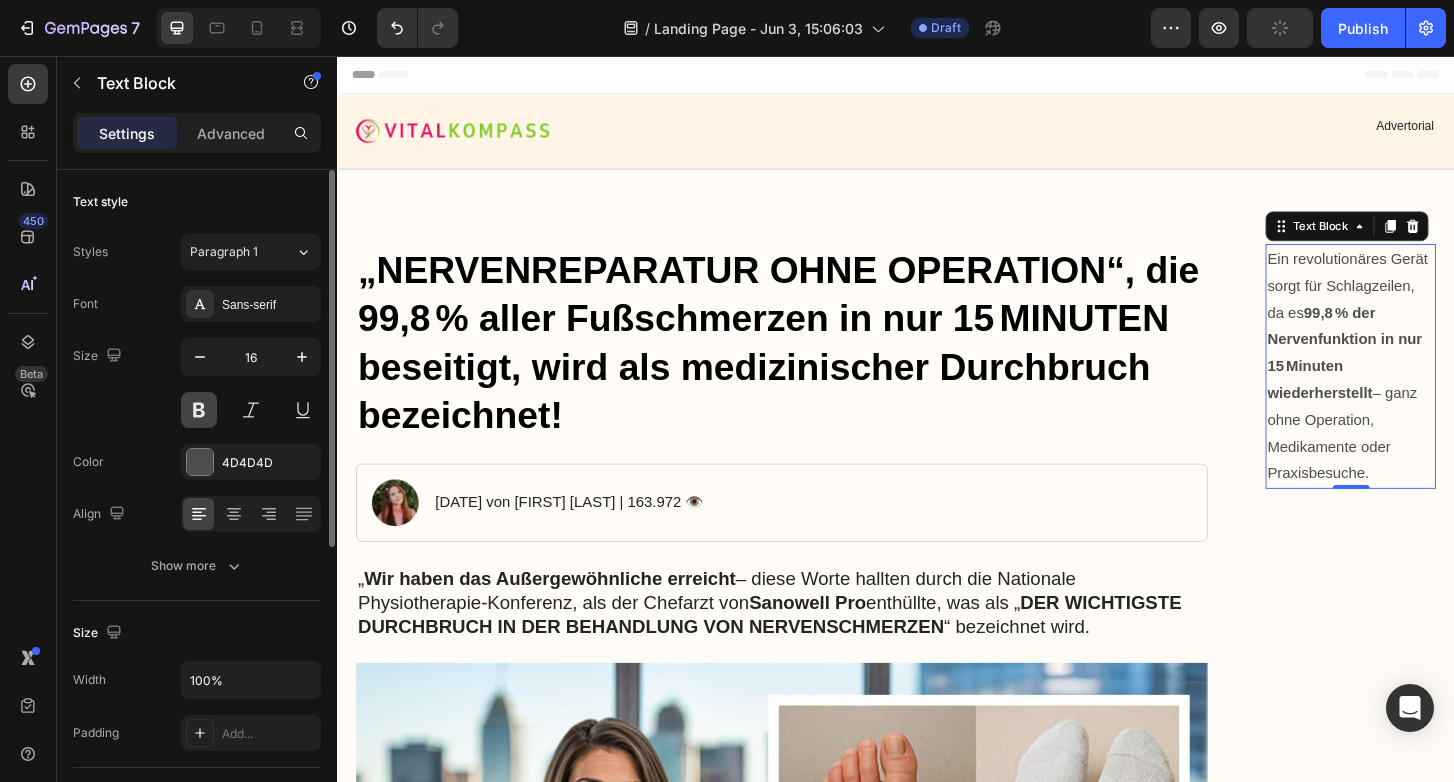 click at bounding box center (199, 410) 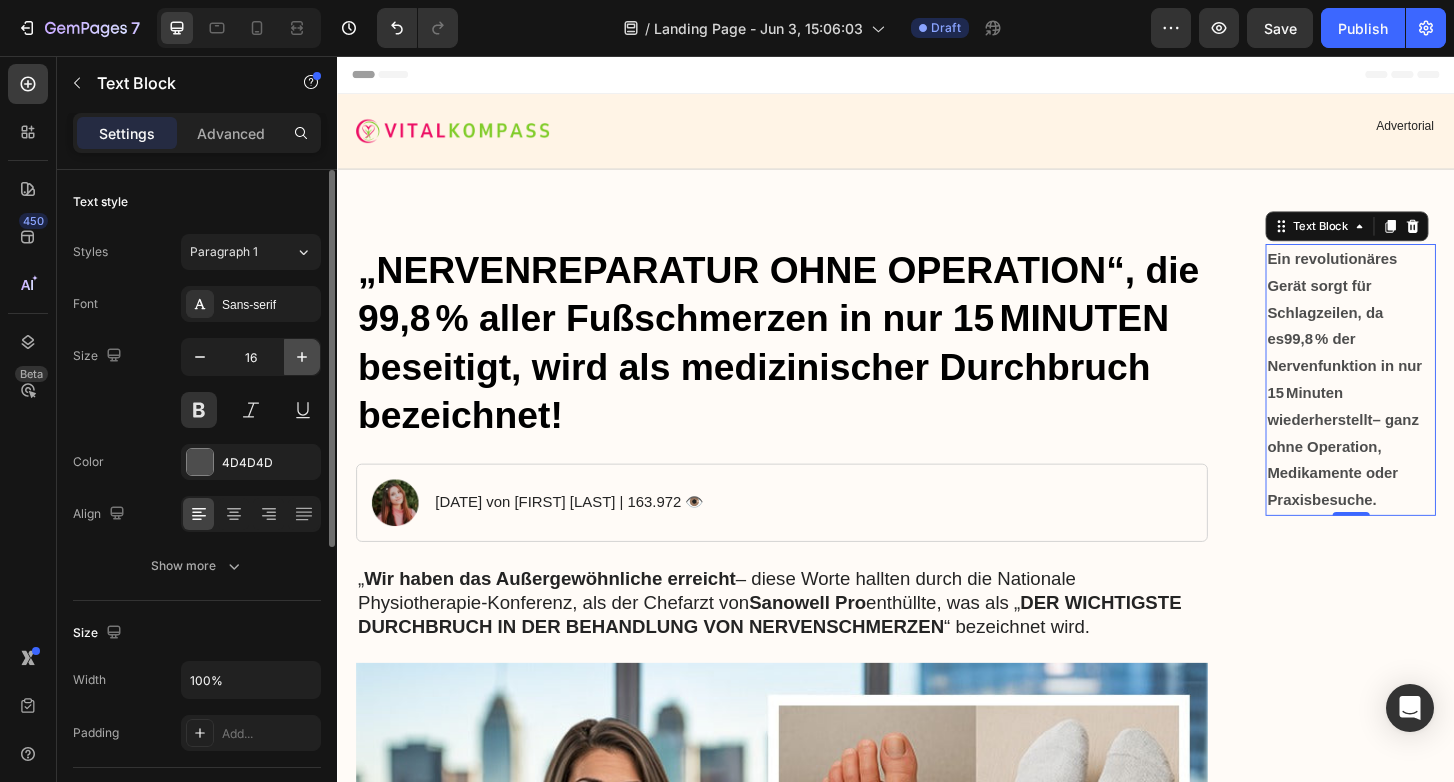 click 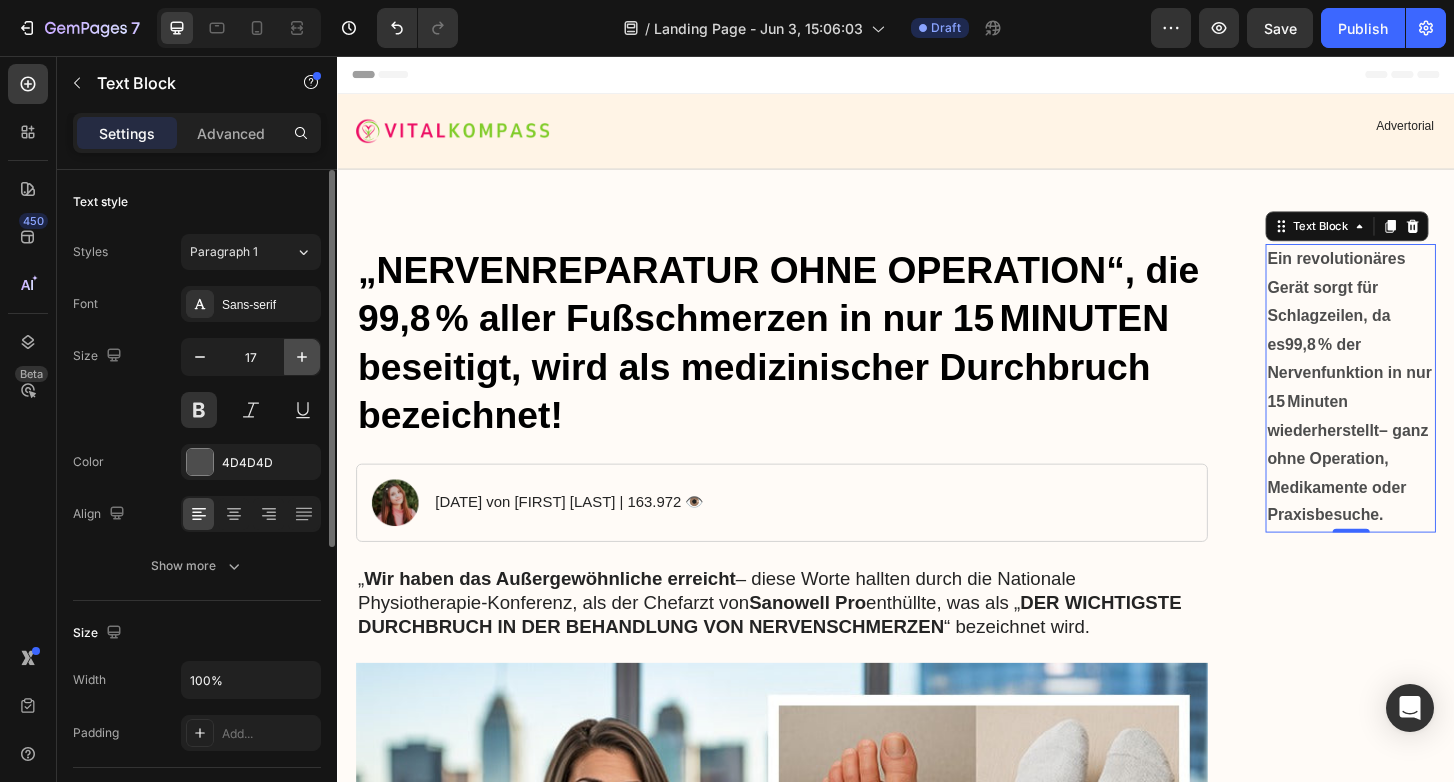 click 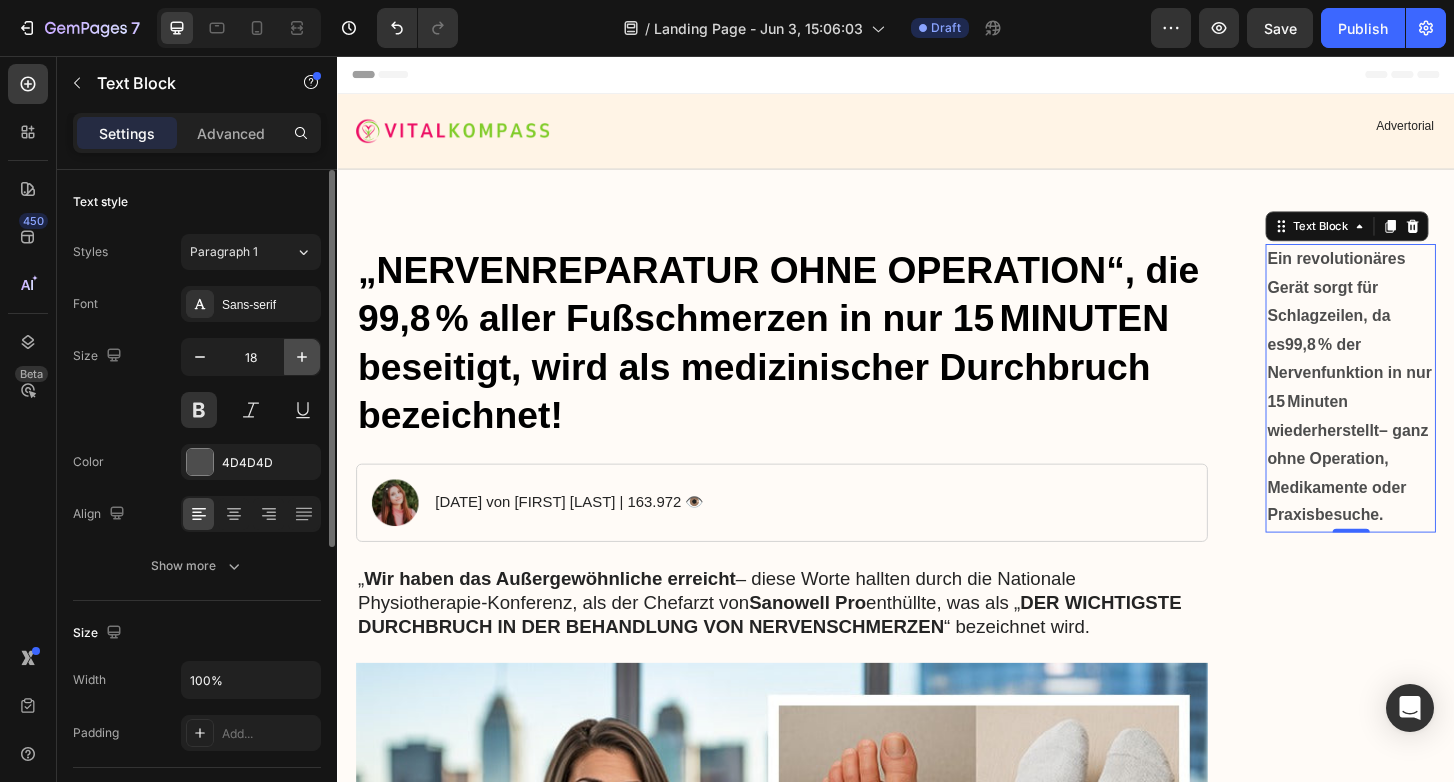 click 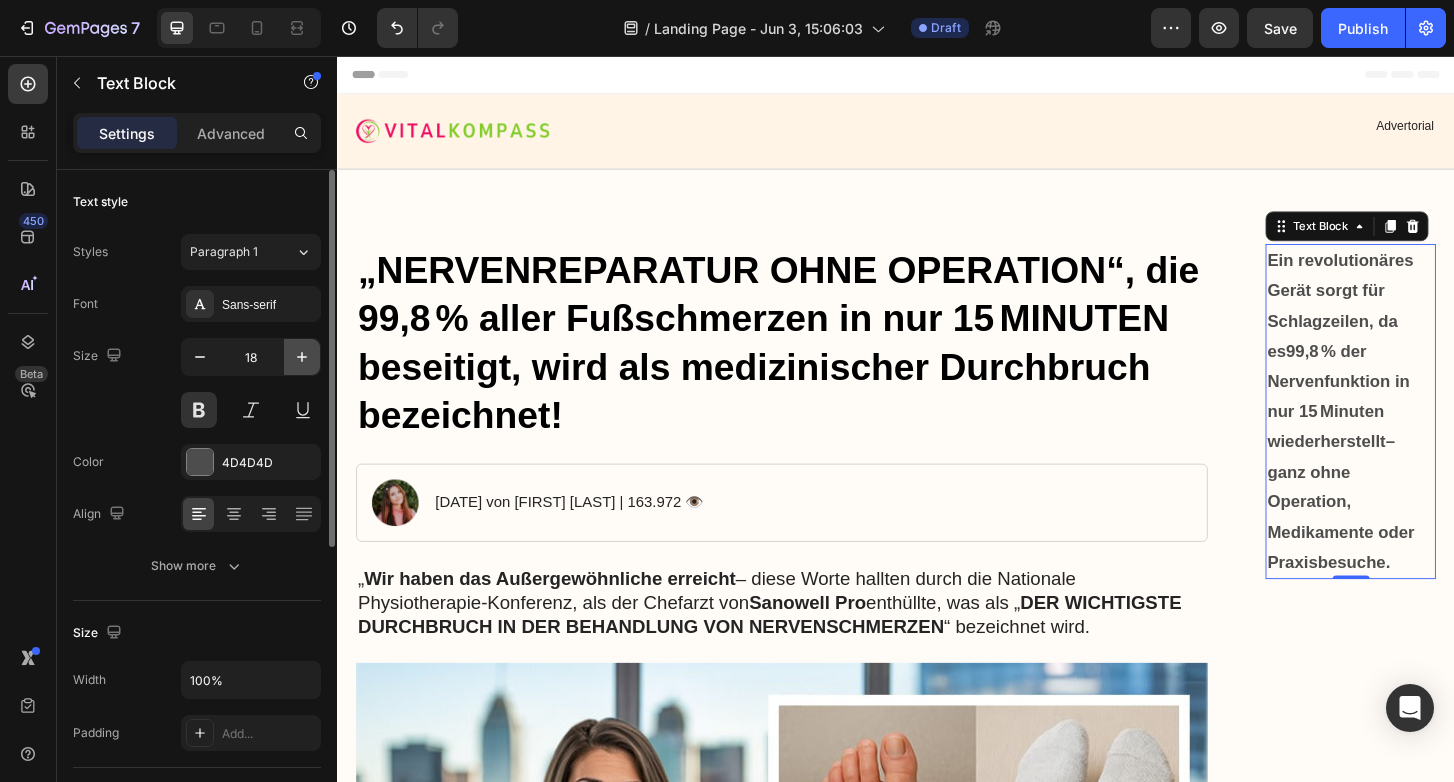 click 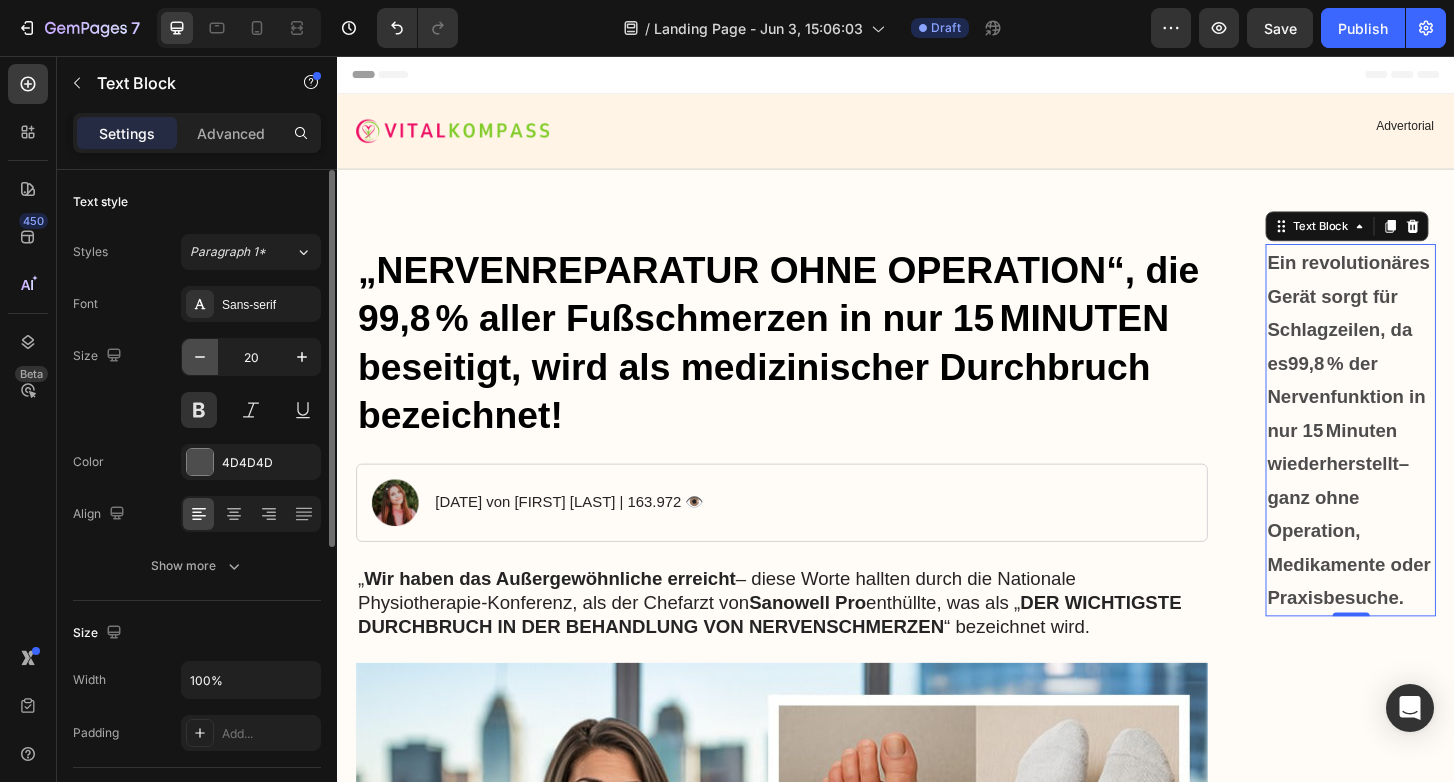 click at bounding box center [200, 357] 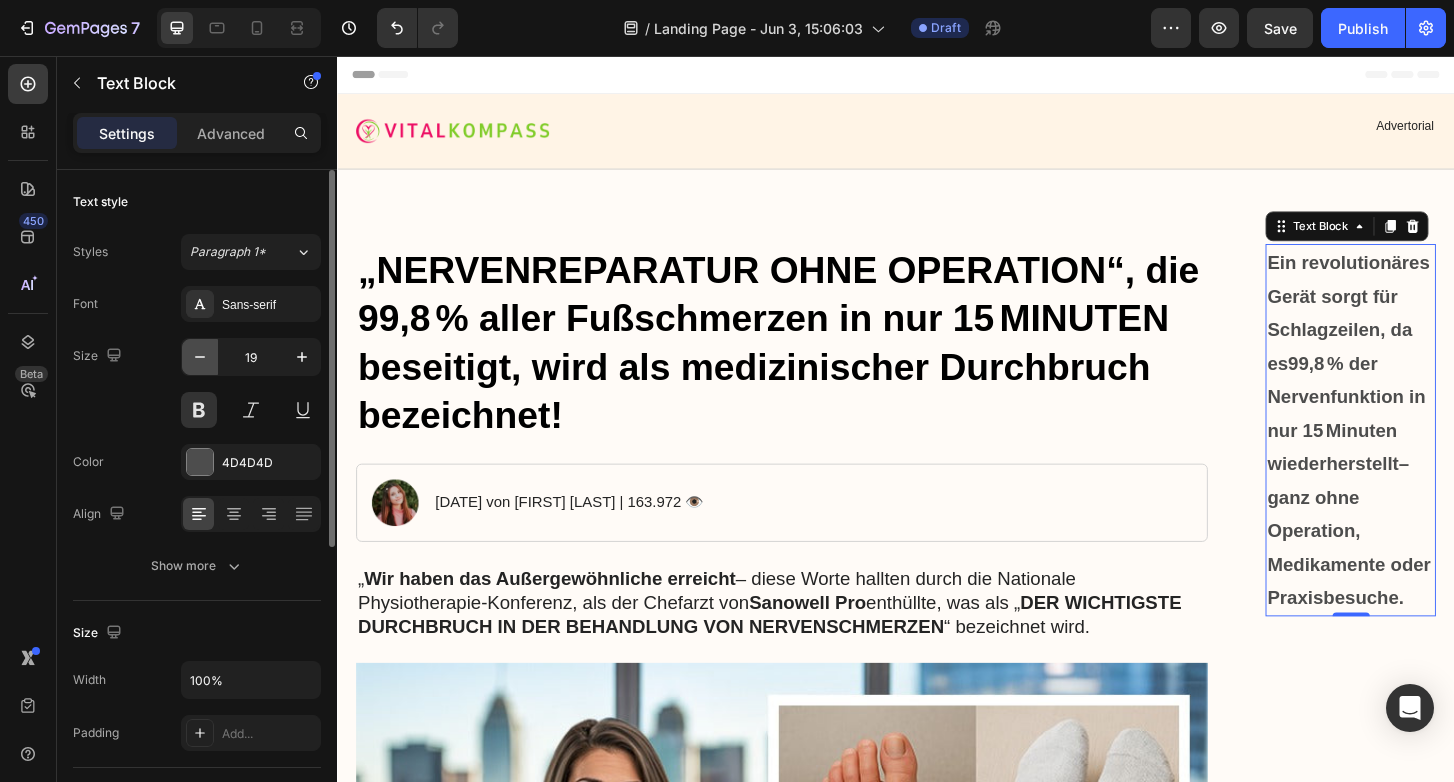 click at bounding box center (200, 357) 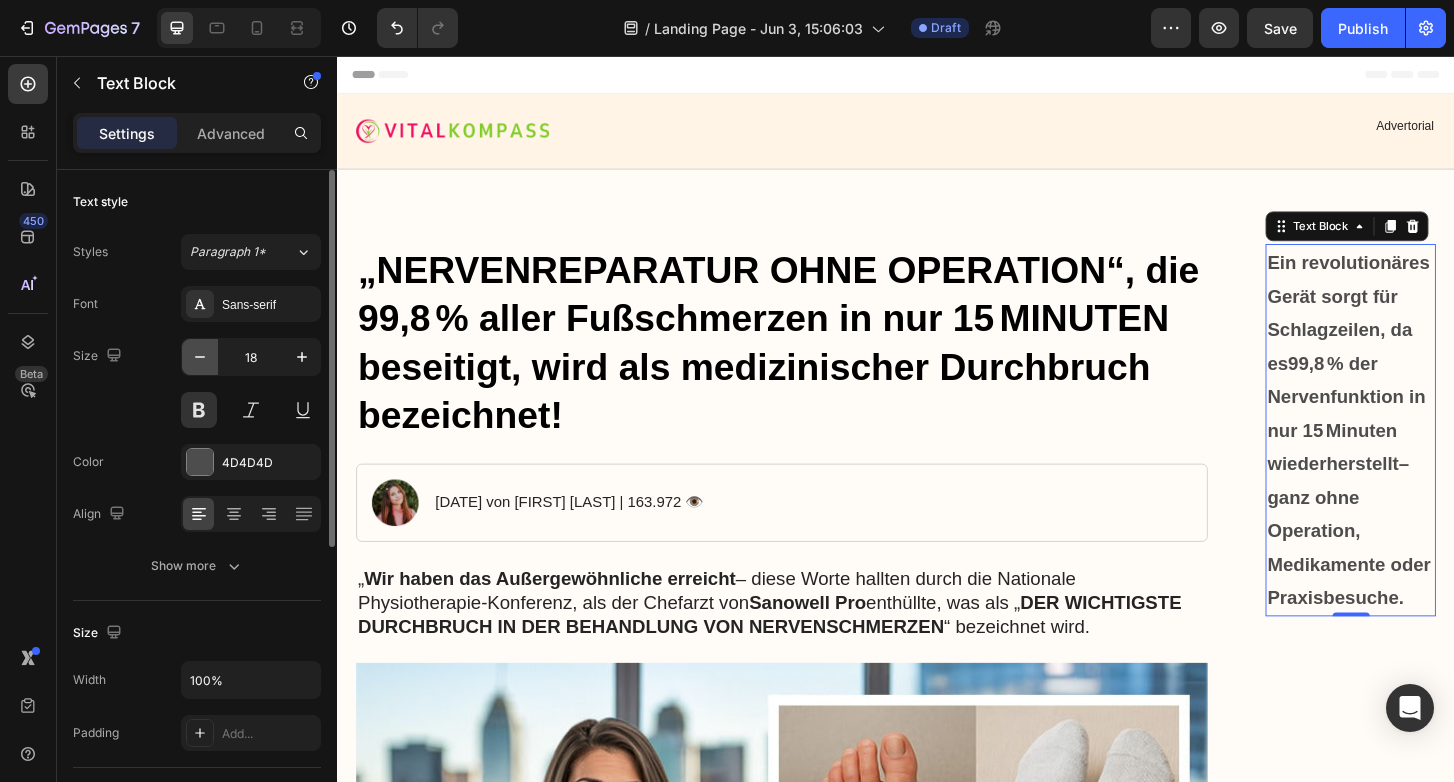 click at bounding box center (200, 357) 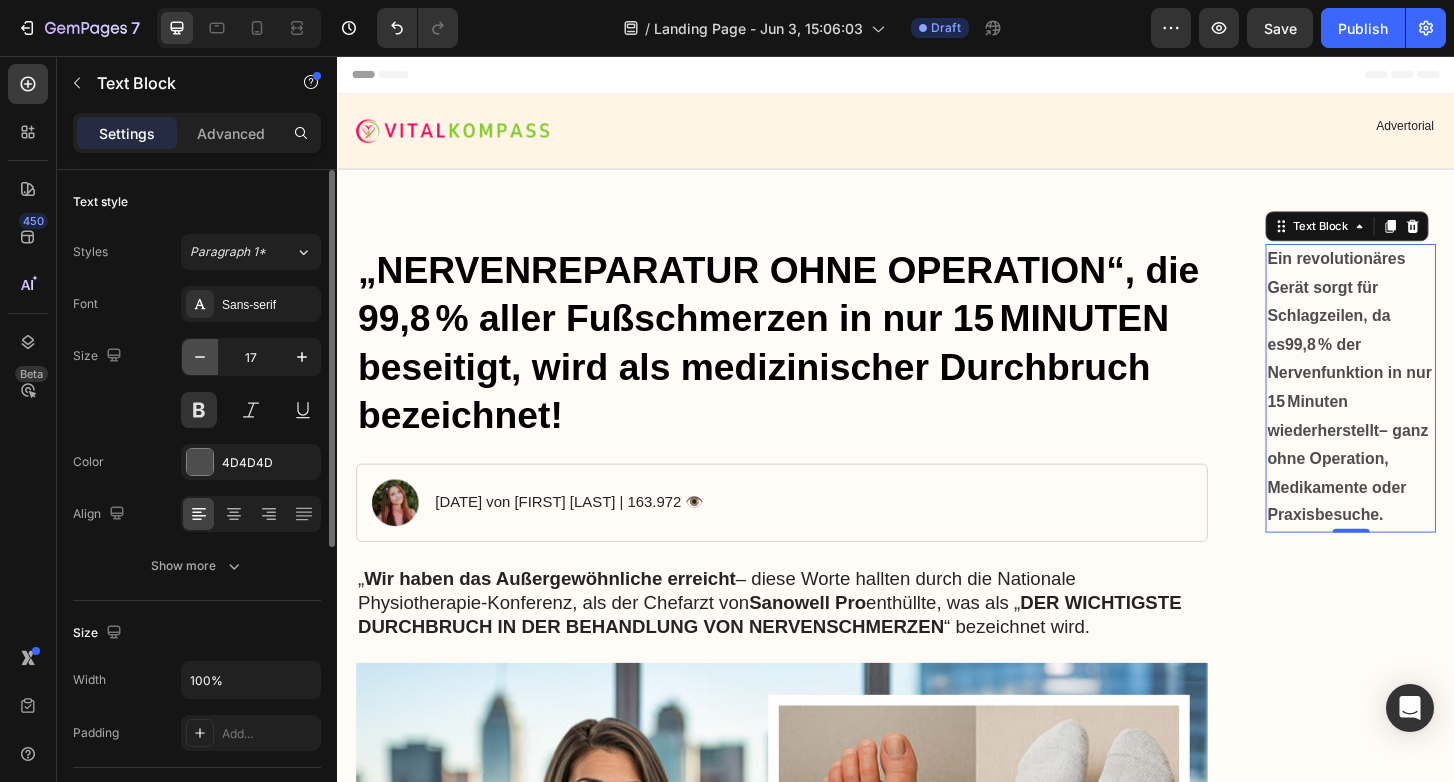 click at bounding box center [200, 357] 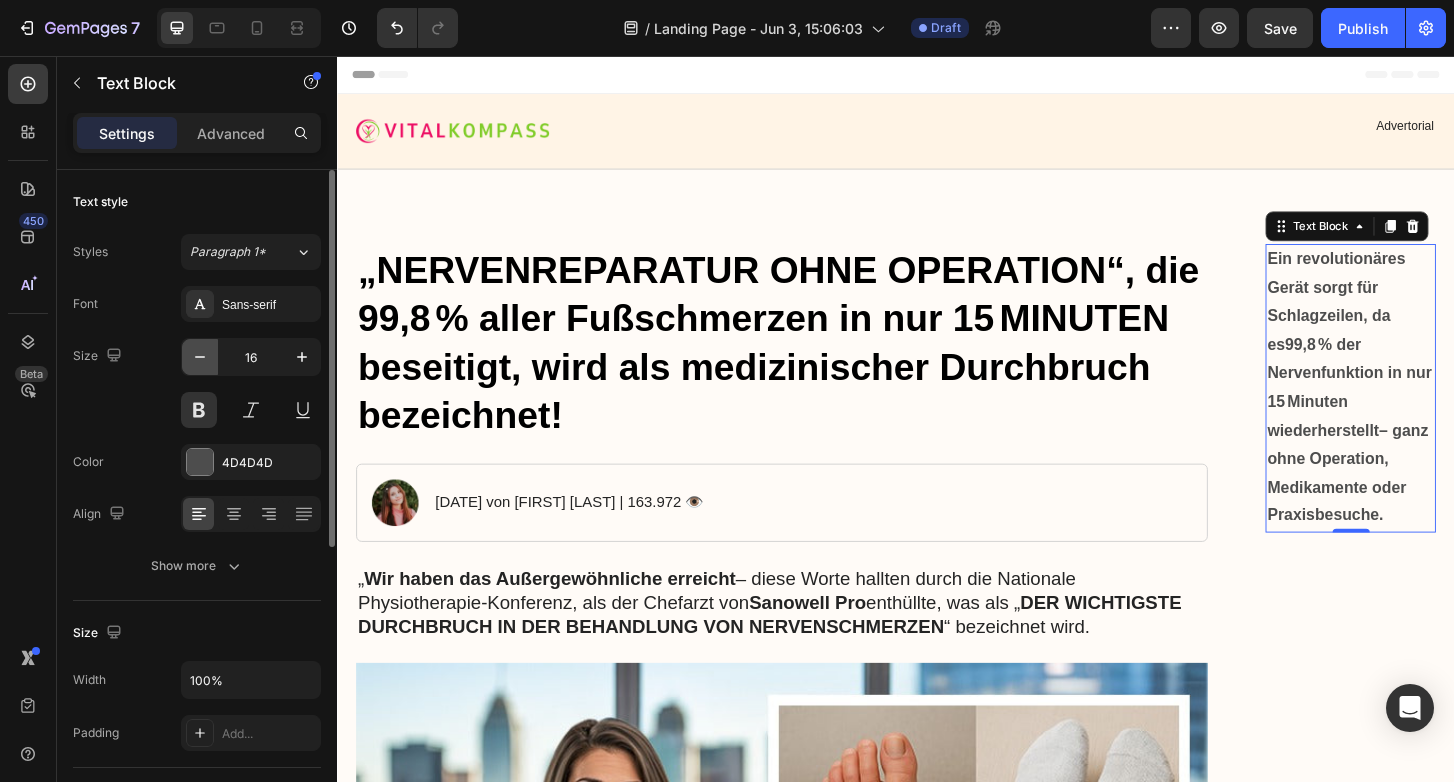 click at bounding box center [200, 357] 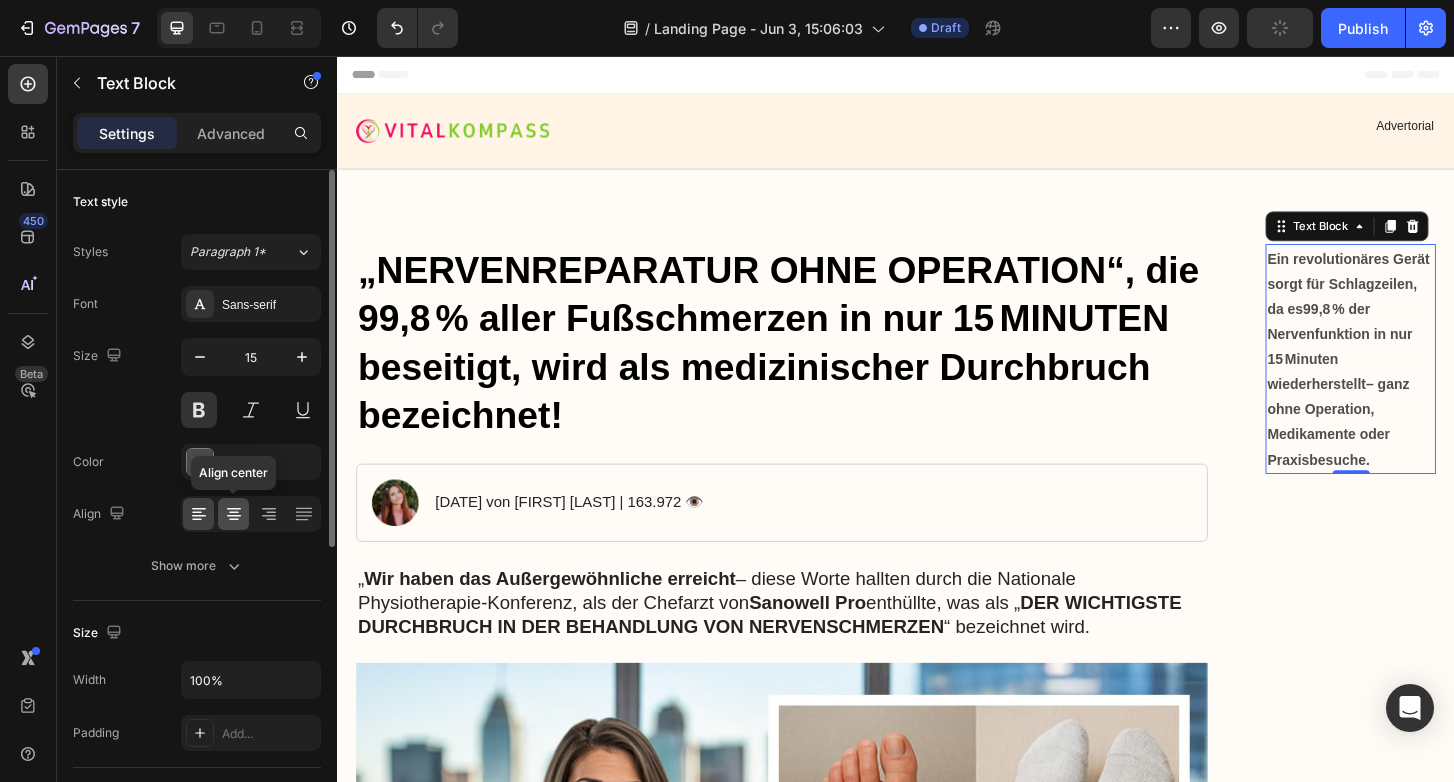 click 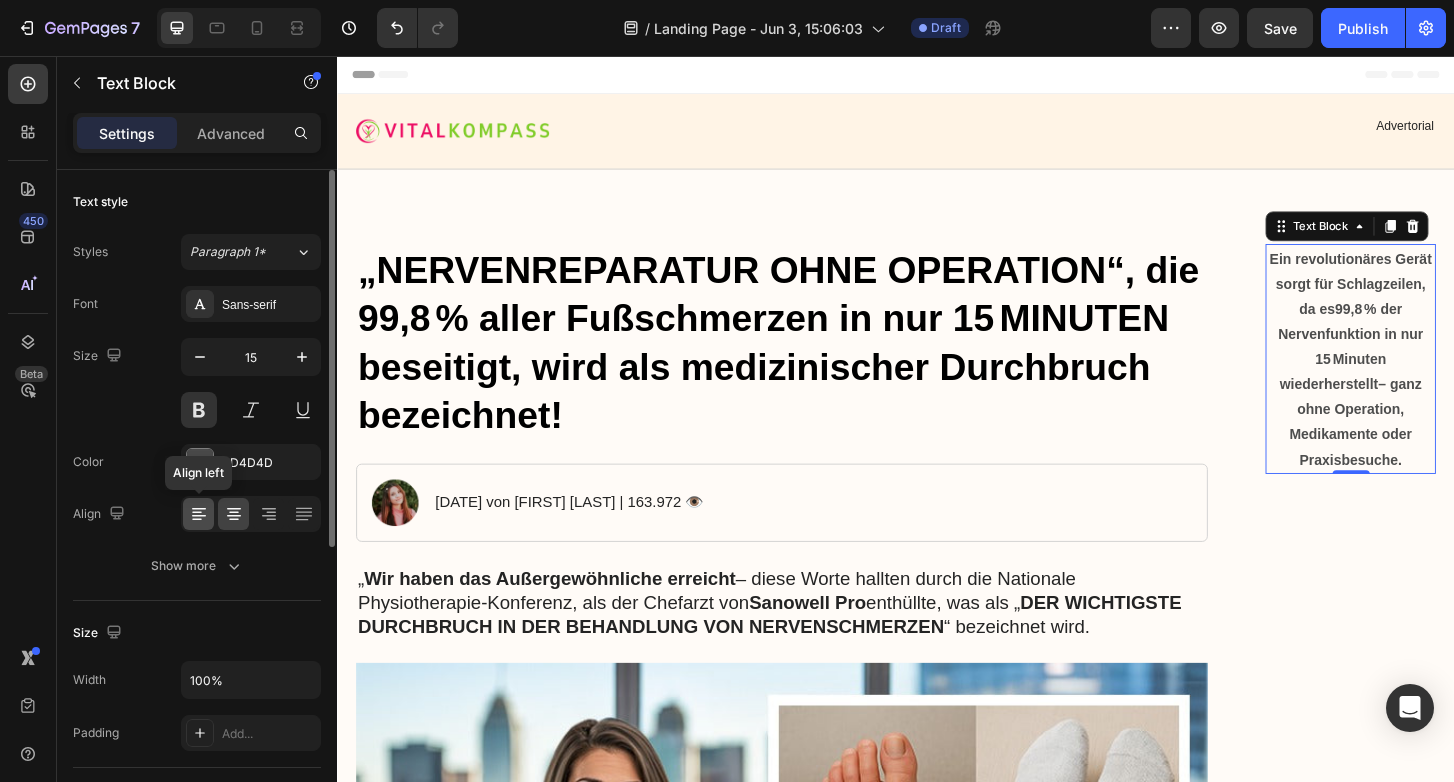 click 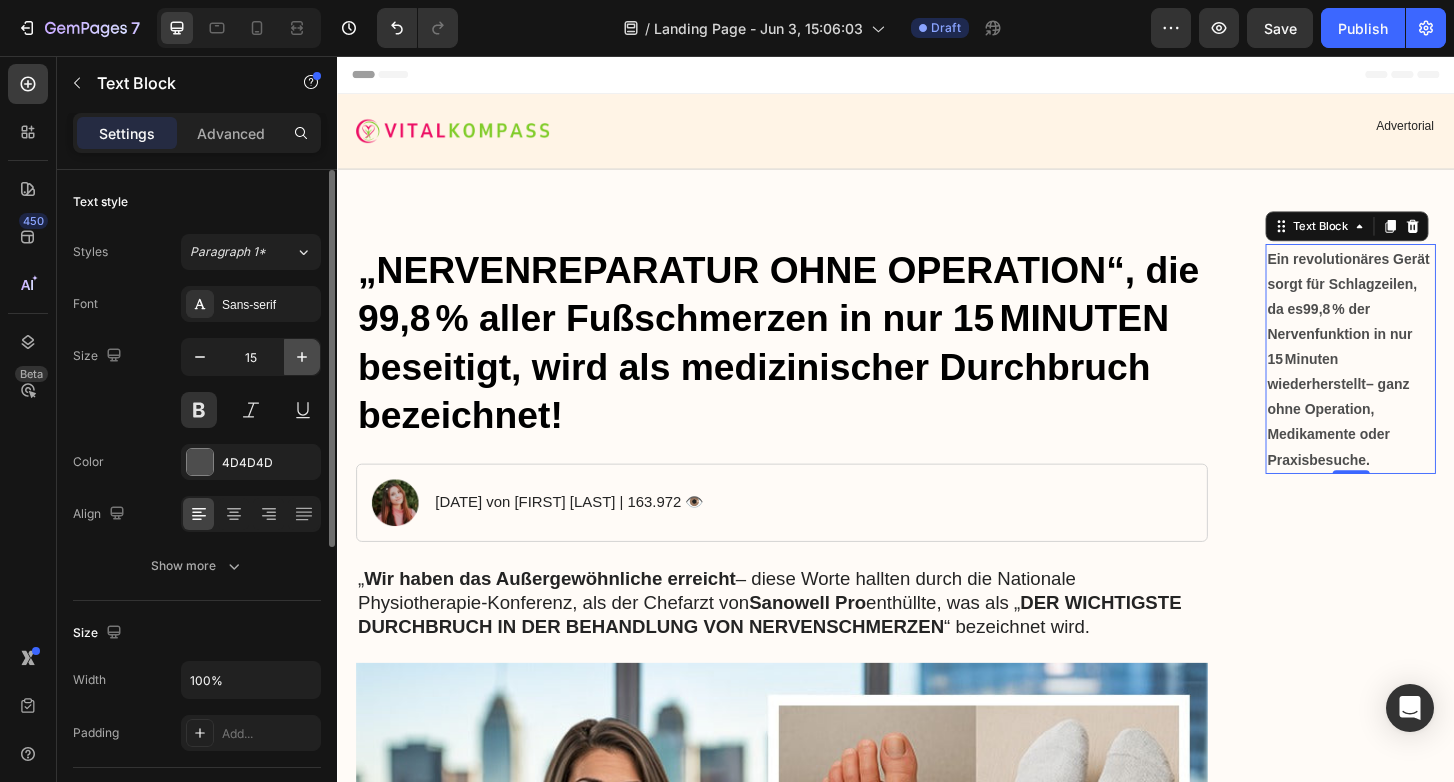 click at bounding box center (302, 357) 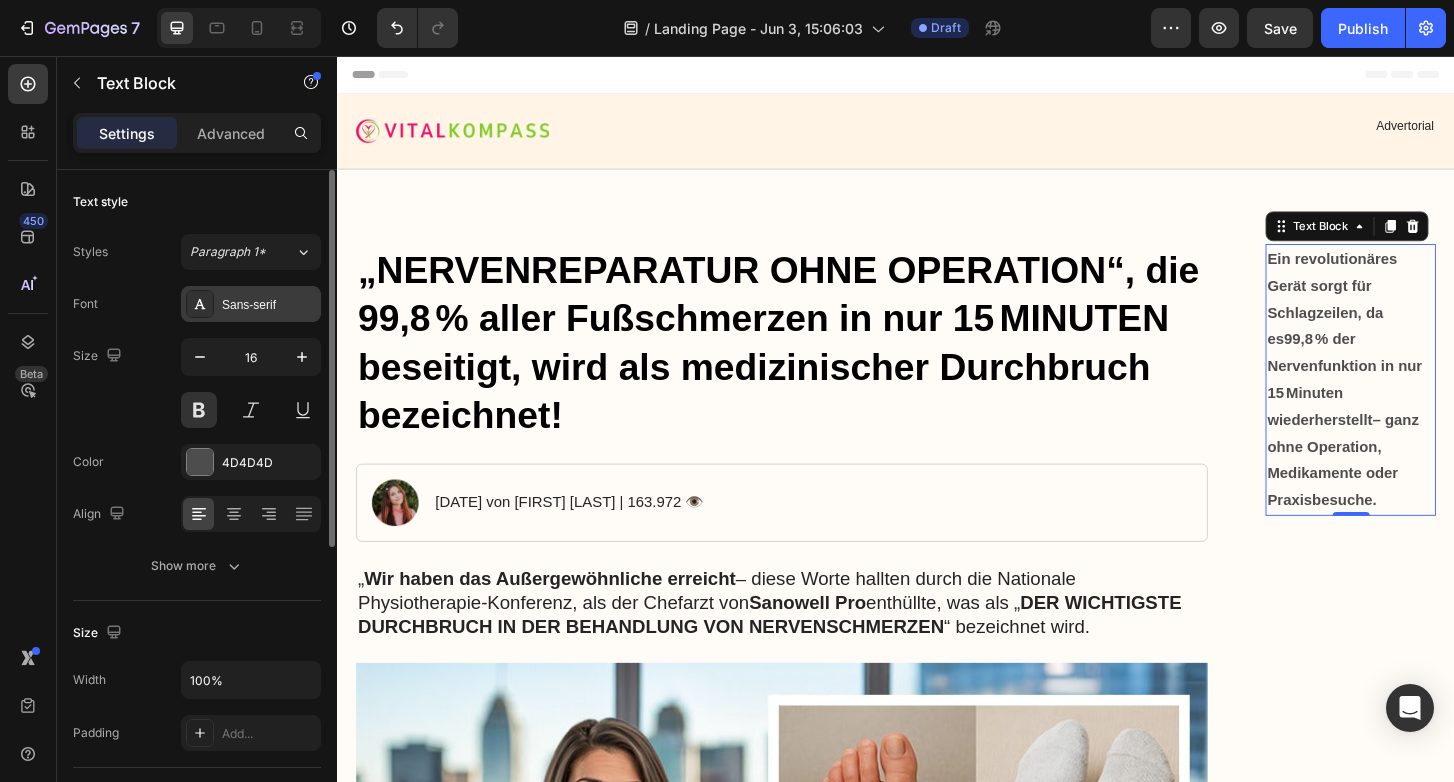 click on "Sans-serif" at bounding box center (269, 305) 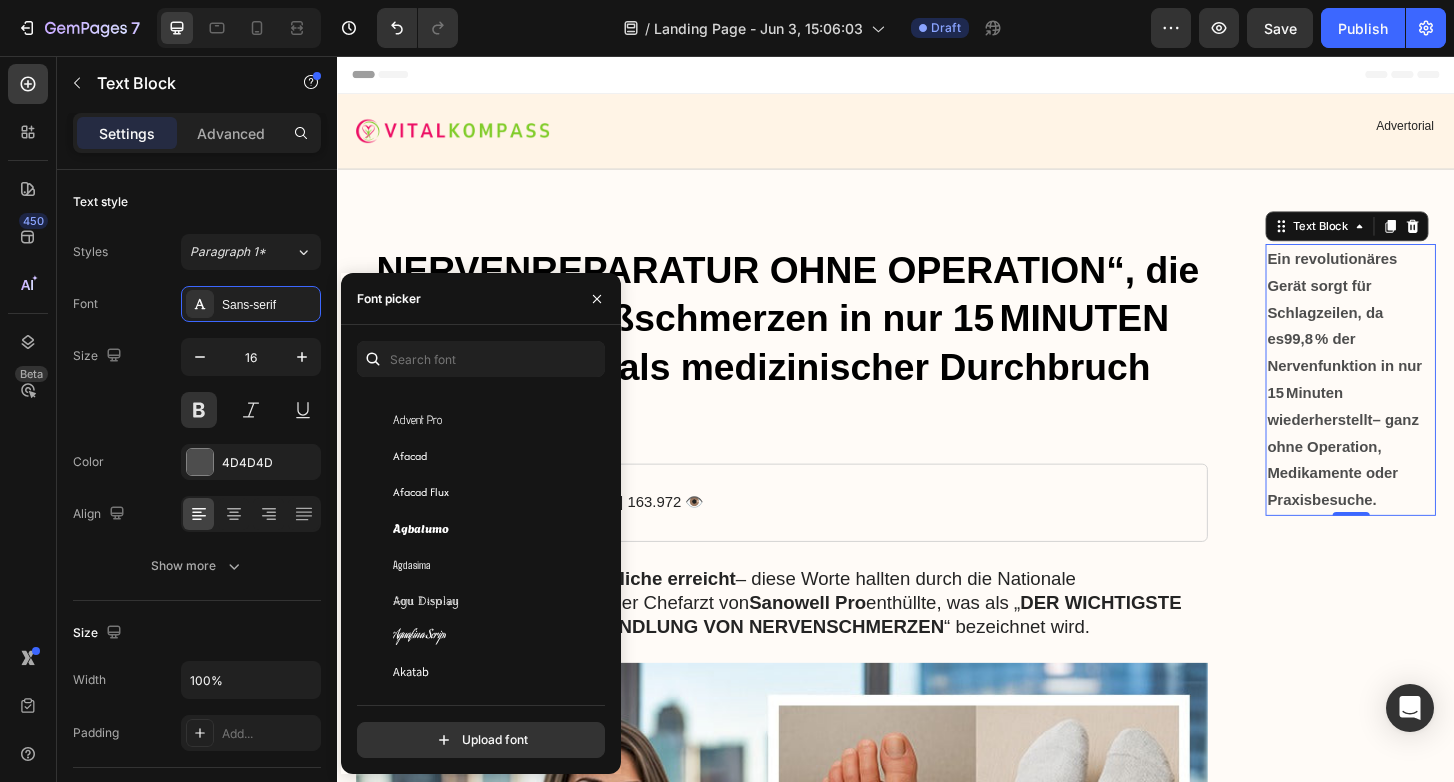 scroll, scrollTop: 549, scrollLeft: 0, axis: vertical 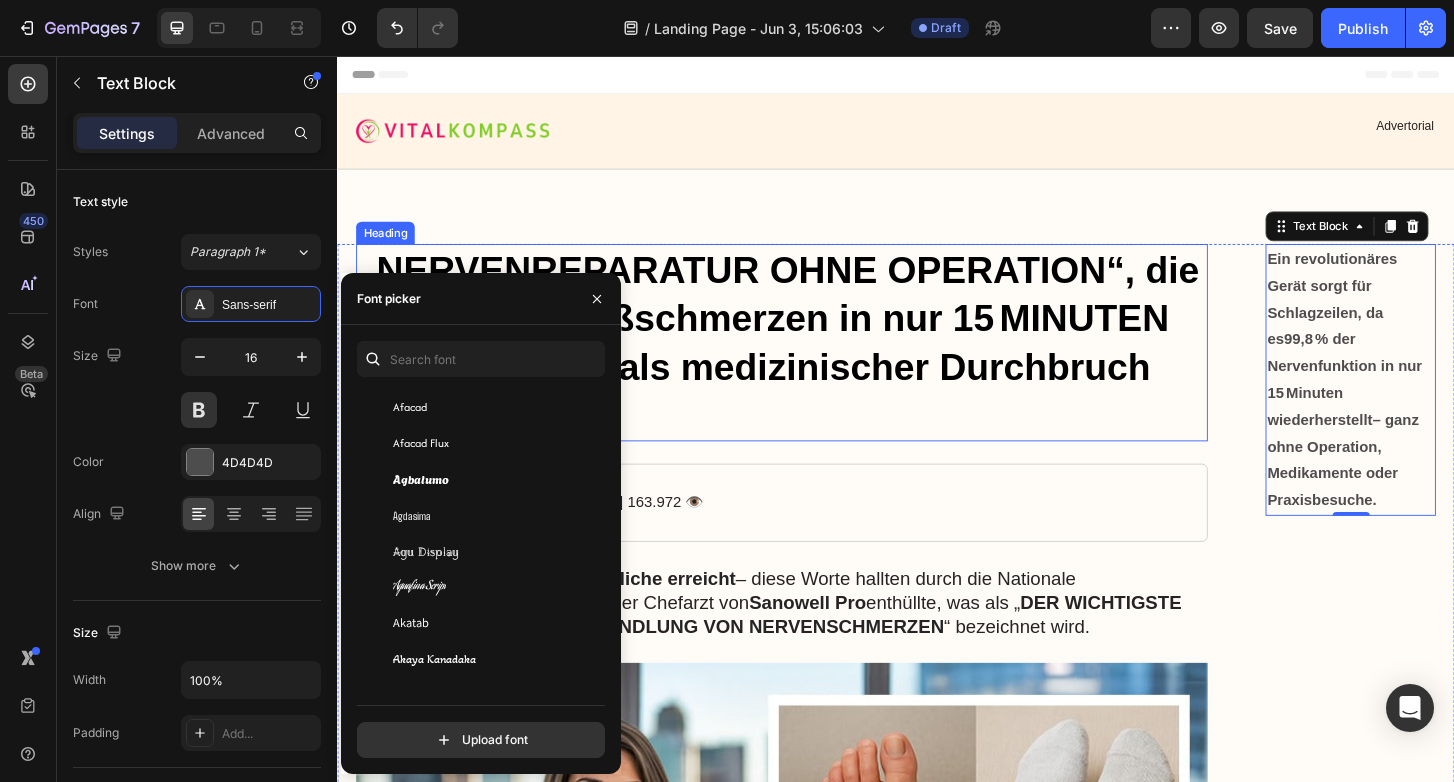 click on "„ NERVENREPARATUR OHNE OPERATION “, die 99,8 % aller Fußschmerzen in nur 15 MINUTEN beseitigt, wird als medizinischer Durchbruch bezeichnet!" at bounding box center (814, 364) 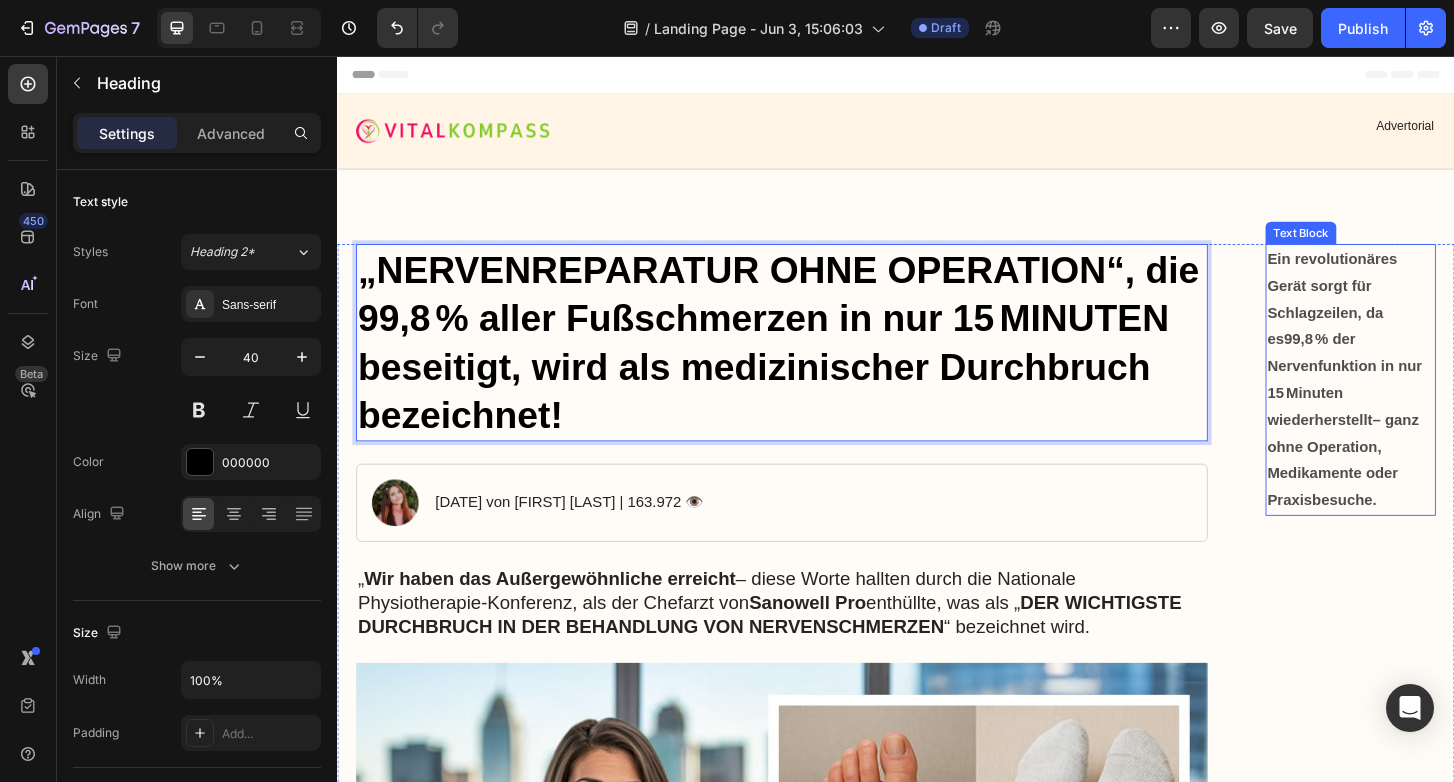 click on "99,8 % der Nervenfunktion in nur 15 Minuten wiederherstellt" at bounding box center (1419, 402) 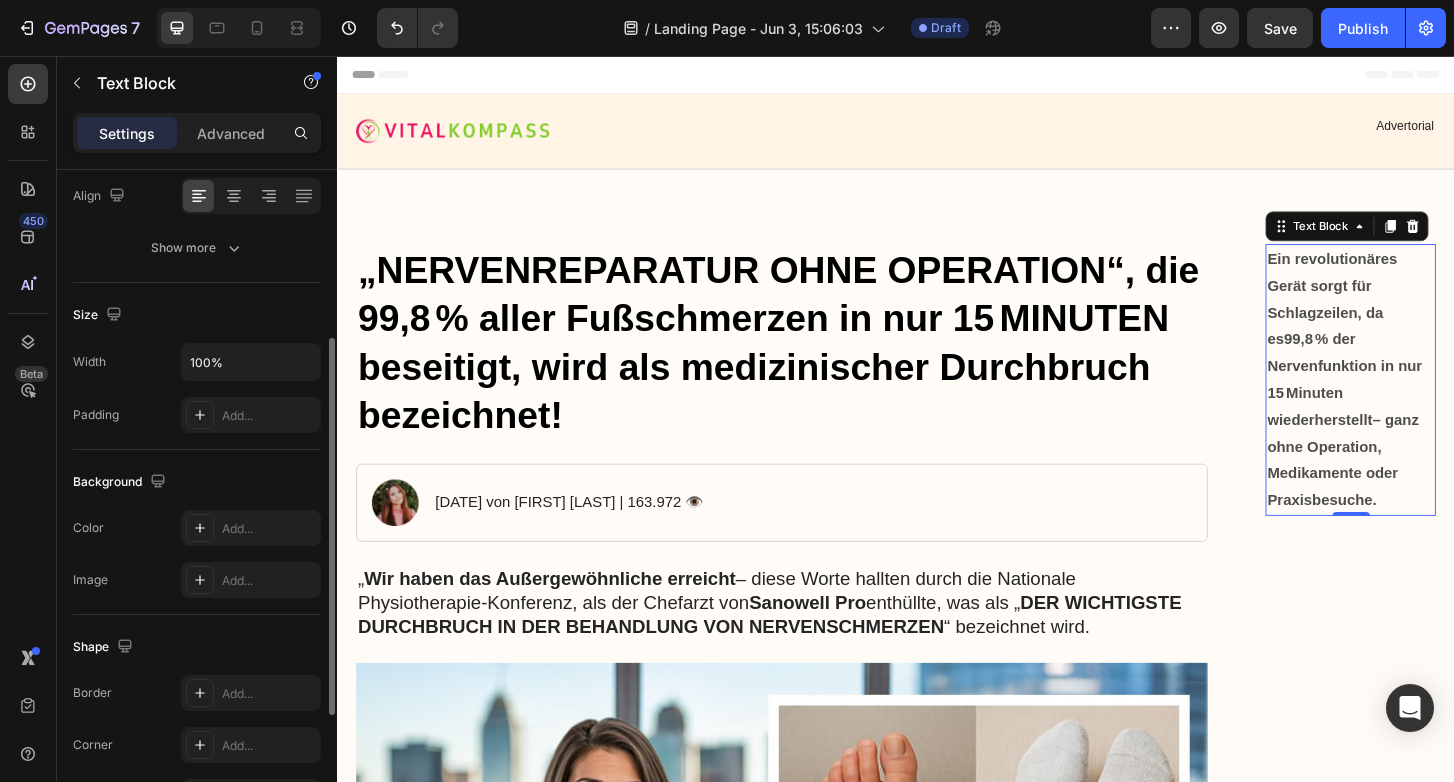 scroll, scrollTop: 246, scrollLeft: 0, axis: vertical 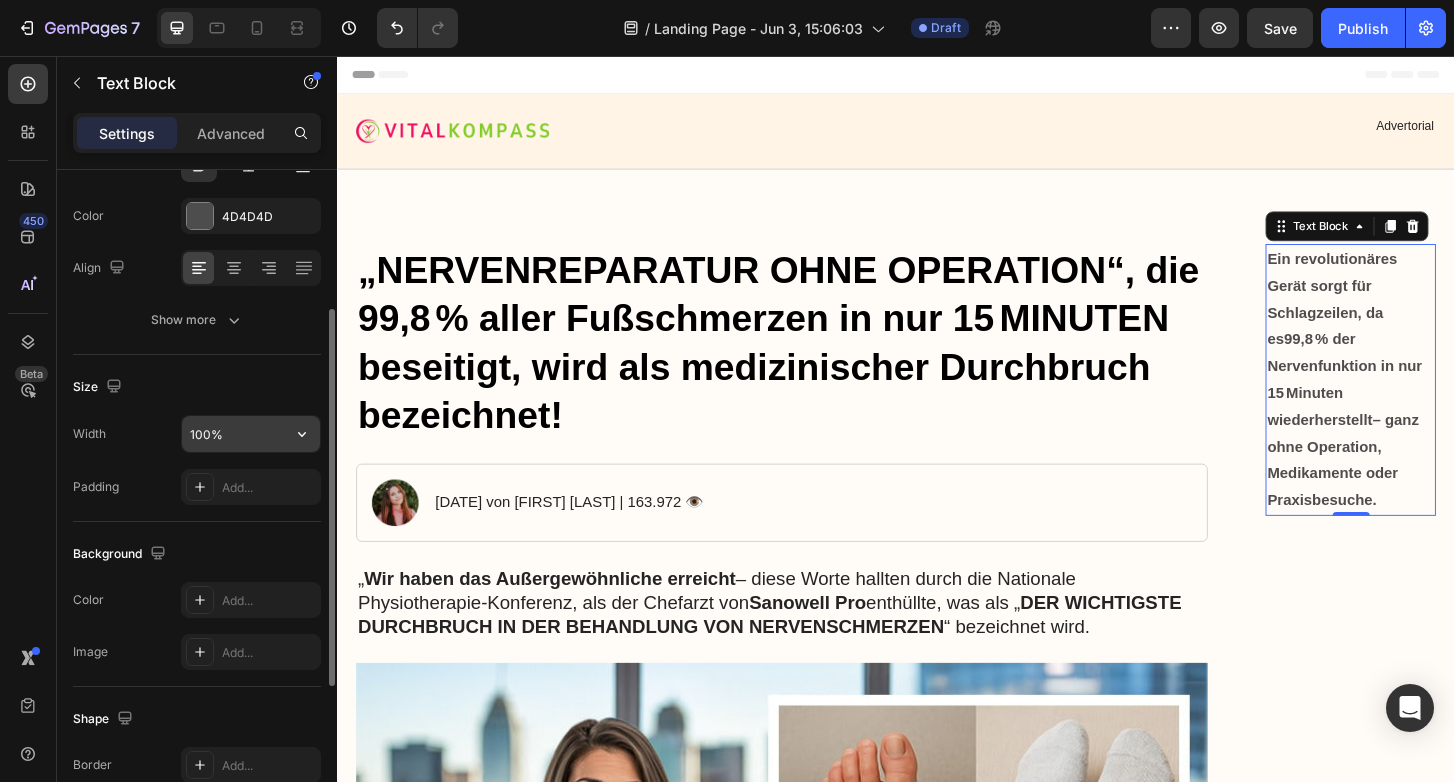 click 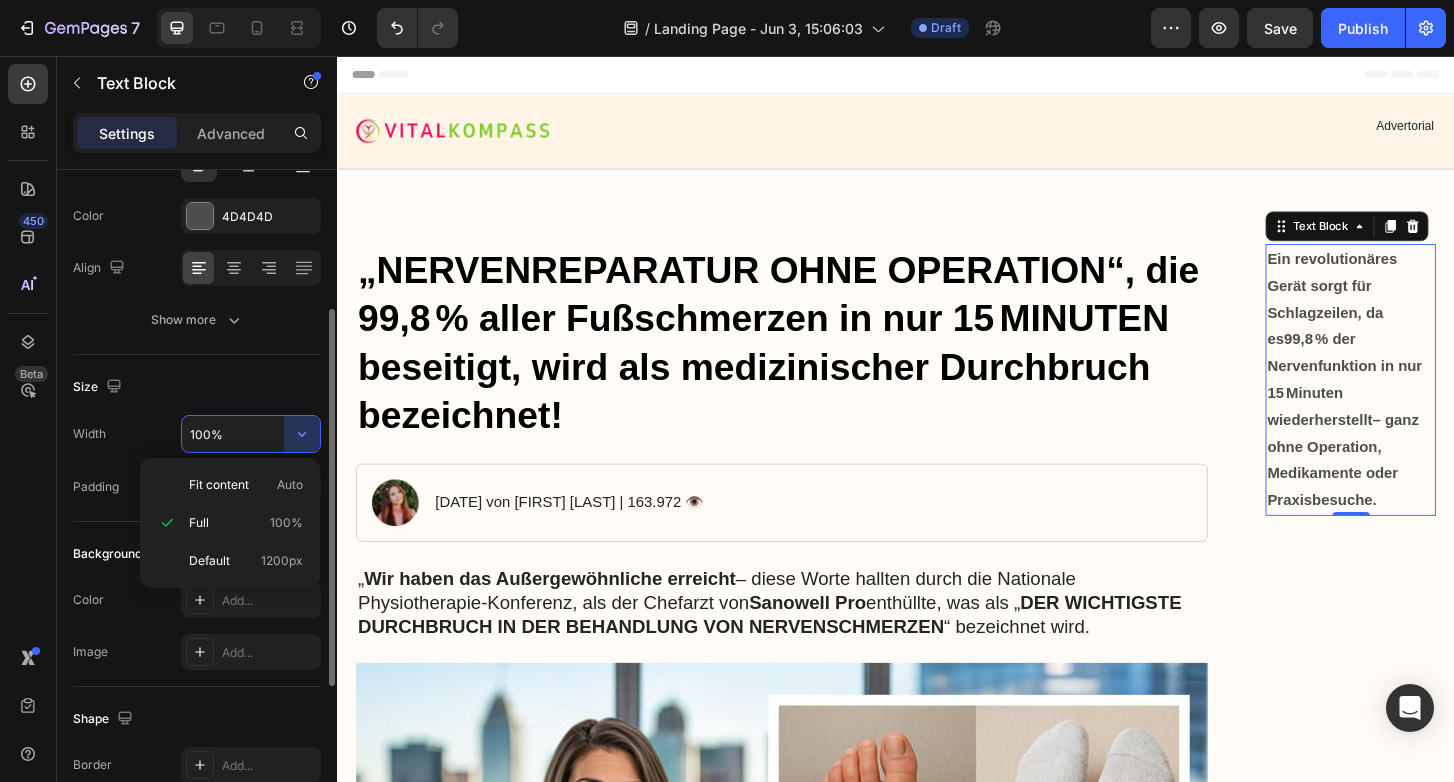 click on "100%" at bounding box center (251, 434) 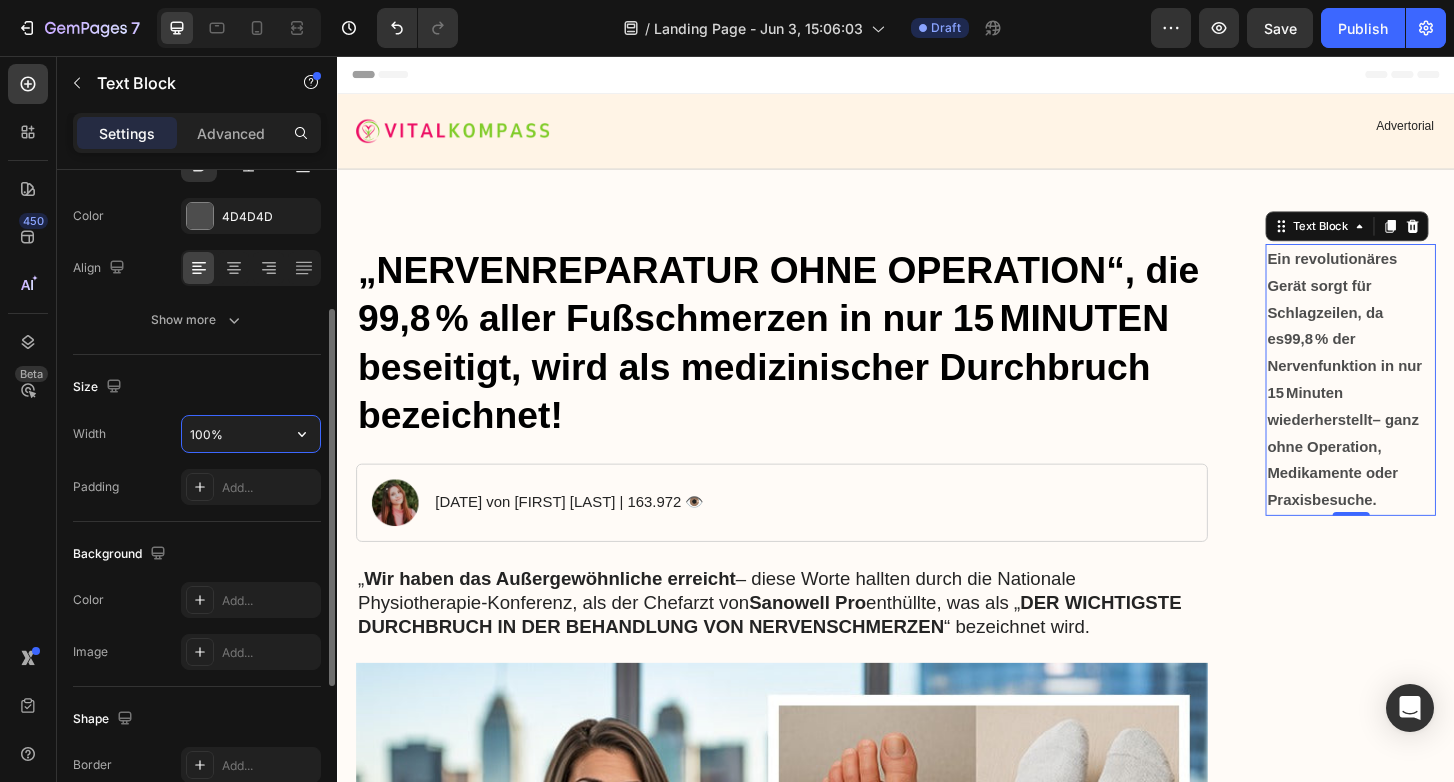 click on "100%" at bounding box center (251, 434) 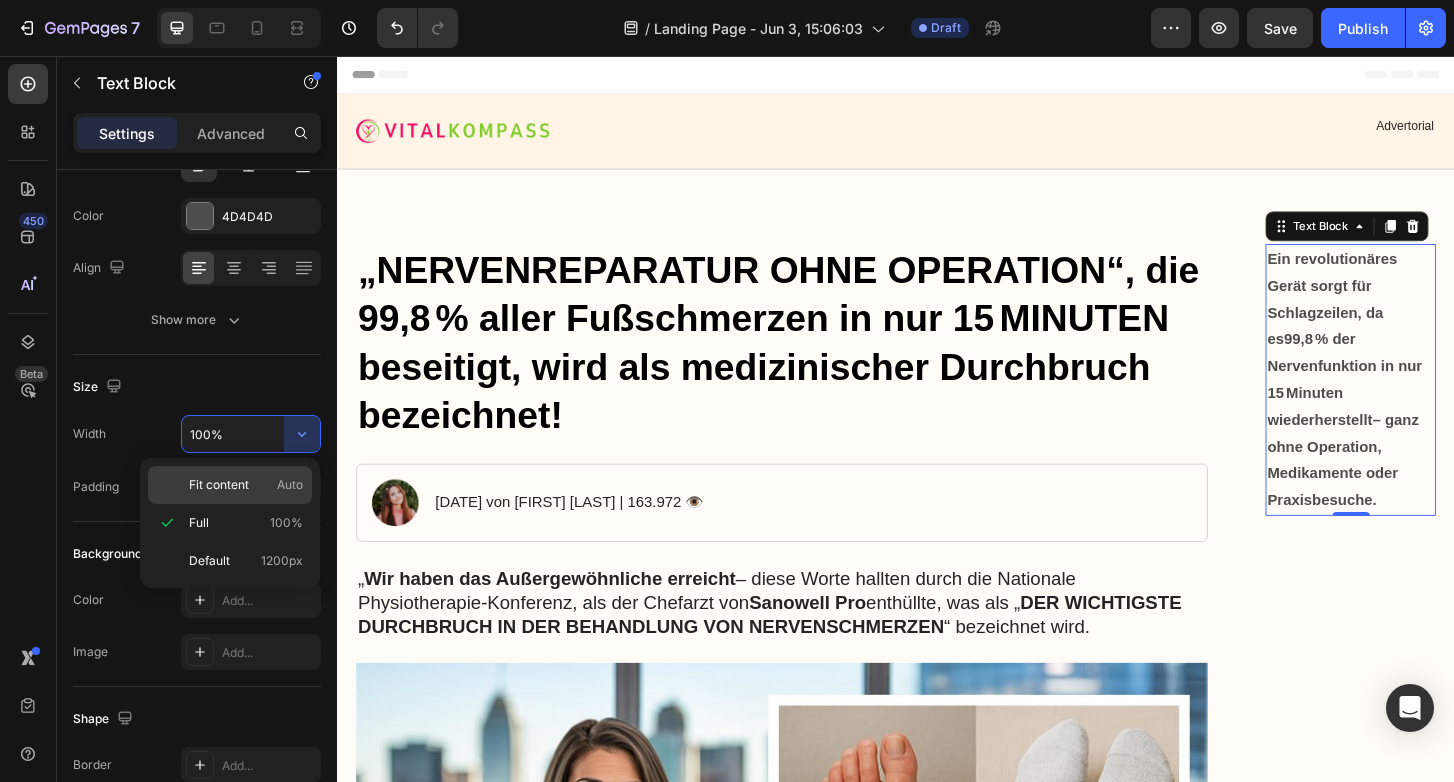 click on "Fit content Auto" at bounding box center (246, 485) 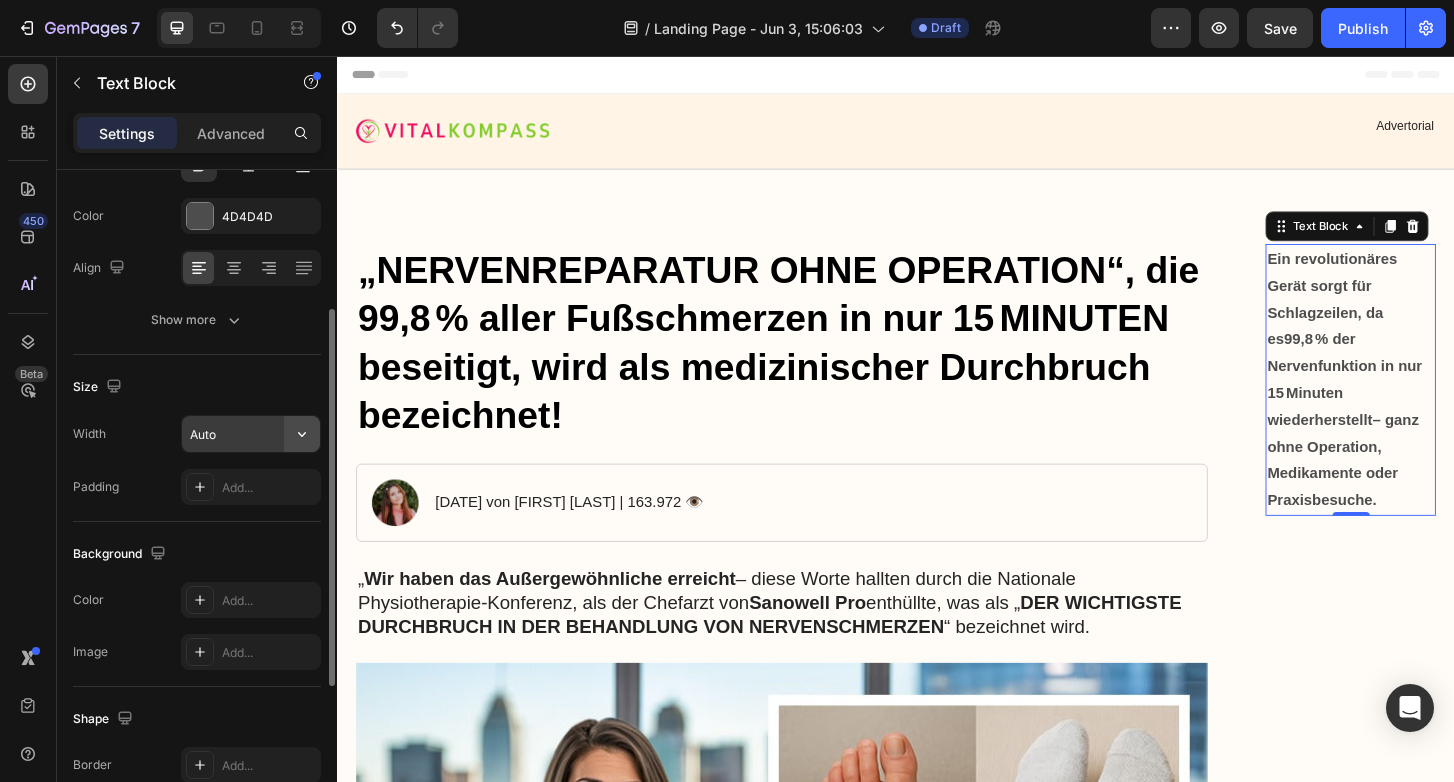 click 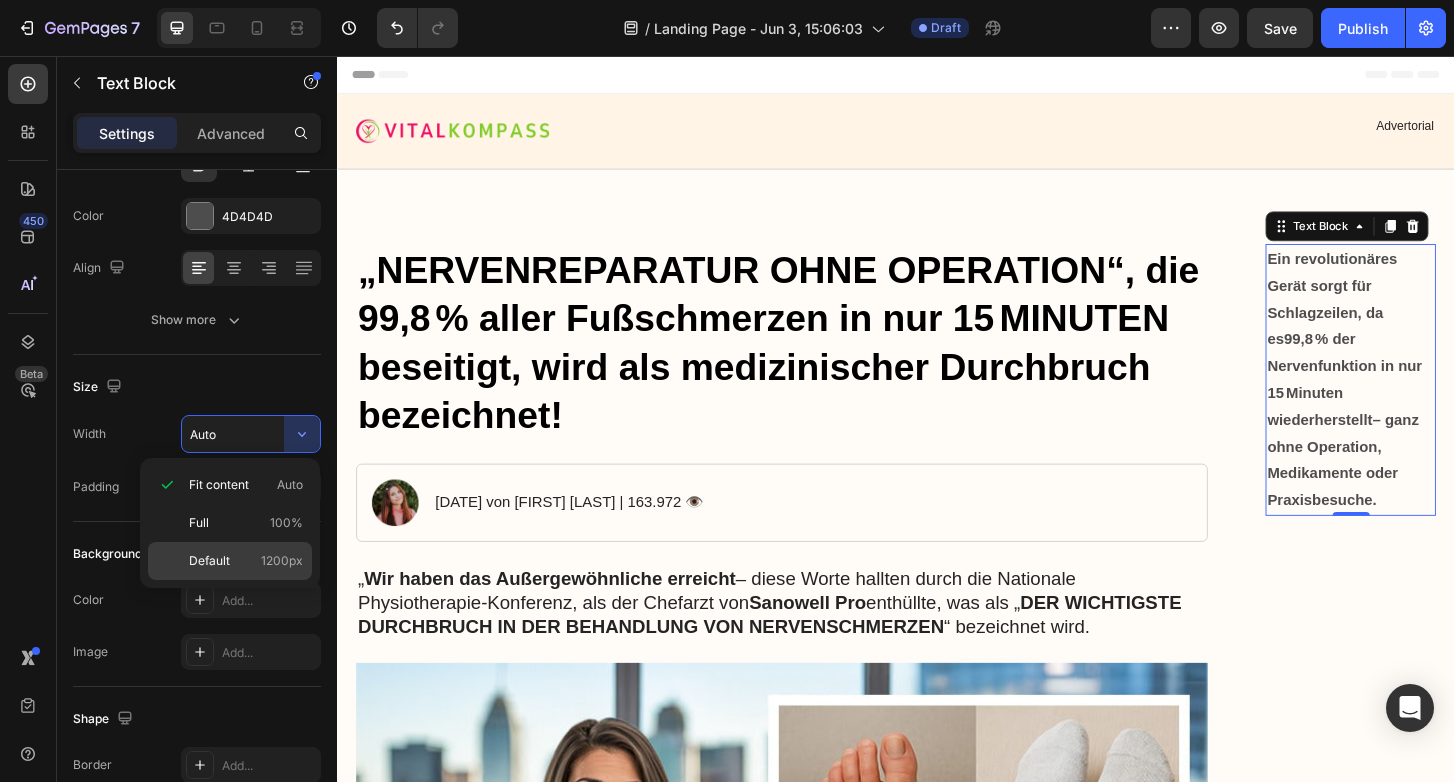 click on "Default 1200px" 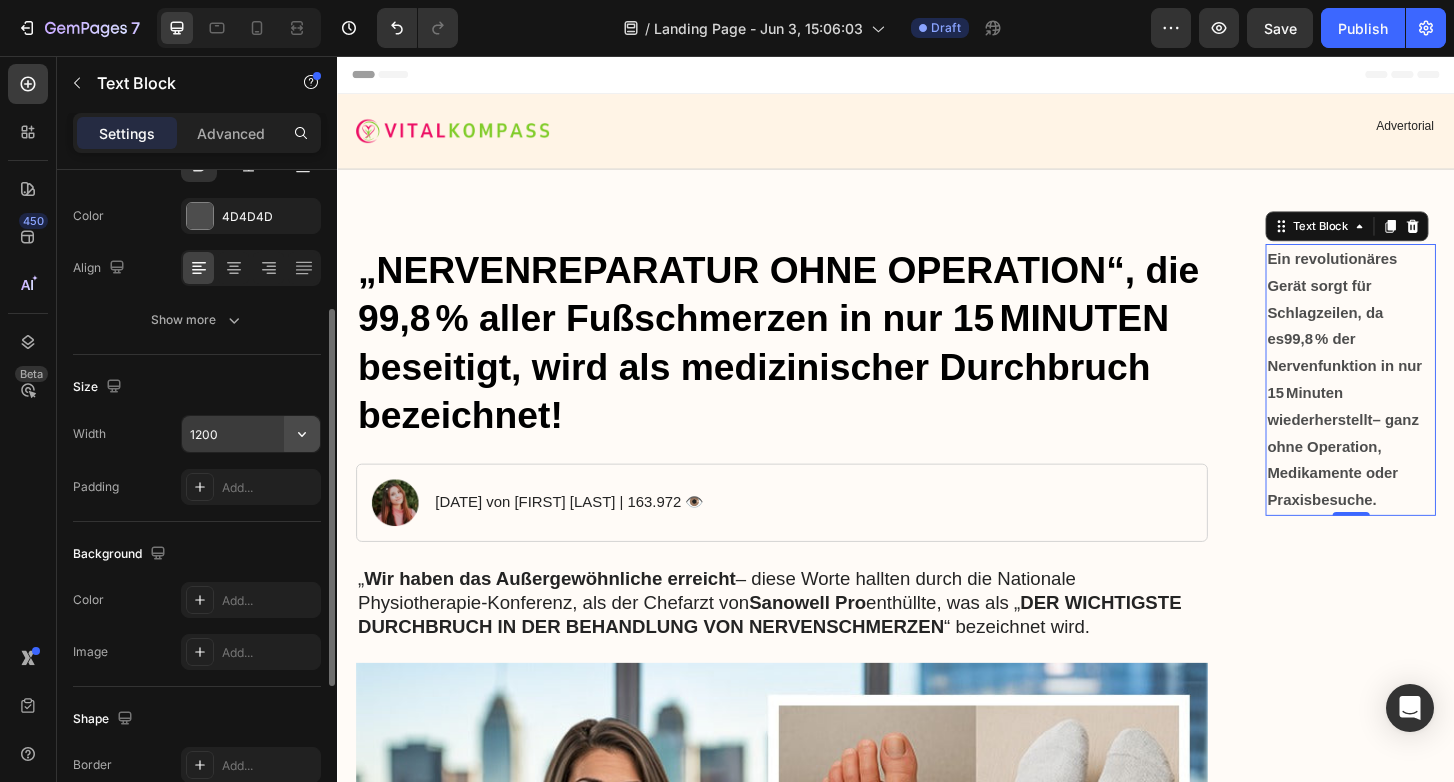click 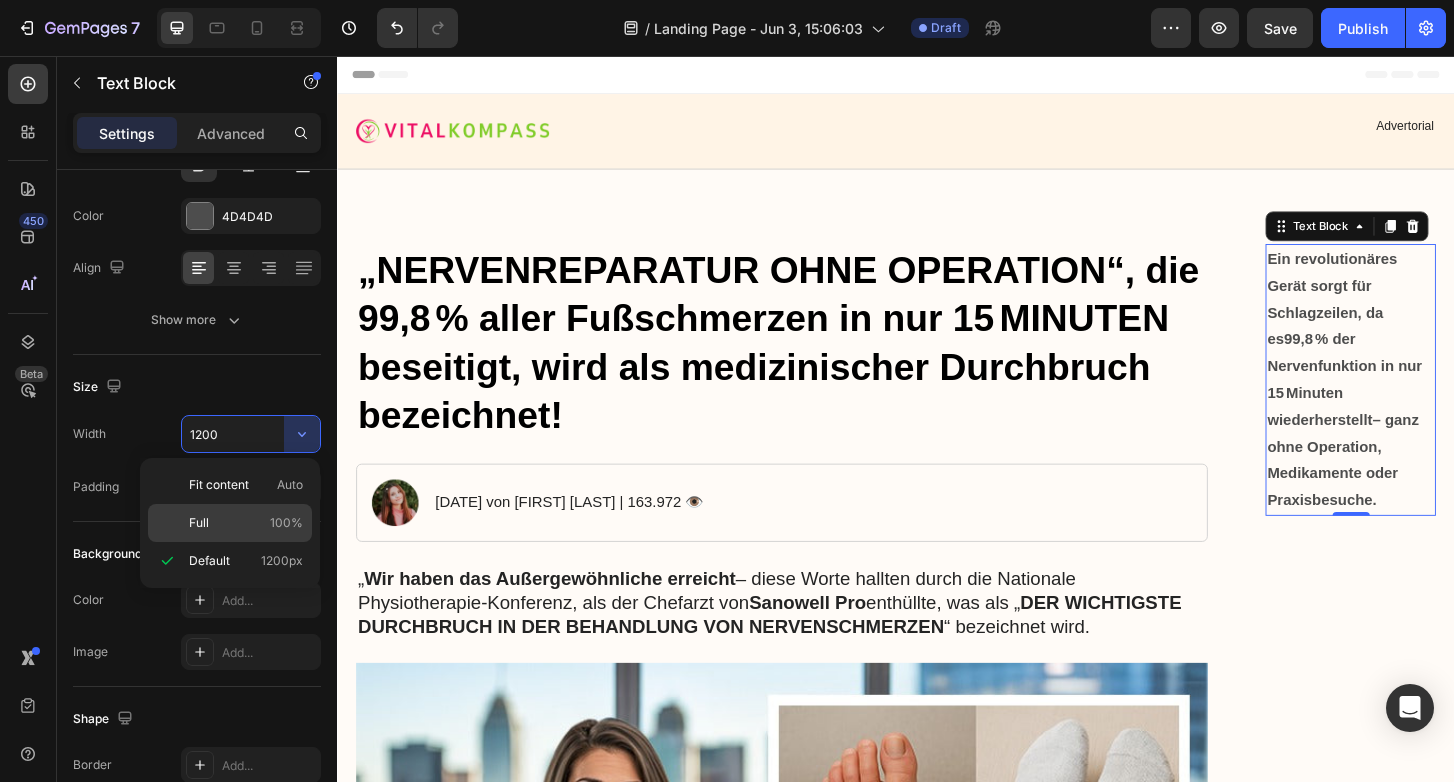 click on "Full 100%" at bounding box center [246, 523] 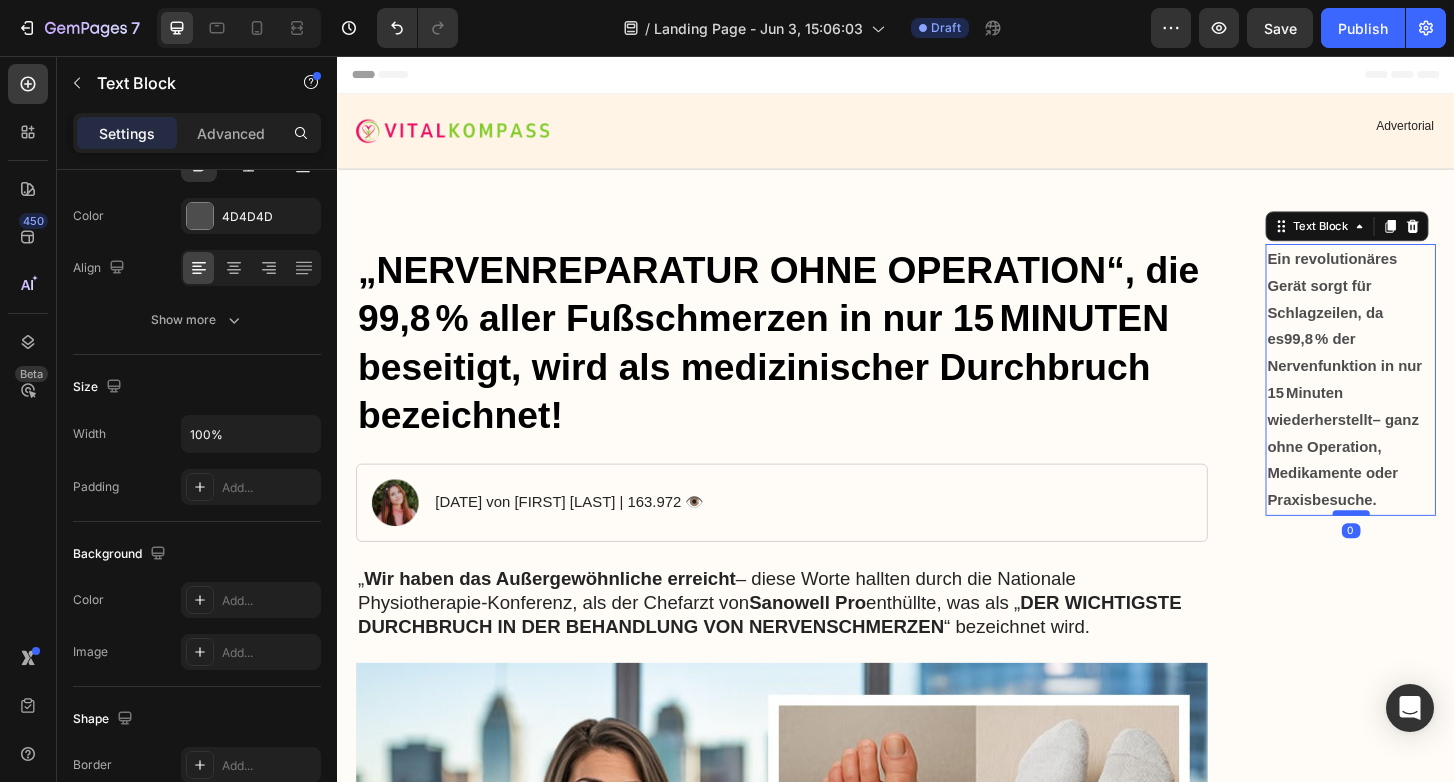 click at bounding box center [1426, 547] 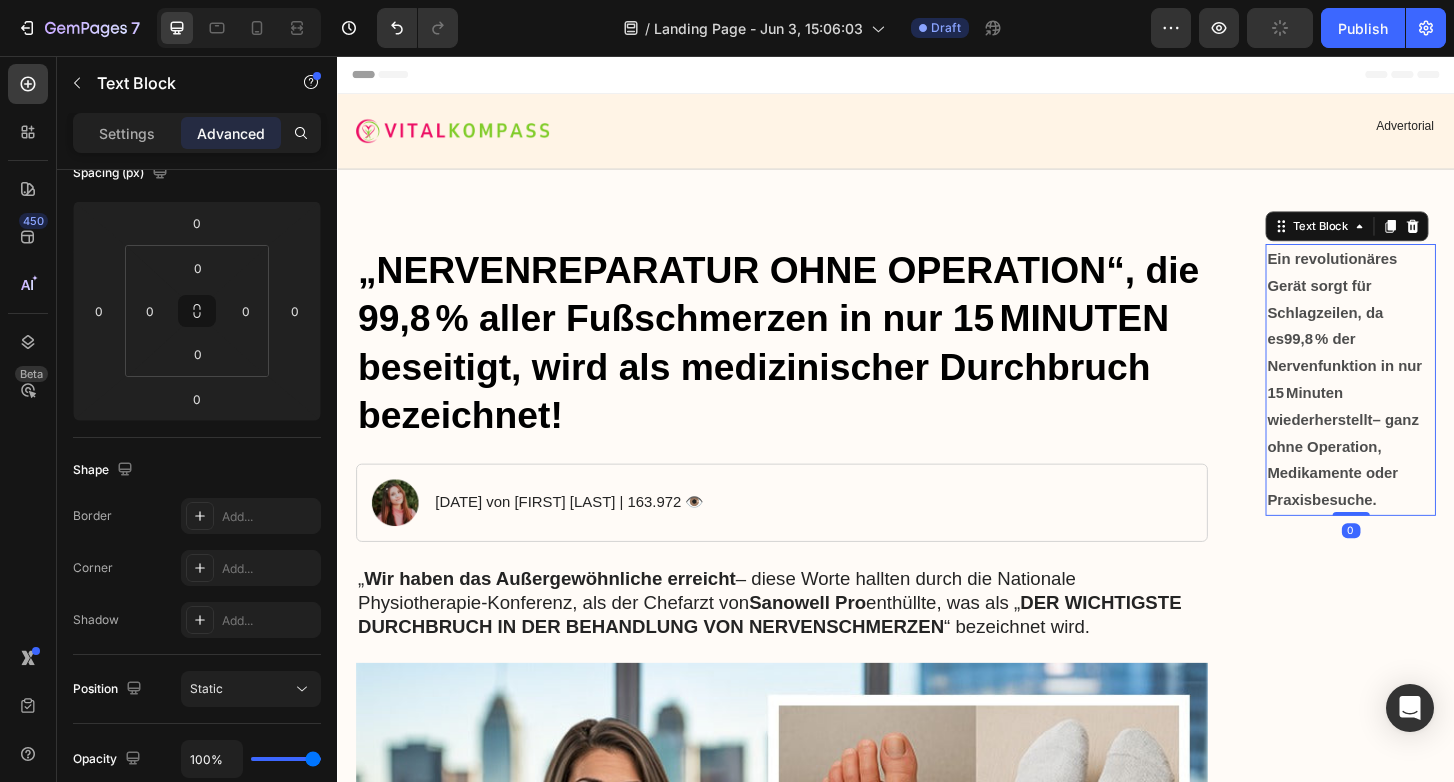 drag, startPoint x: 1428, startPoint y: 546, endPoint x: 1434, endPoint y: 493, distance: 53.338543 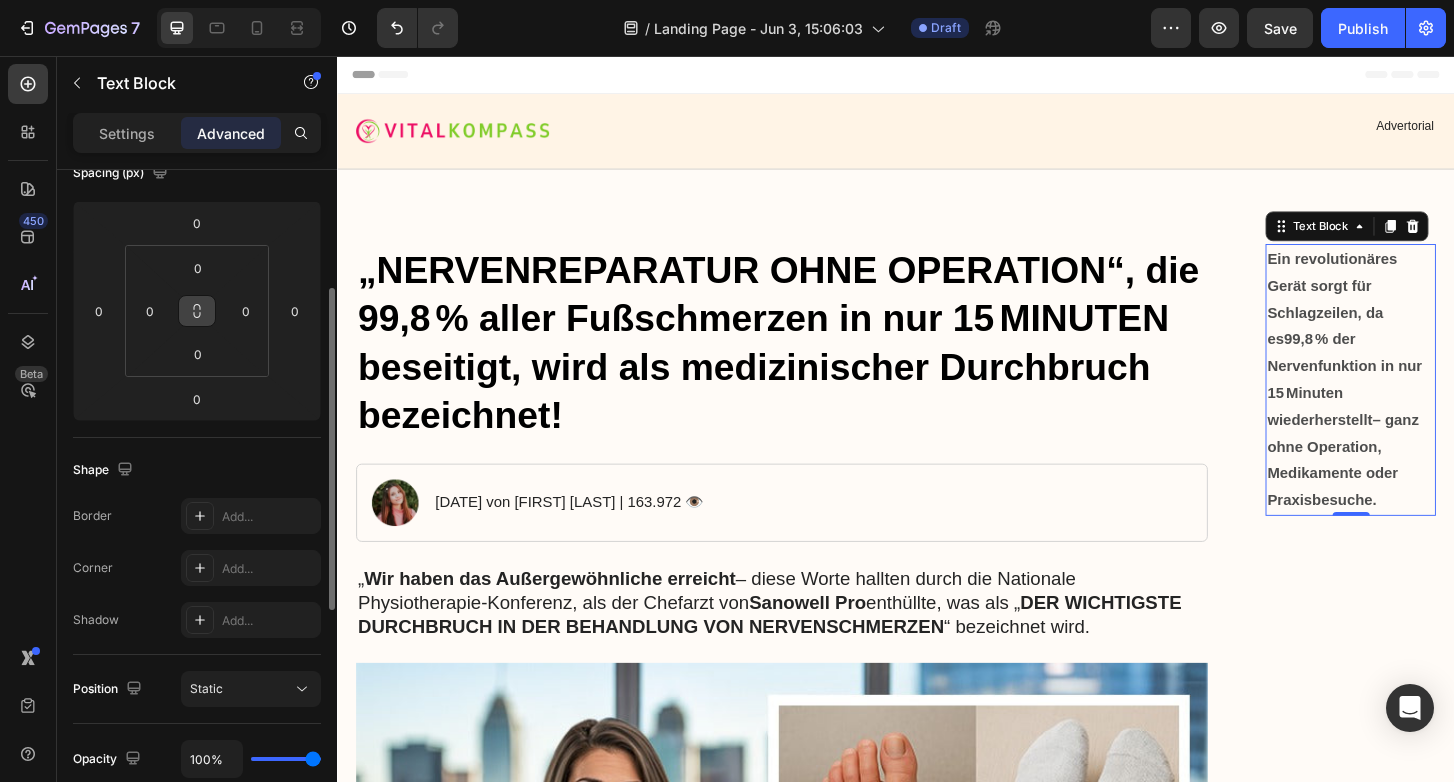 click 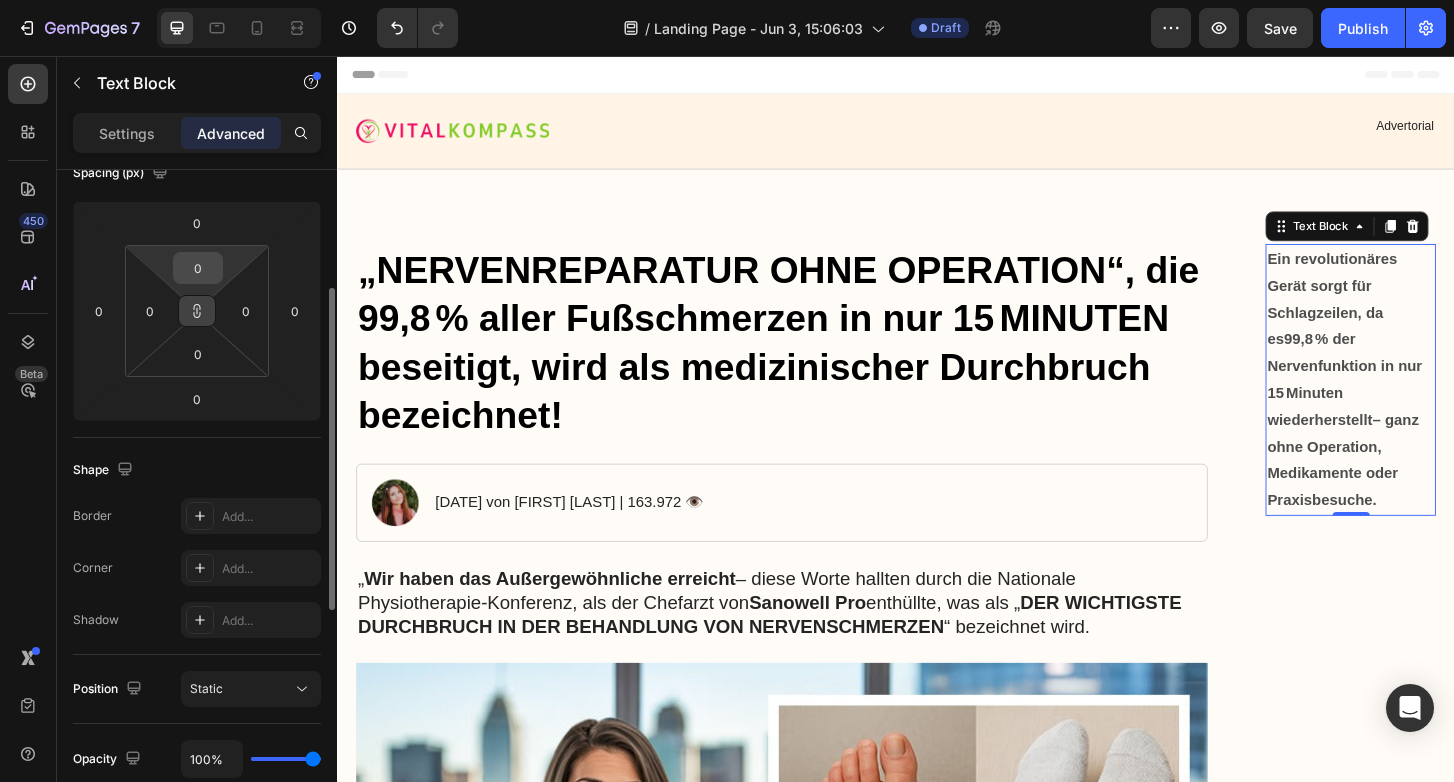 click on "0" at bounding box center [198, 268] 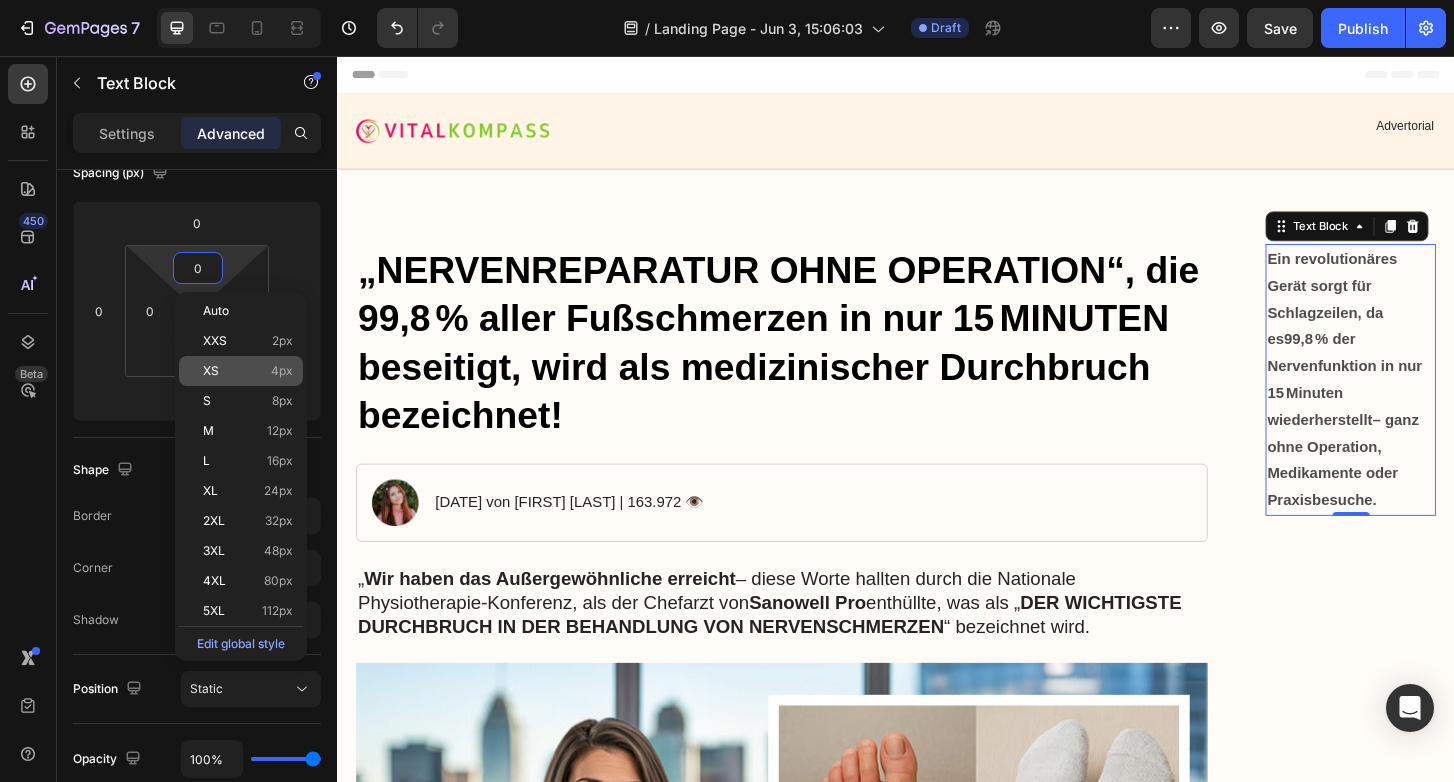 click on "XS 4px" at bounding box center [248, 371] 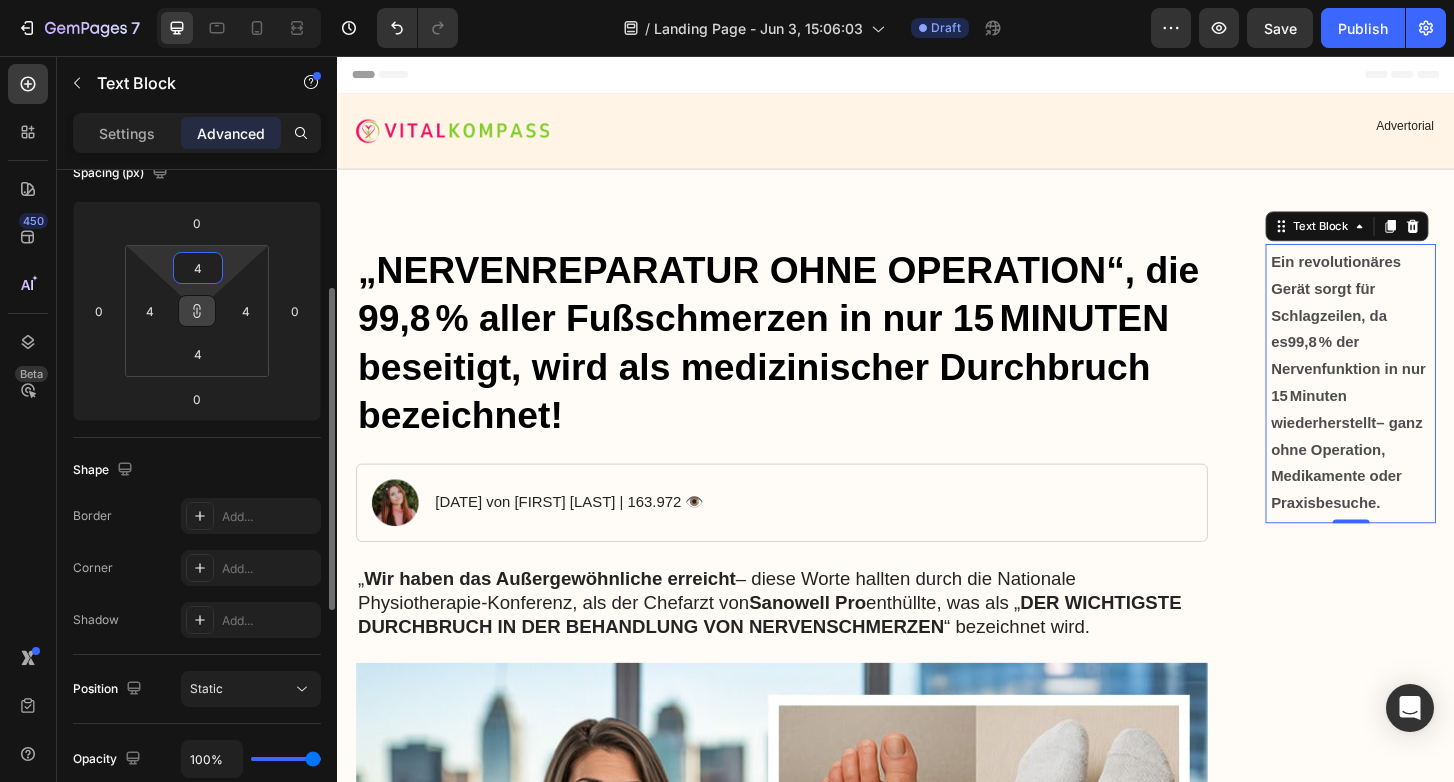 click on "7   /  Landing Page - Jun 3, 15:06:03 Draft Preview  Save   Publish  450 Beta Sections(18) Elements(83) Section Element Hero Section Product Detail Brands Trusted Badges Guarantee Product Breakdown How to use Testimonials Compare Bundle FAQs Social Proof Brand Story Product List Collection Blog List Contact Sticky Add to Cart Custom Footer Browse Library 450 Layout
Row
Row
Row
Row Text
Heading
Text Block Button
Button
Button Media
Image
Image" at bounding box center (727, 0) 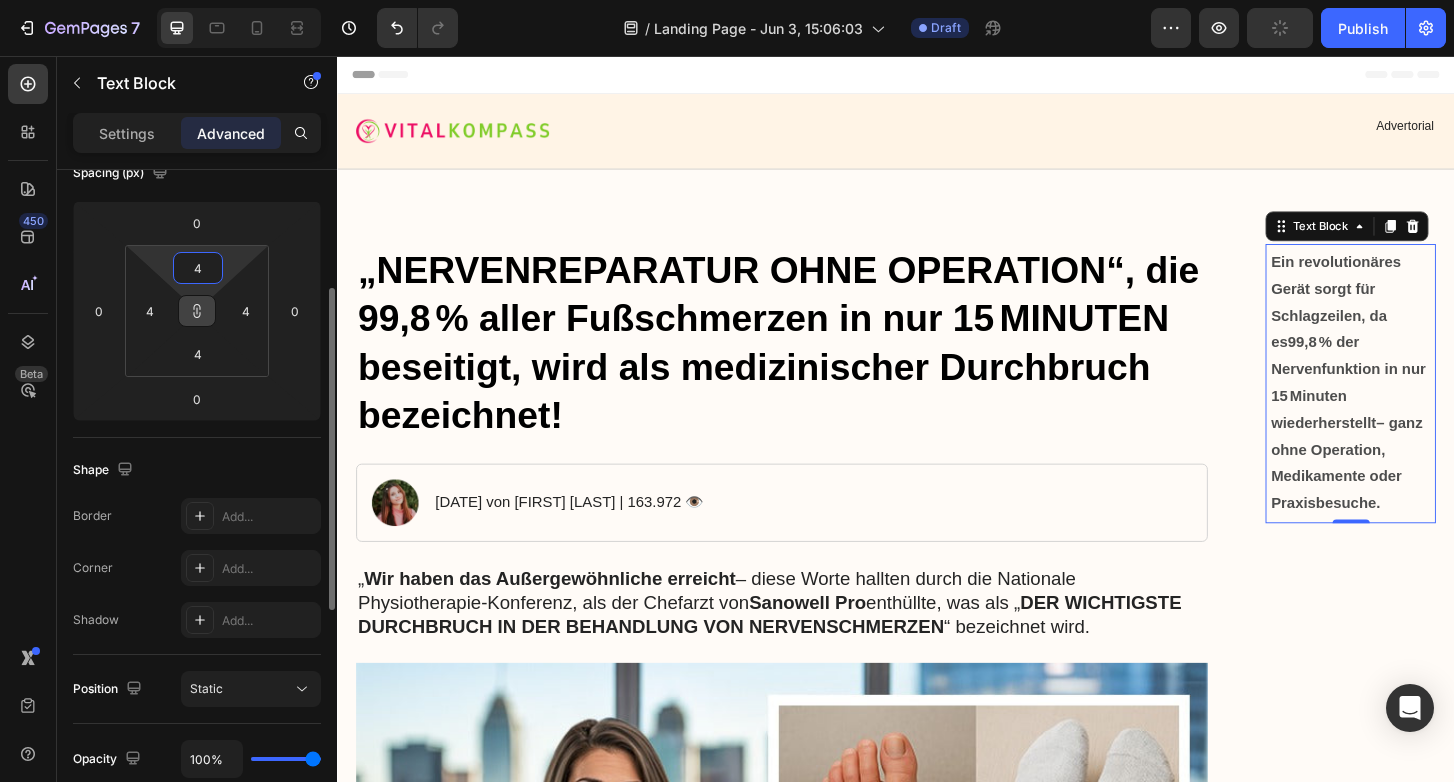 click on "Spacing (px)" at bounding box center [197, 173] 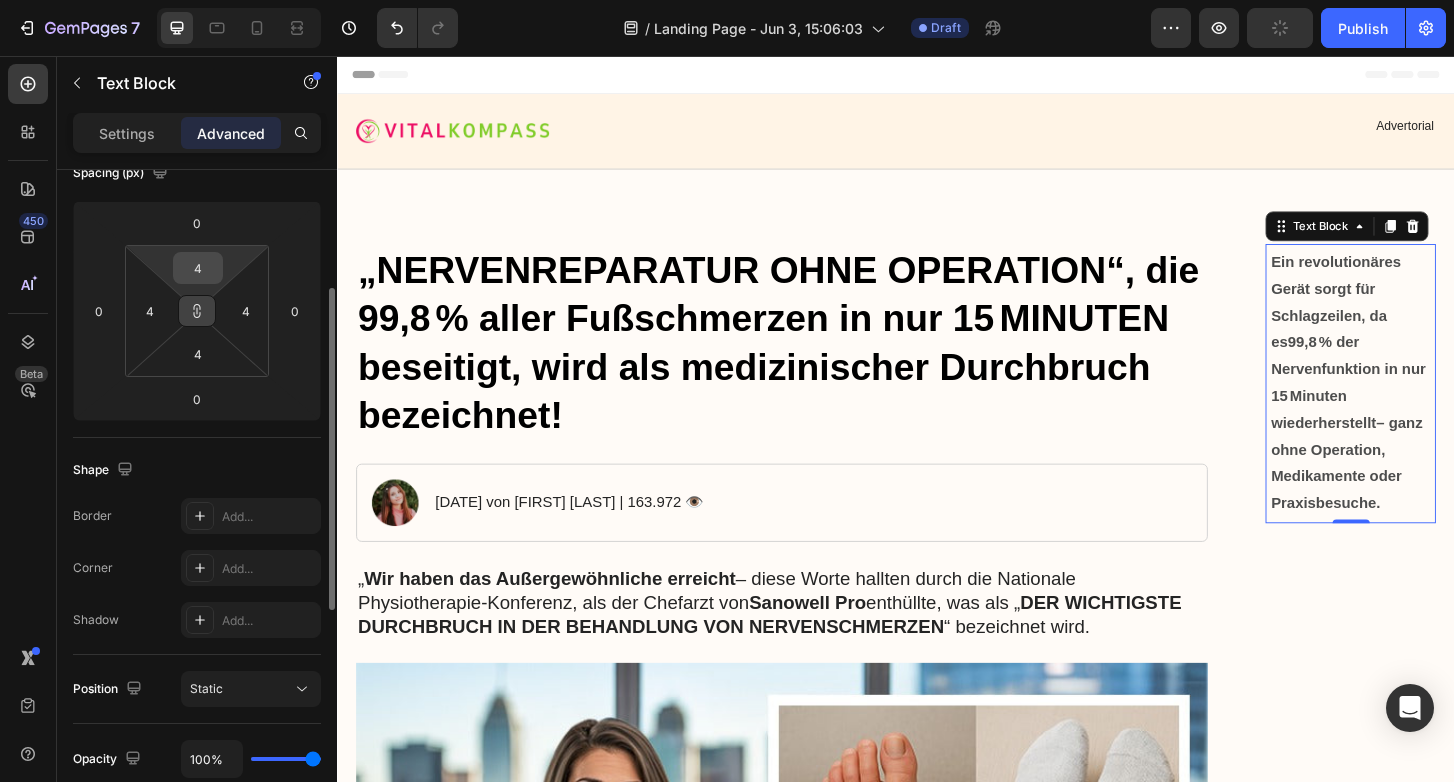 click on "4" at bounding box center [198, 268] 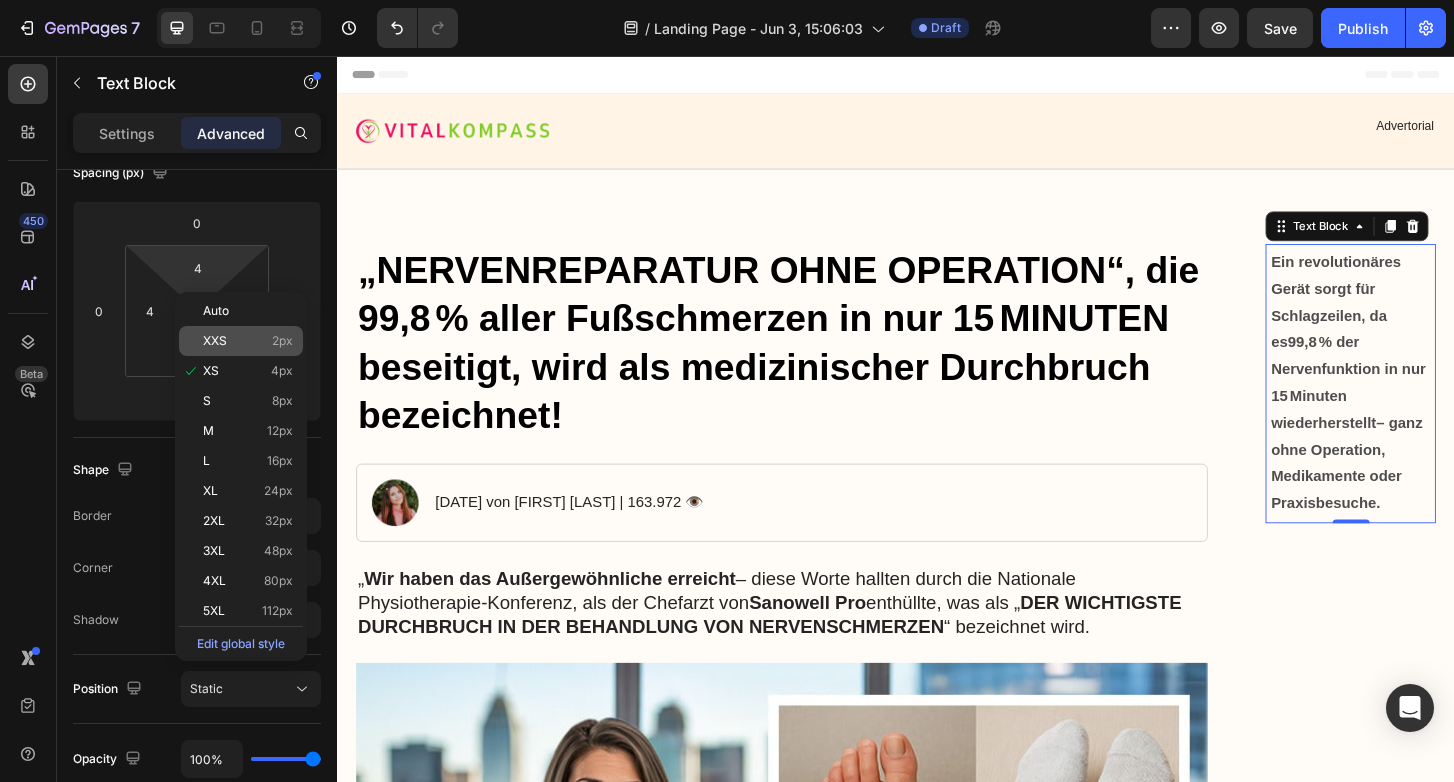 click on "XXS 2px" at bounding box center (248, 341) 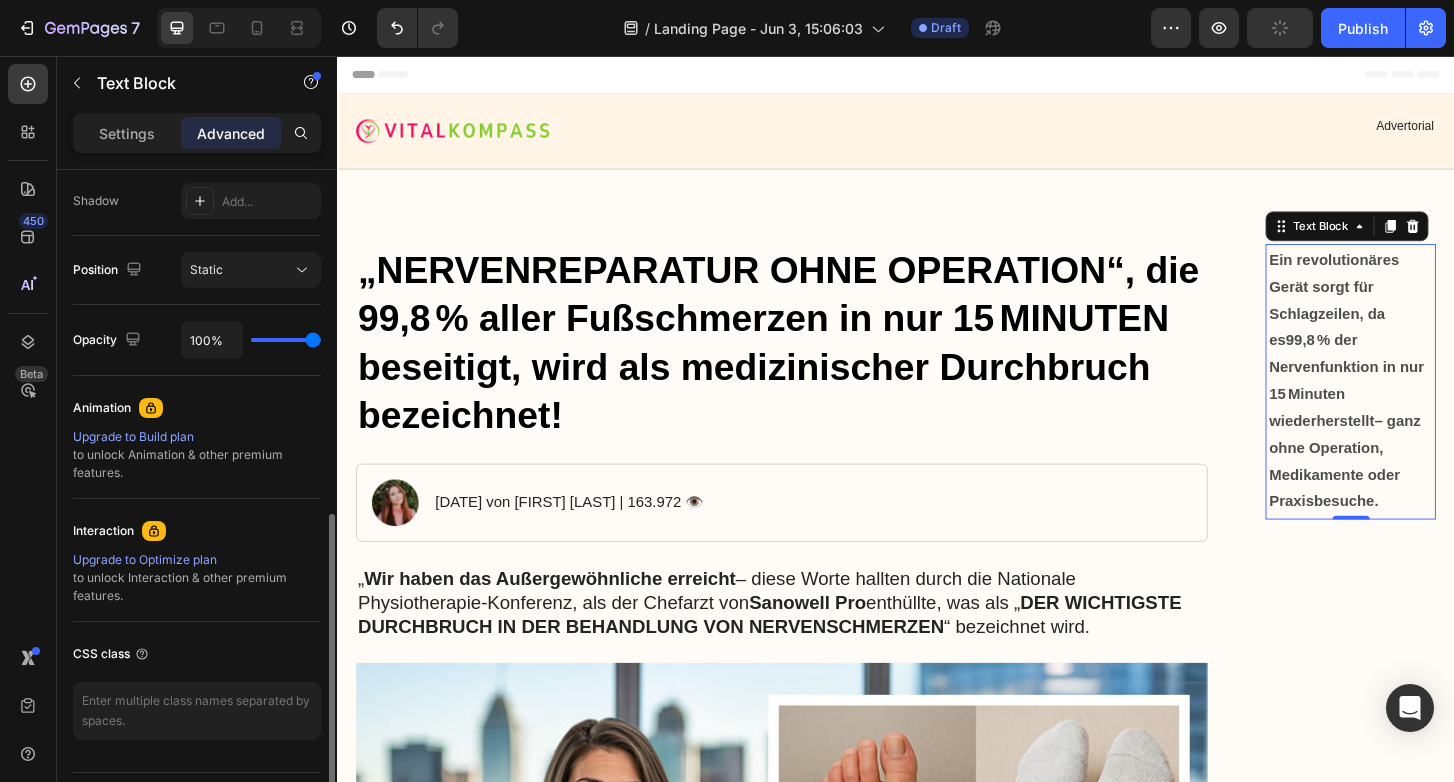 scroll, scrollTop: 719, scrollLeft: 0, axis: vertical 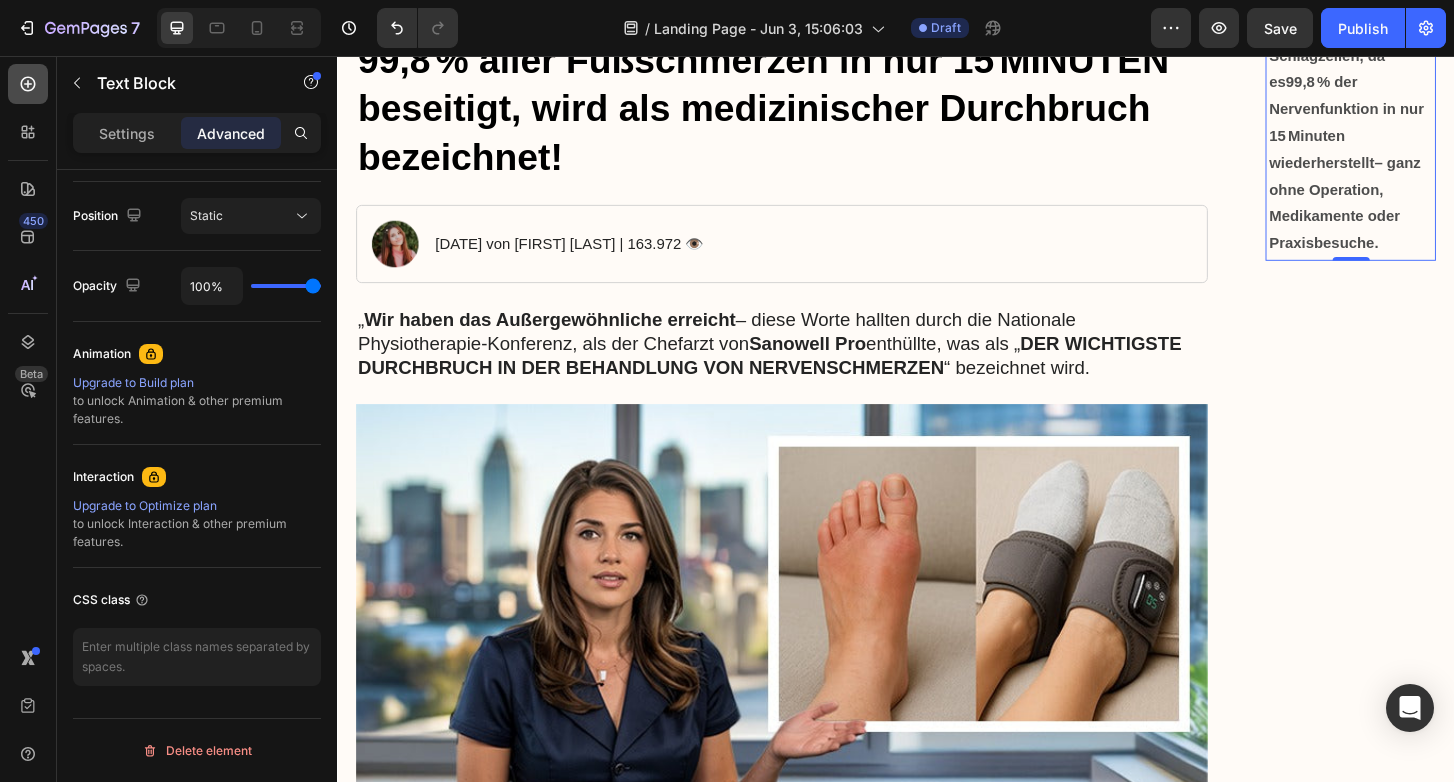 click 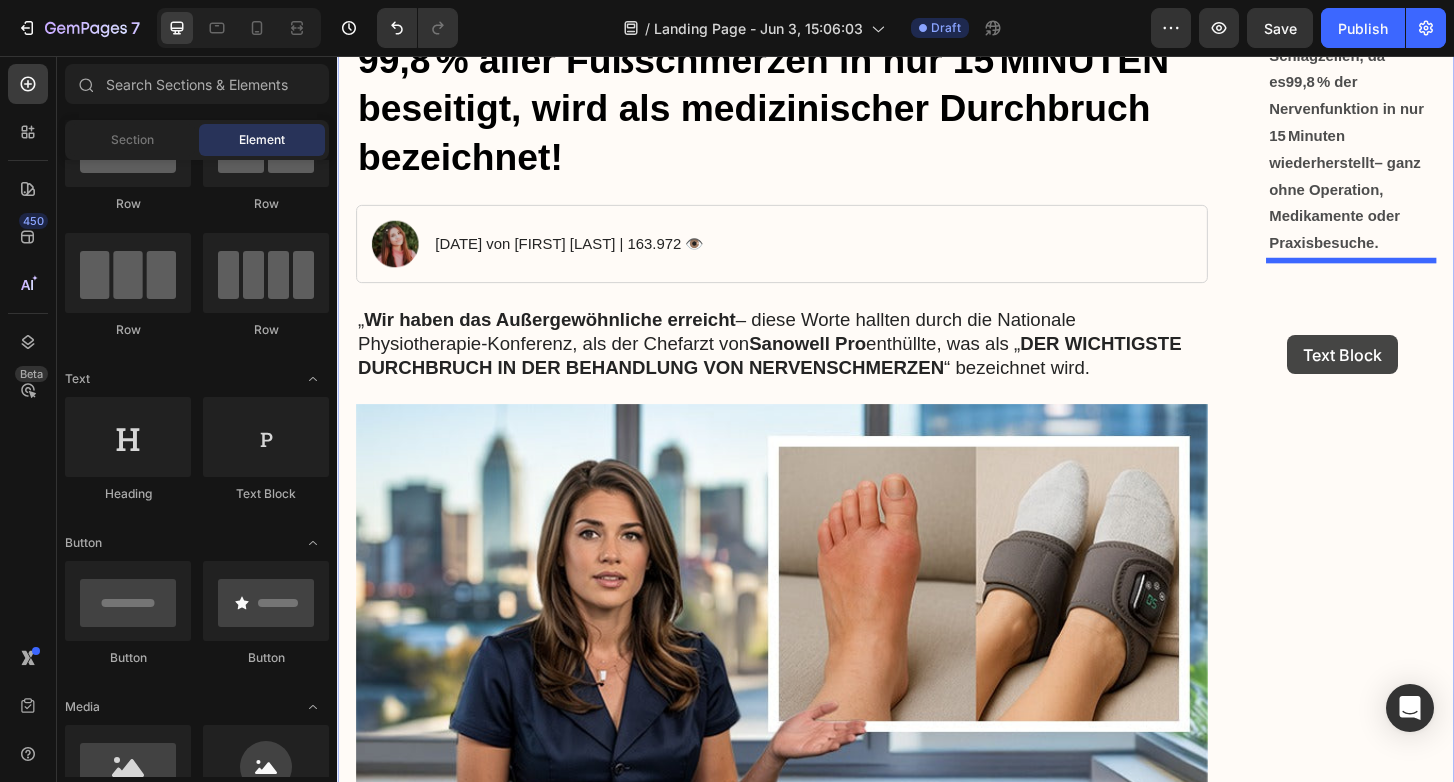 drag, startPoint x: 657, startPoint y: 499, endPoint x: 1358, endPoint y: 356, distance: 715.43695 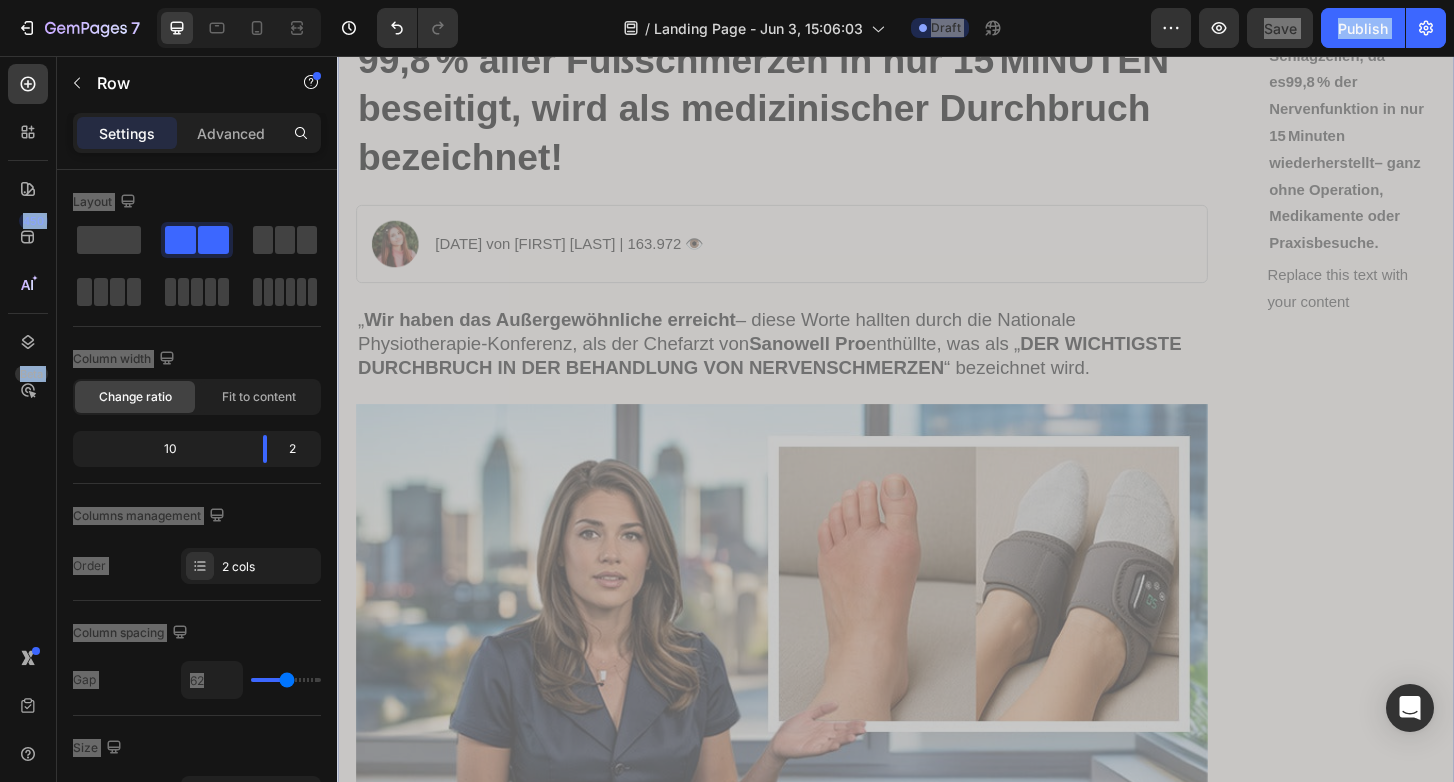 click on "Ein revolutionäres Gerät sorgt für Schlagzeilen, da es 99,8 % der Nervenfunktion in nur 15 Minuten wiederherstellt – ganz ohne Operation, Medikamente oder Praxisbesuche. Text Block Text Block" at bounding box center (1425, 4507) 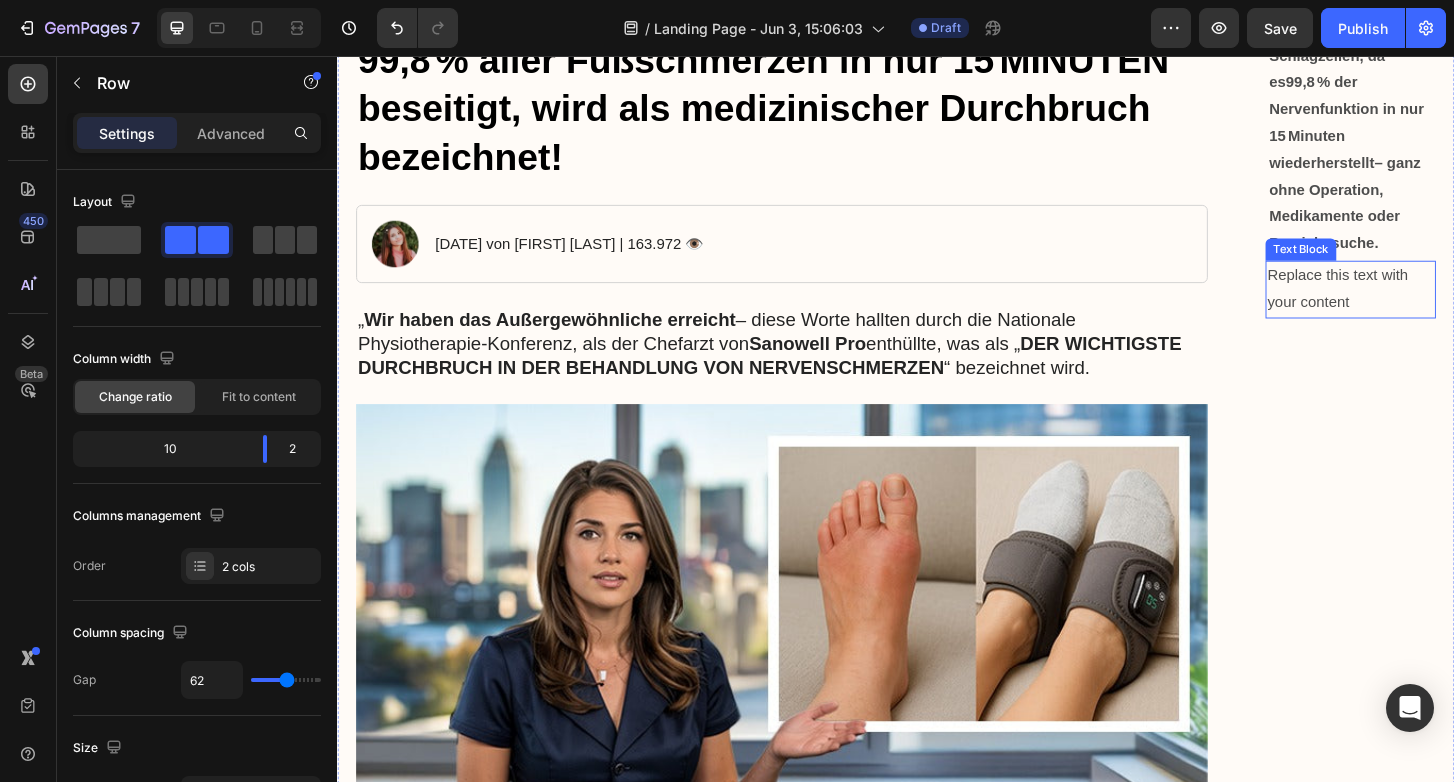 click on "Replace this text with your content" at bounding box center [1425, 307] 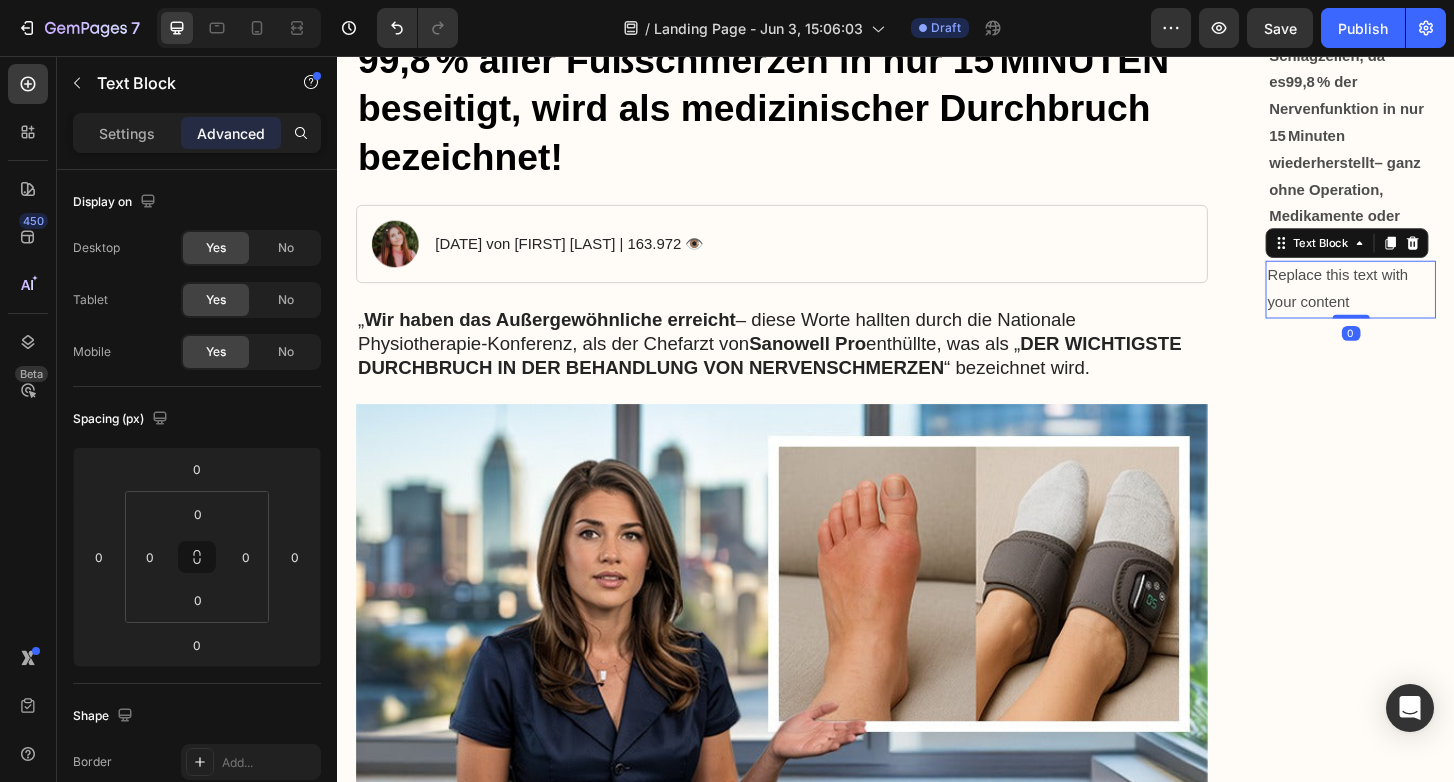 click on "Replace this text with your content" at bounding box center (1425, 307) 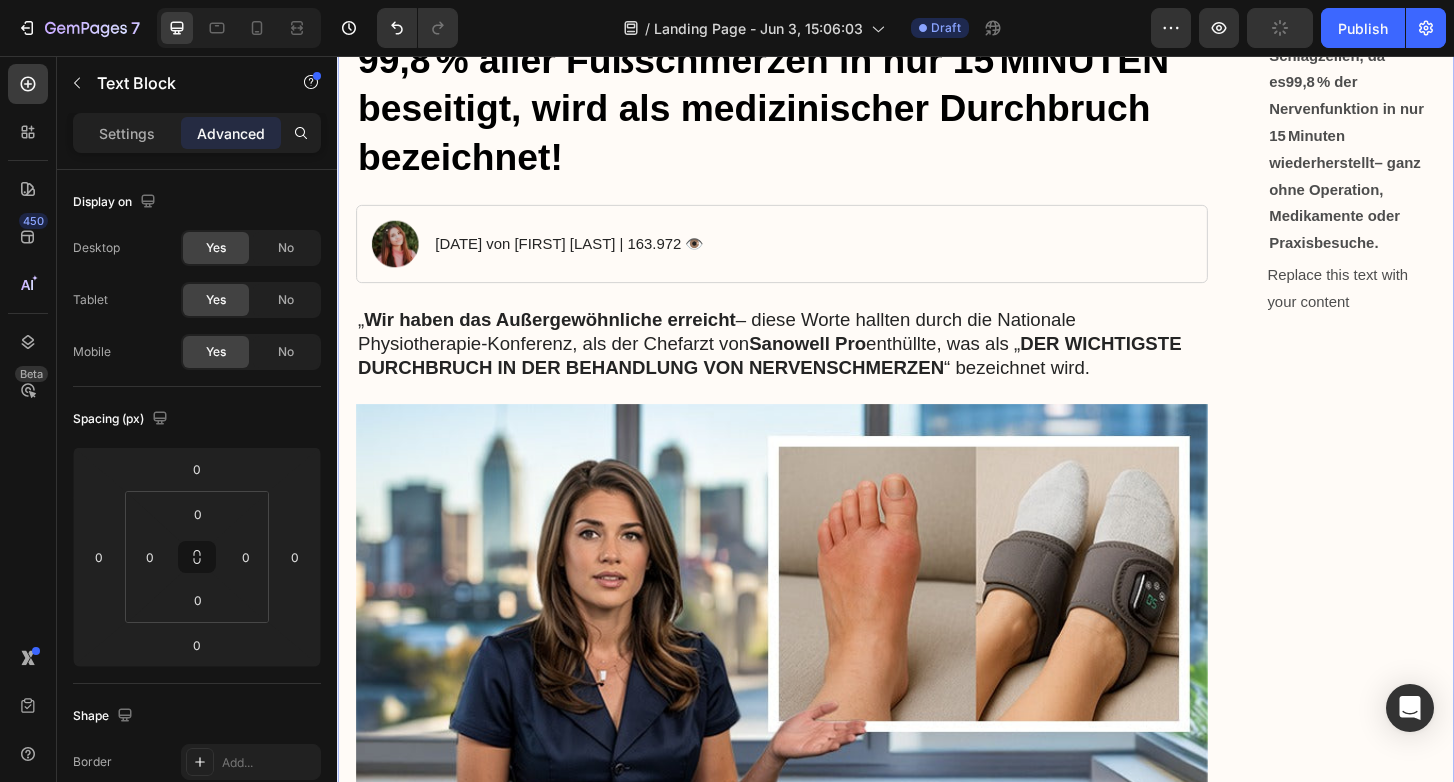 click on "Ein revolutionäres Gerät sorgt für Schlagzeilen, da es 99,8 % der Nervenfunktion in nur 15 Minuten wiederherstellt – ganz ohne Operation, Medikamente oder Praxisbesuche. Text Block Text Block" at bounding box center (1425, 4507) 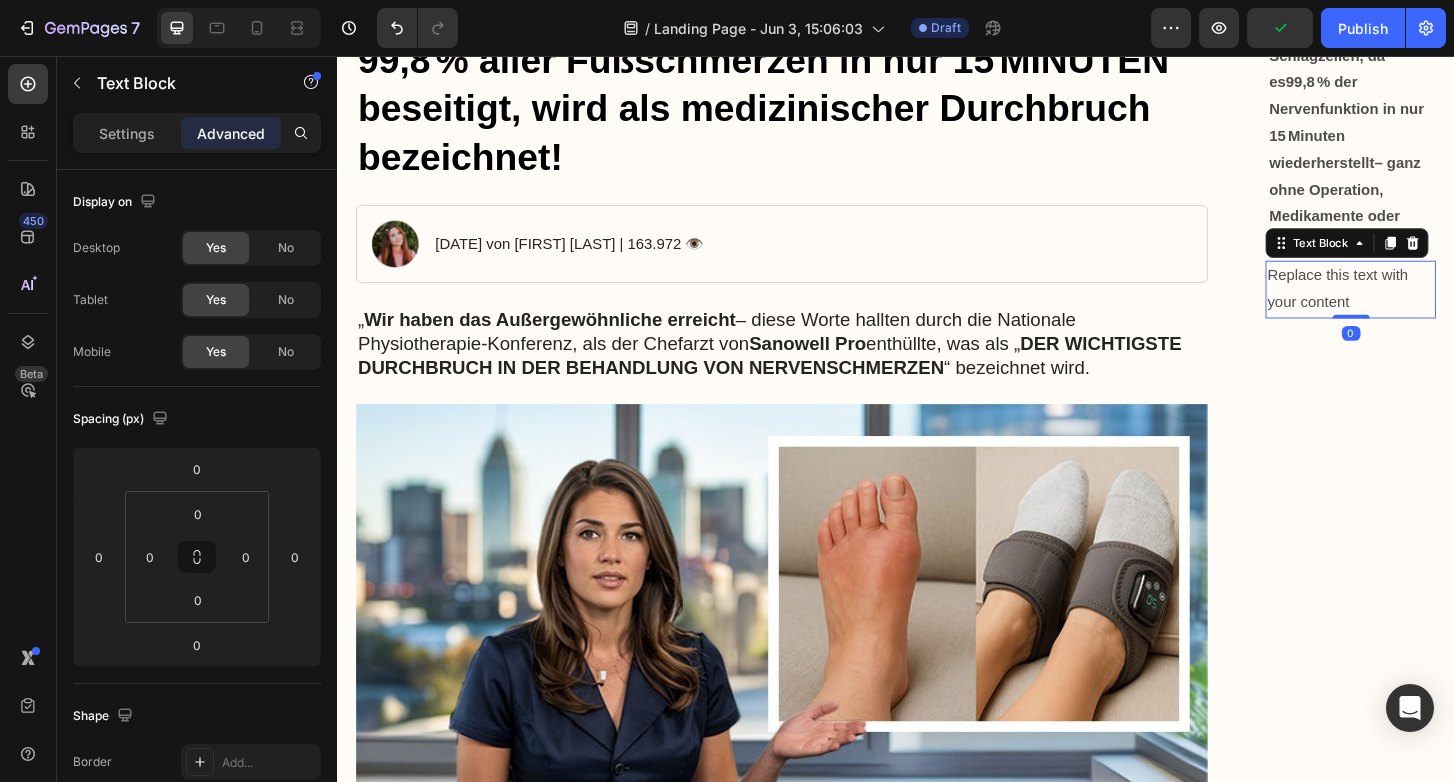 click on "Replace this text with your content" at bounding box center (1425, 307) 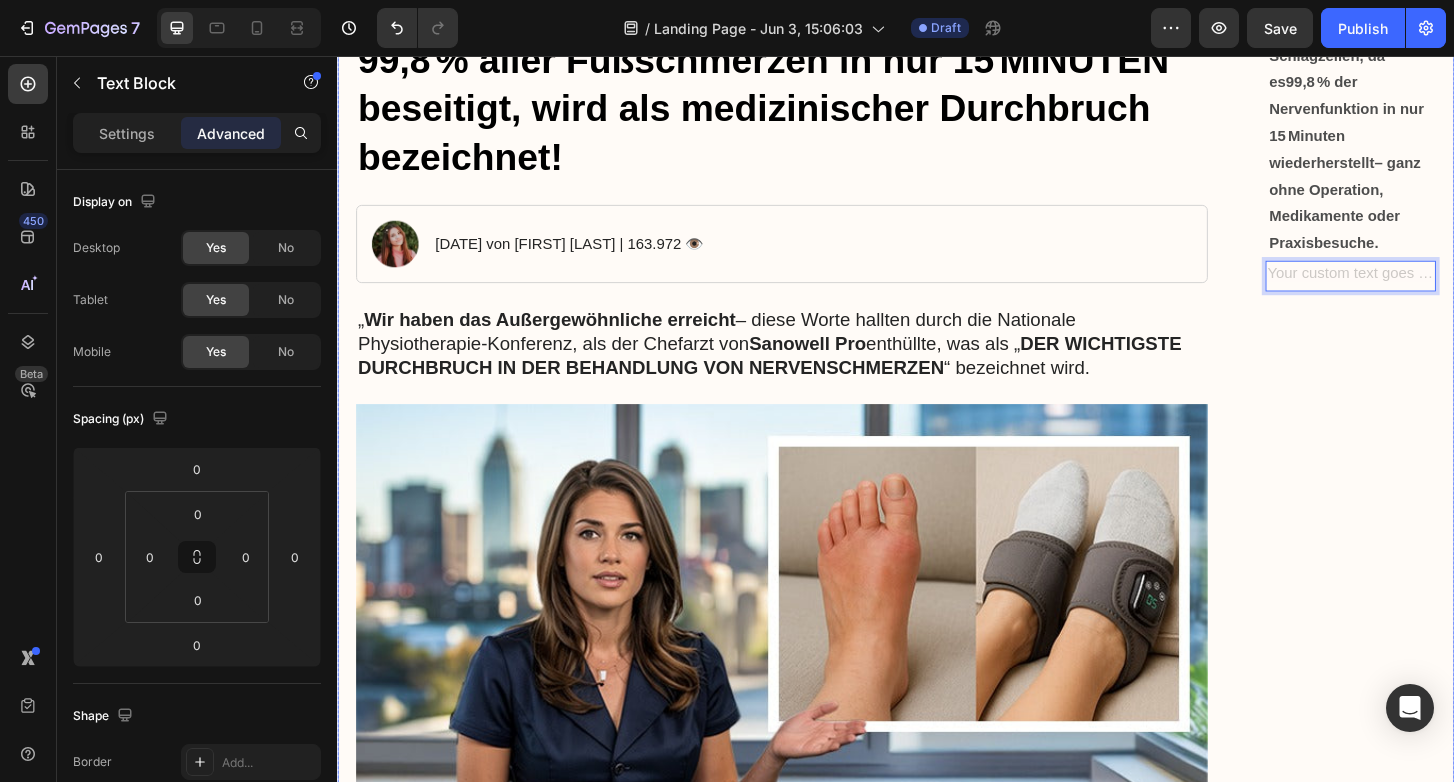 click on "Ein revolutionäres Gerät sorgt für Schlagzeilen, da es 99,8 % der Nervenfunktion in nur 15 Minuten wiederherstellt – ganz ohne Operation, Medikamente oder Praxisbesuche. Text Block Text Block 0" at bounding box center [1425, 4507] 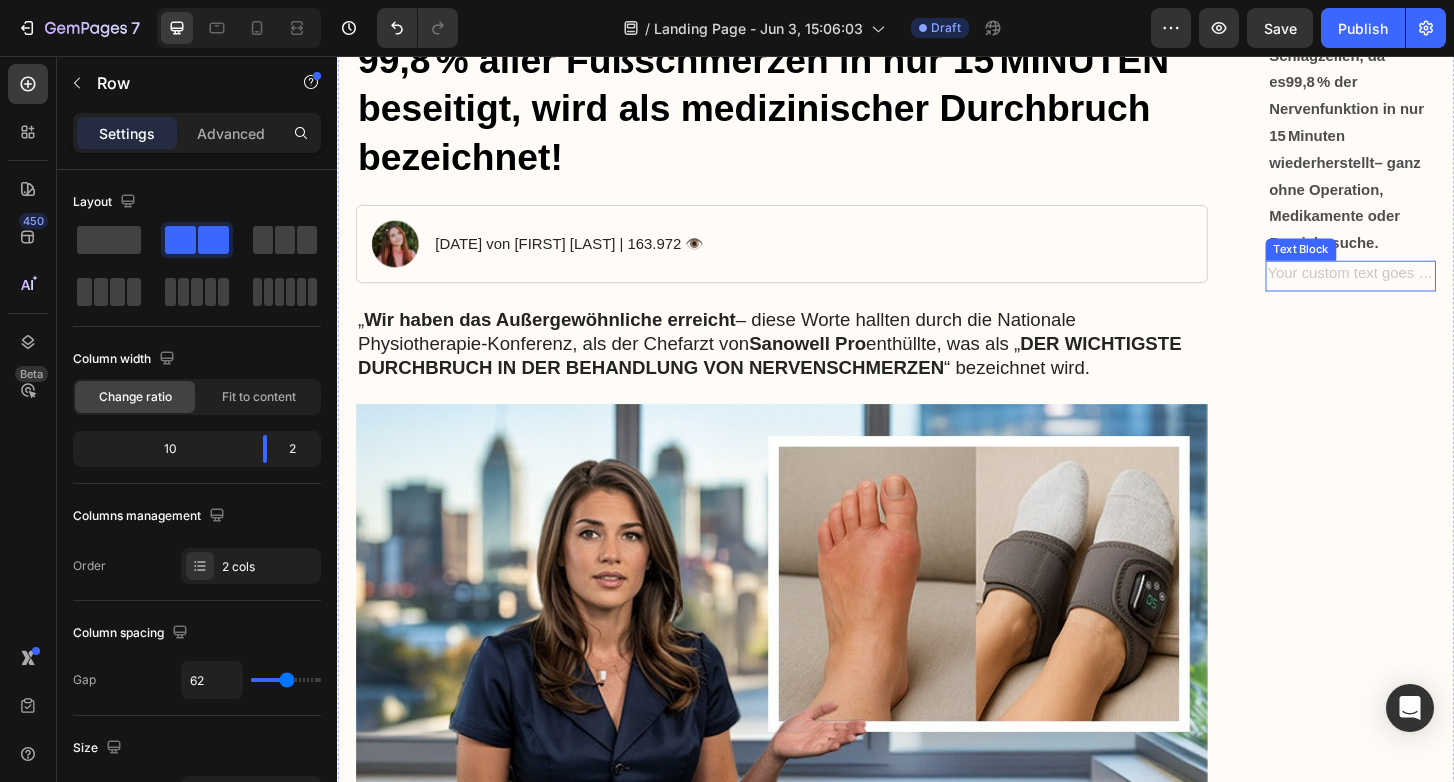 click at bounding box center [1425, 292] 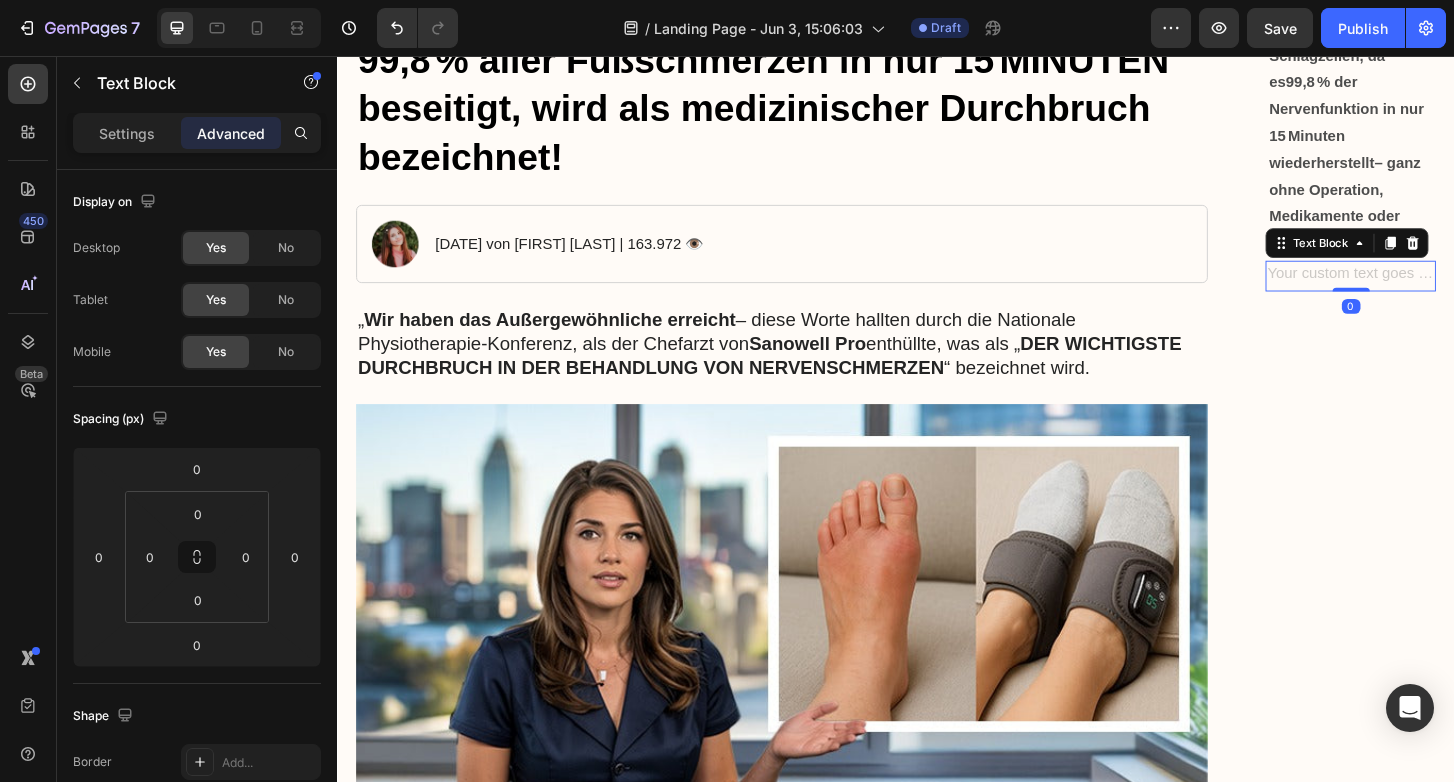 click at bounding box center (1425, 292) 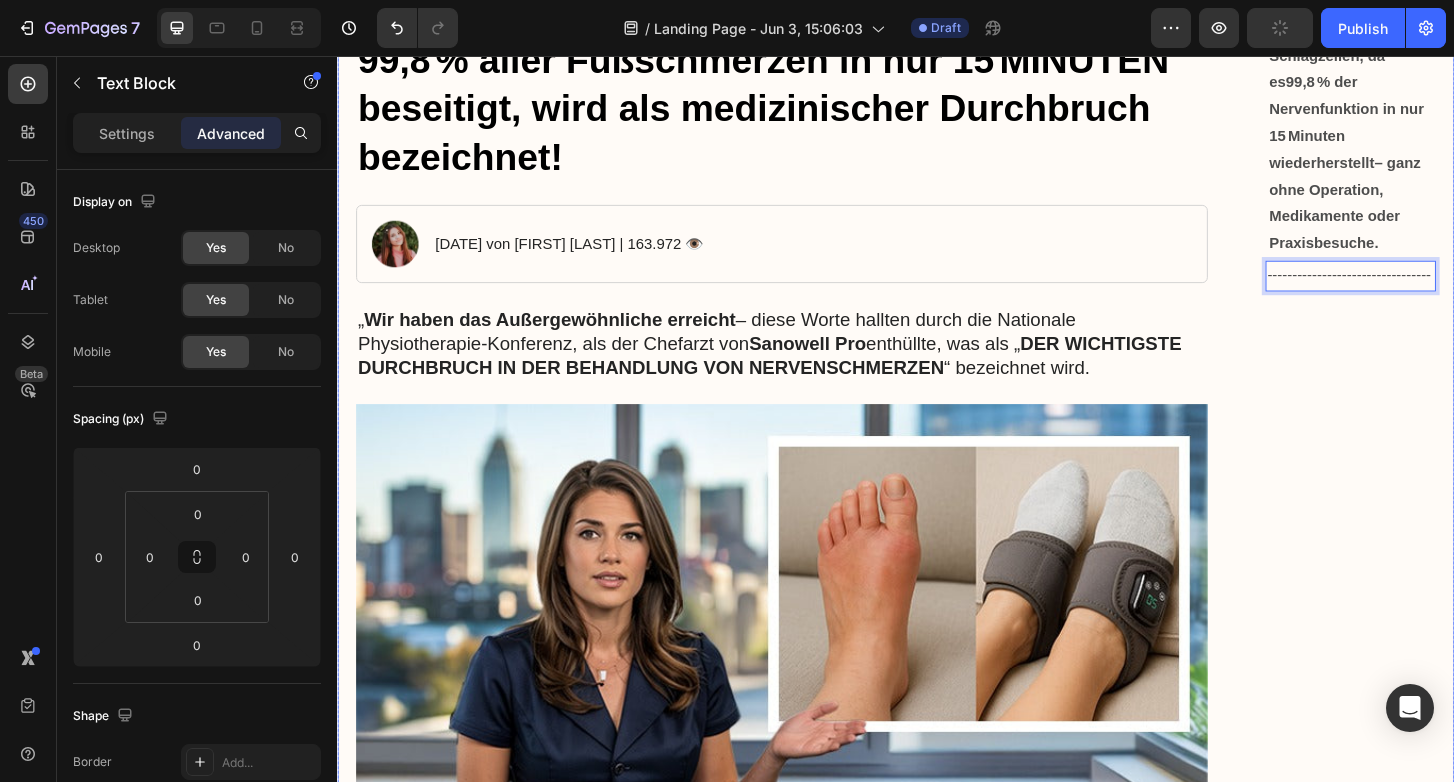 click on "Ein revolutionäres Gerät sorgt für Schlagzeilen, da es  99,8 % der Nervenfunktion in nur 15 Minuten wiederherstellt  – ganz ohne Operation, Medikamente oder Praxisbesuche. Text Block --------------------------------- Text Block   0" at bounding box center (1425, 4507) 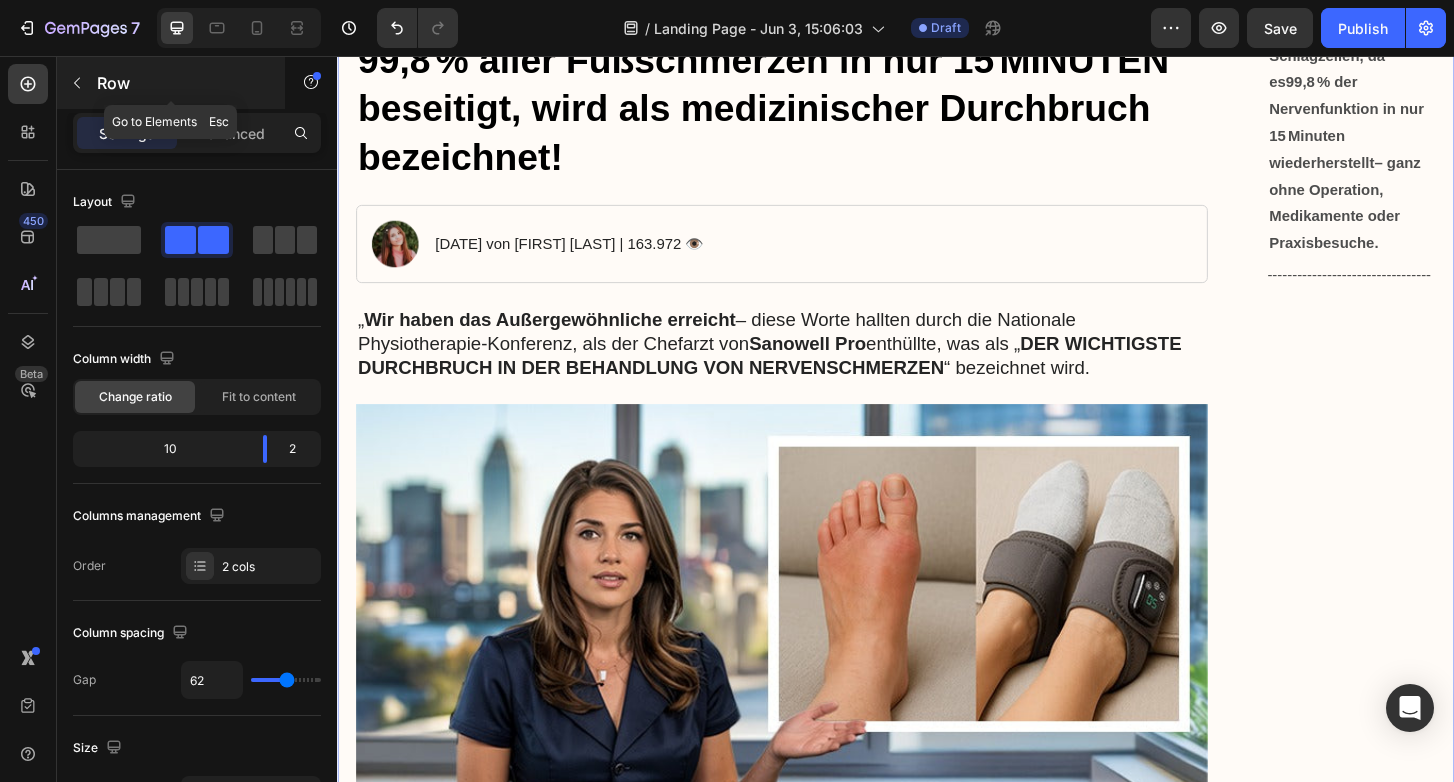 click at bounding box center [77, 83] 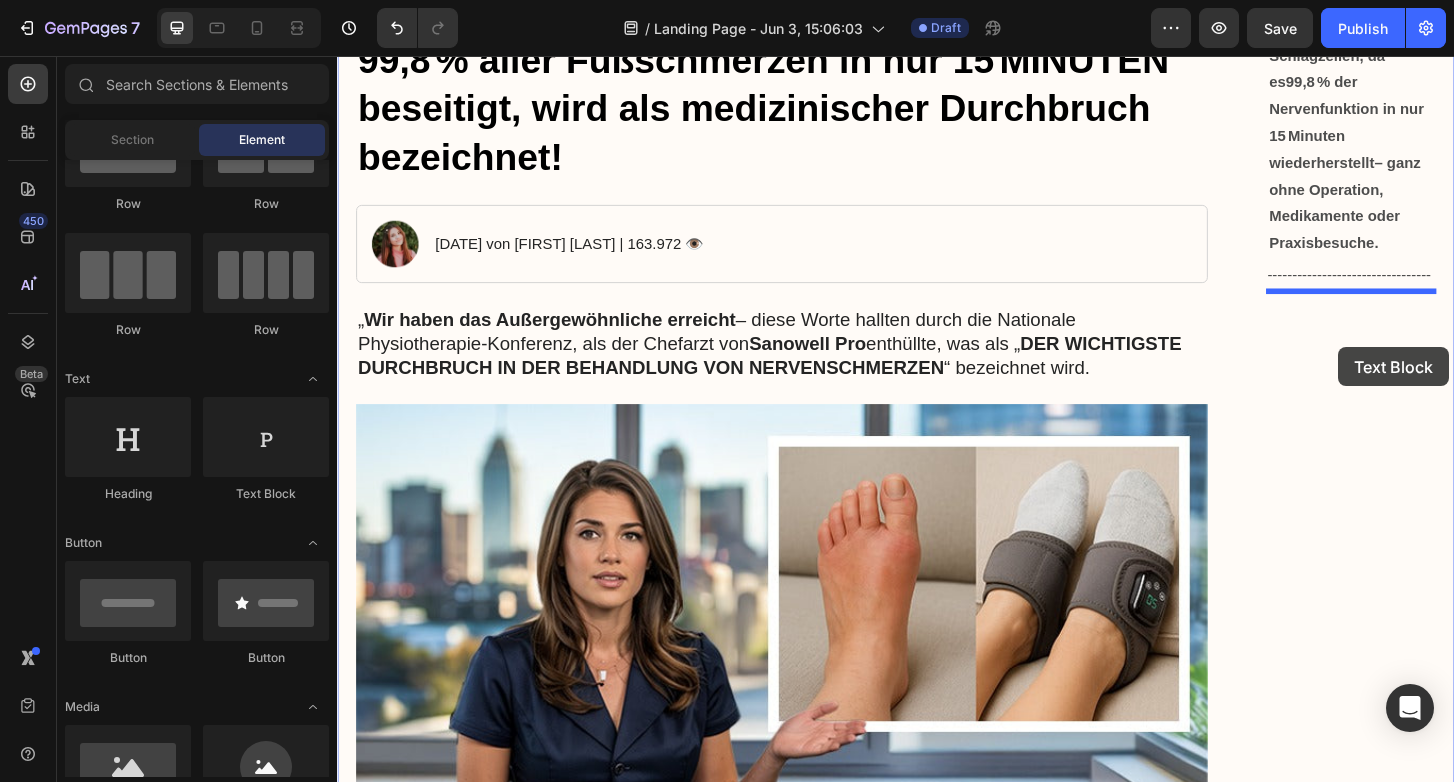 drag, startPoint x: 660, startPoint y: 507, endPoint x: 1412, endPoint y: 369, distance: 764.5574 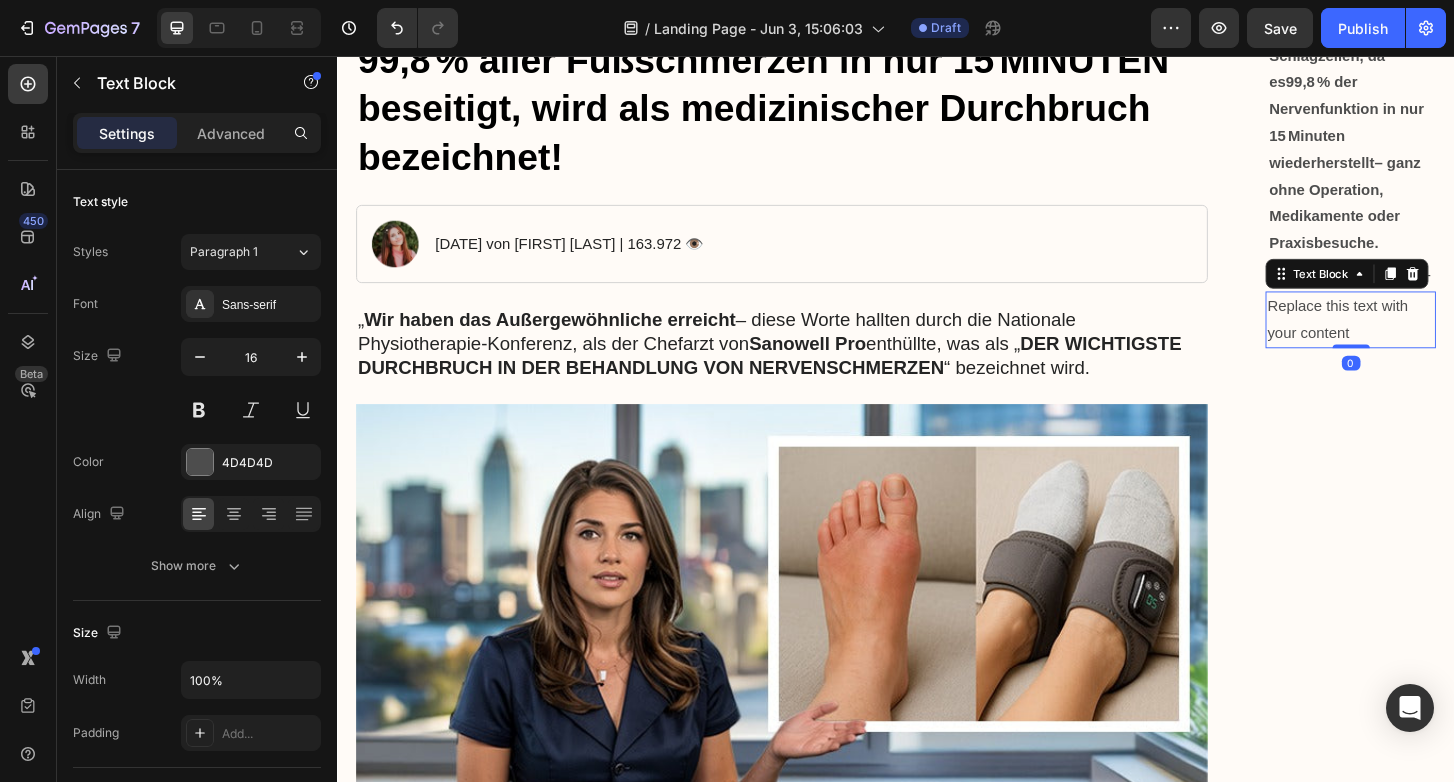 click on "Replace this text with your content" at bounding box center (1425, 340) 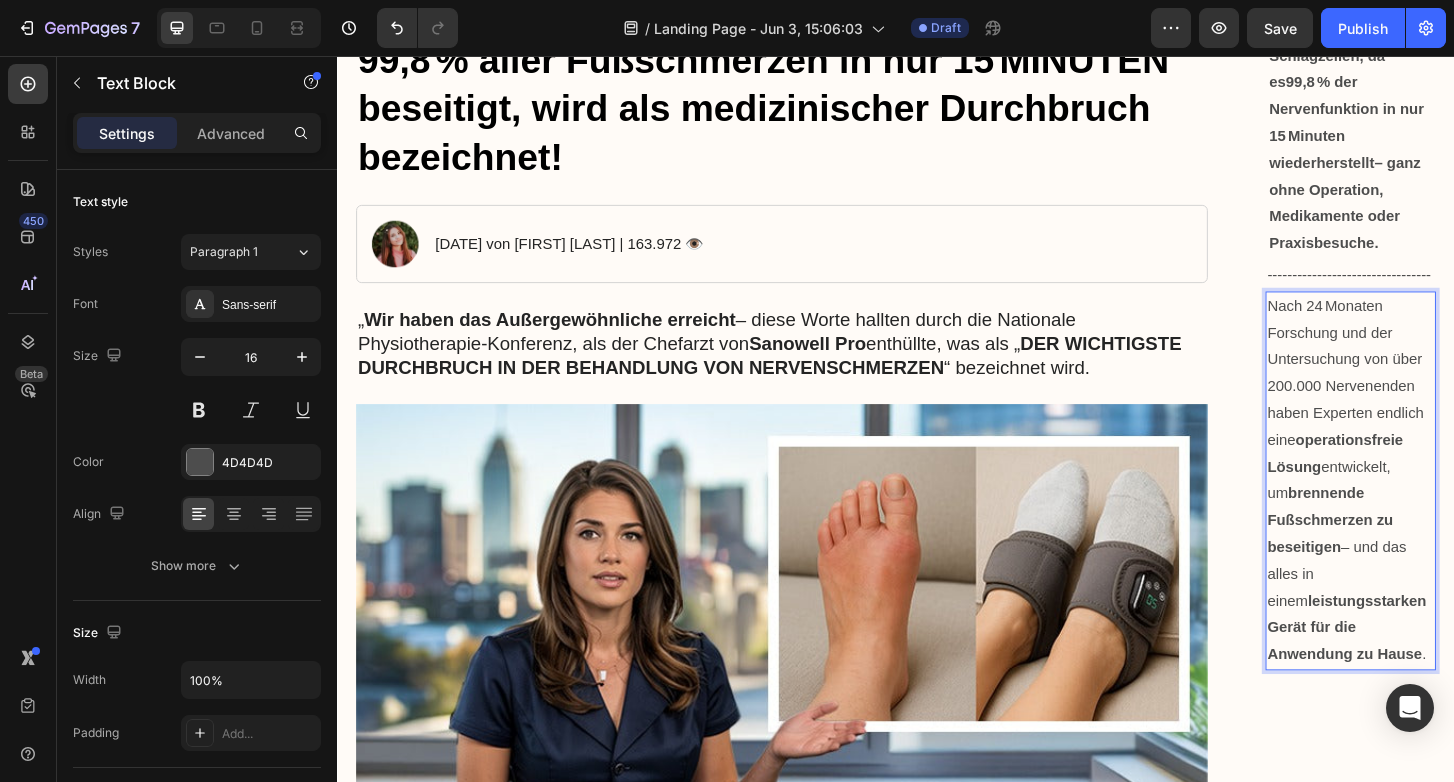 click on "Nach 24 Monaten Forschung und der Untersuchung von über 200.000 Nervenenden haben Experten endlich eine  operationsfreie Lösung  entwickelt, um  brennende Fußschmerzen zu beseitigen  – und das alles in einem  leistungsstarken Gerät für die Anwendung zu Hause ." at bounding box center (1425, 512) 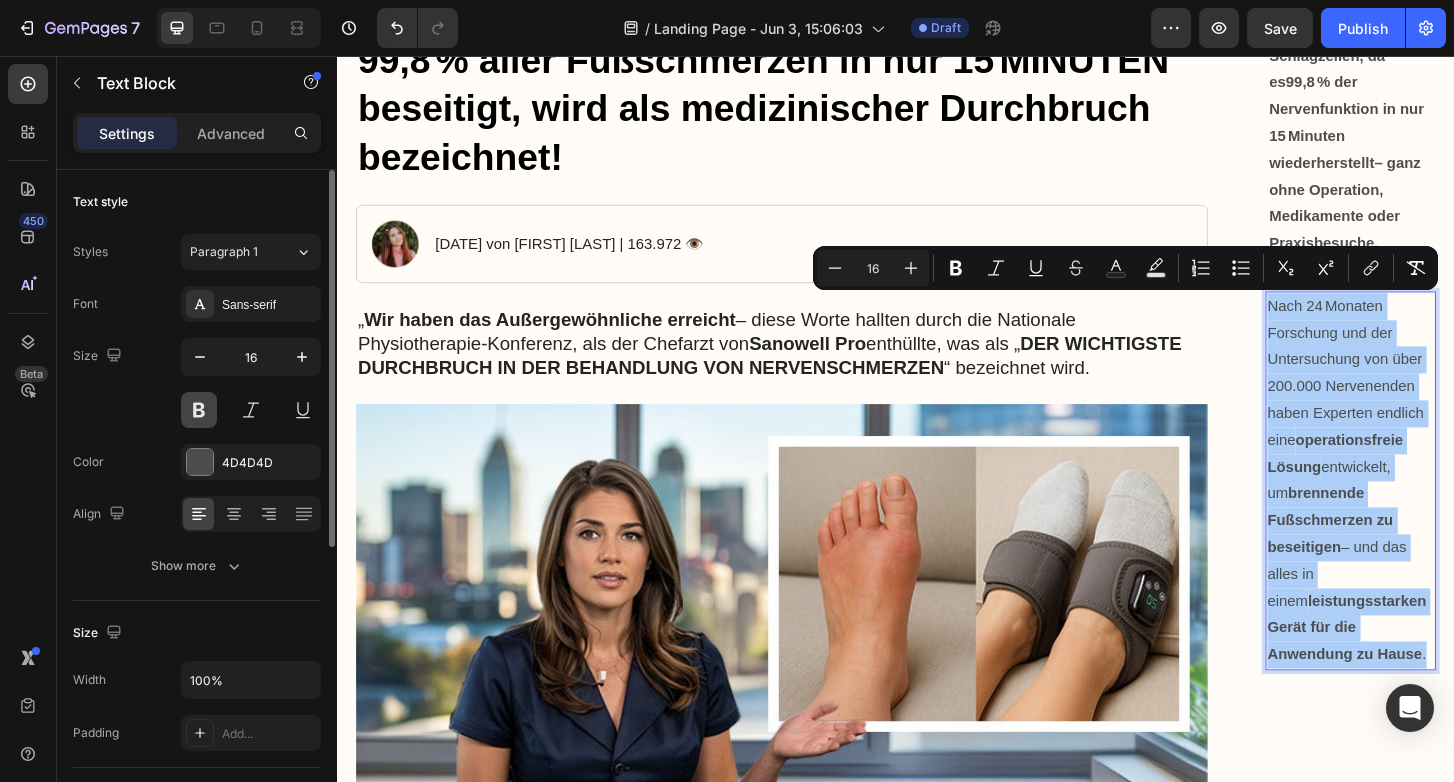 click at bounding box center [199, 410] 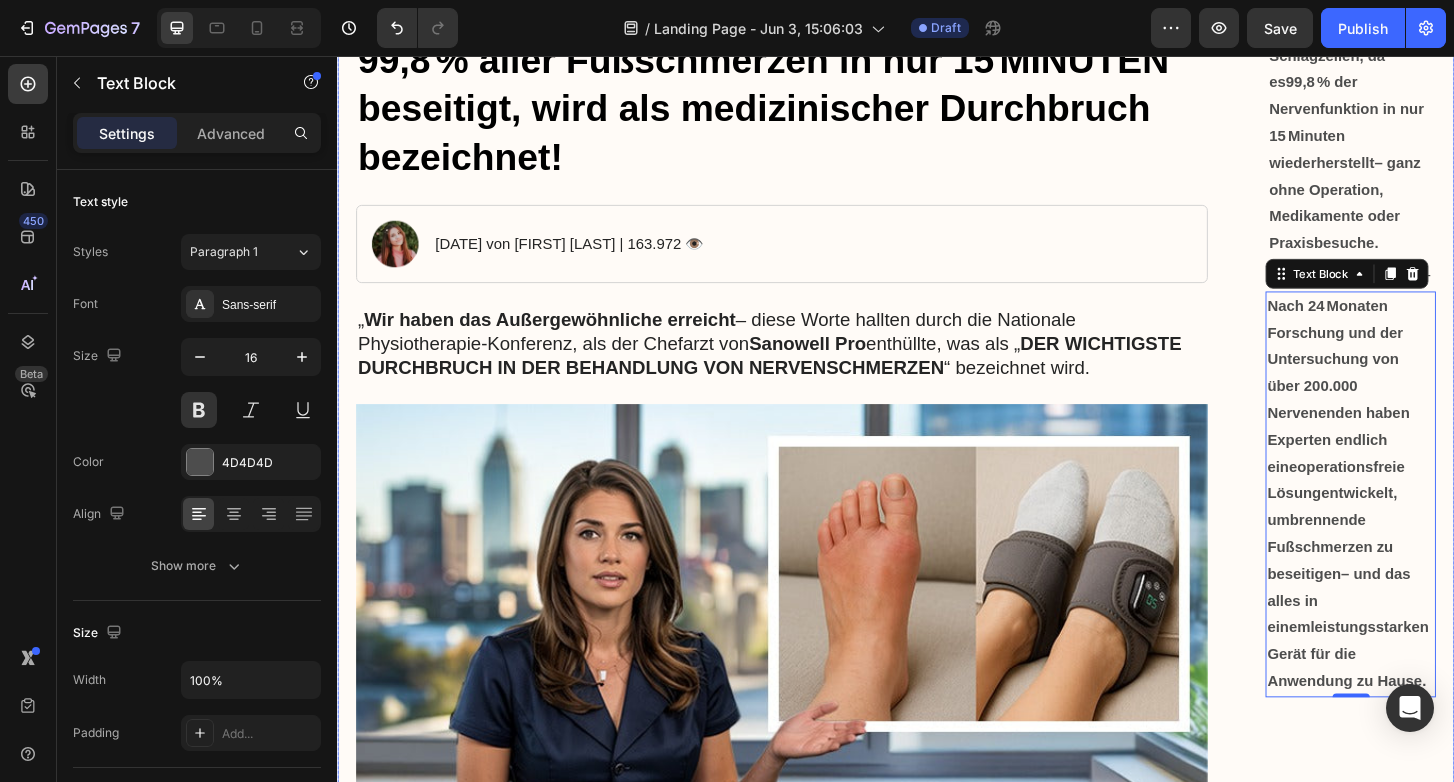 click on "Ein revolutionäres Gerät sorgt für Schlagzeilen, da es 99,8 % der Nervenfunktion in nur 15 Minuten wiederherstellt – ganz ohne Operation, Medikamente oder Praxisbesuche. Text Block Replace this text with your content Text Block 0" at bounding box center [1425, 4507] 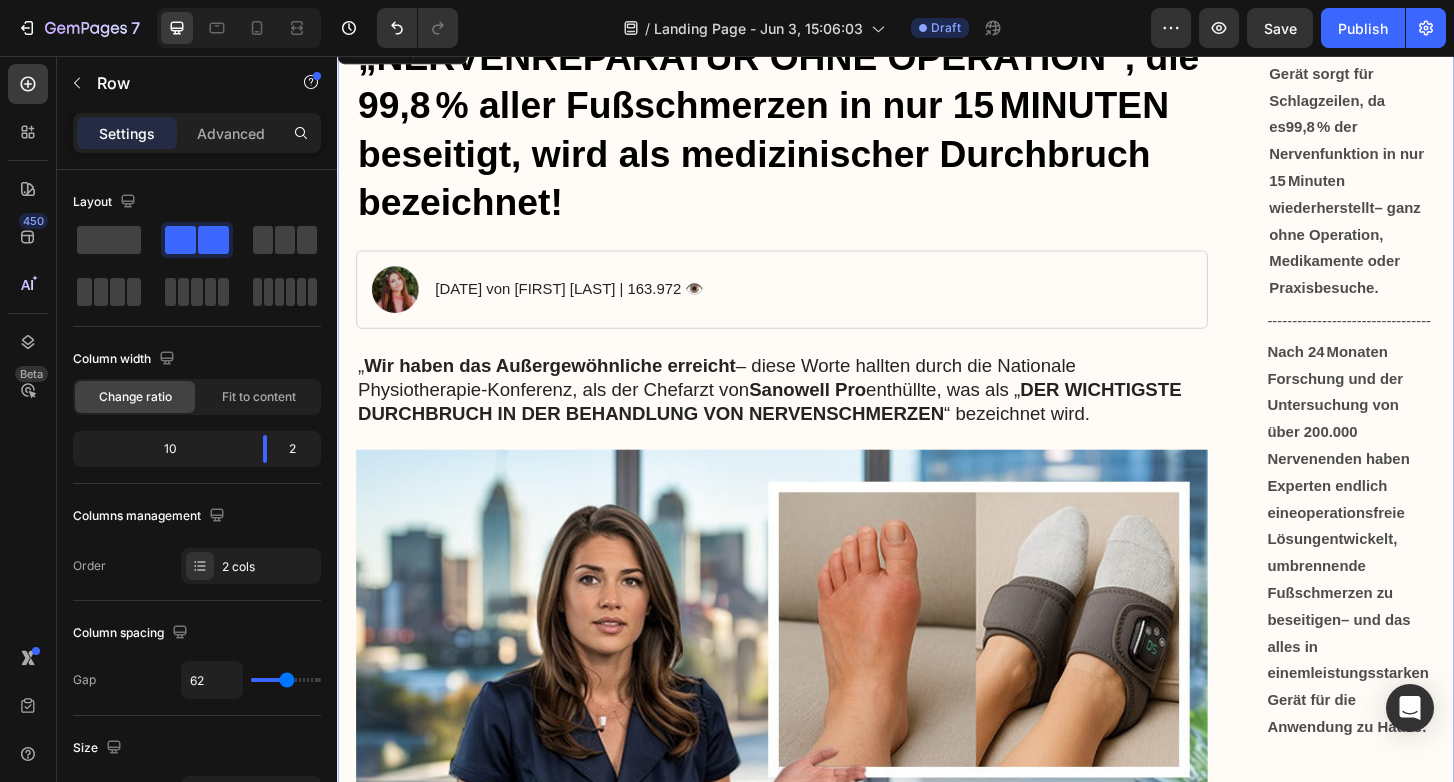 scroll, scrollTop: 235, scrollLeft: 0, axis: vertical 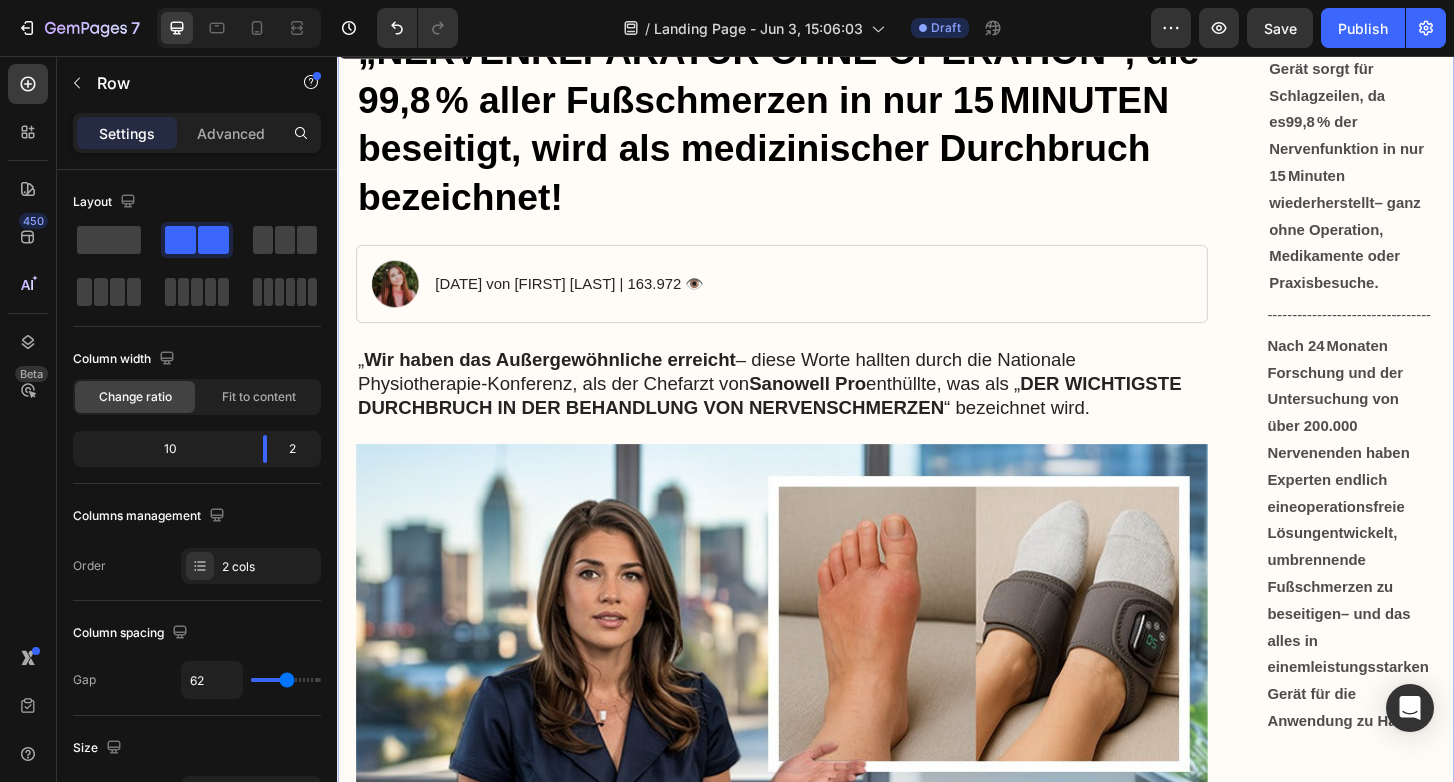 click on "99,8 % der Nervenfunktion in nur 15 Minuten wiederherstellt" at bounding box center (1421, 169) 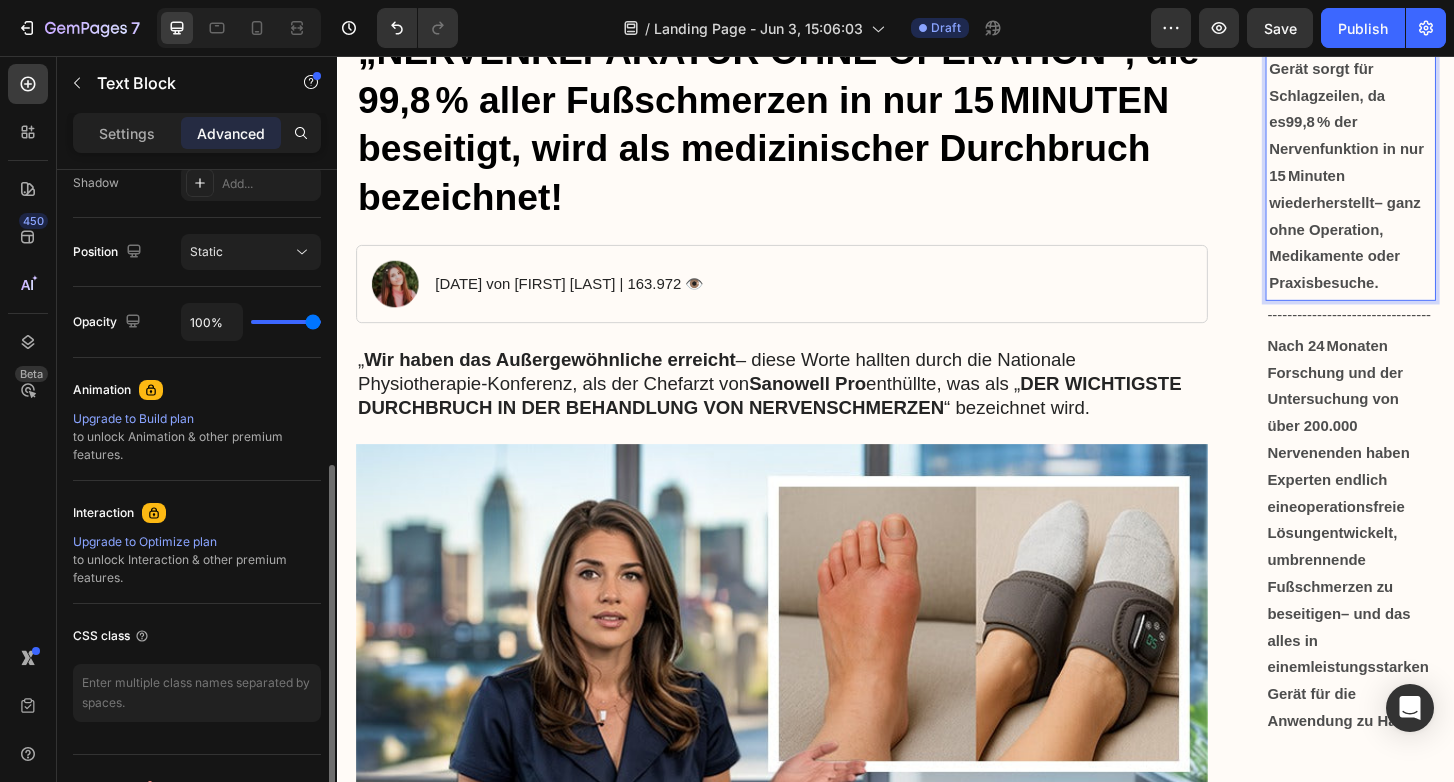 scroll, scrollTop: 719, scrollLeft: 0, axis: vertical 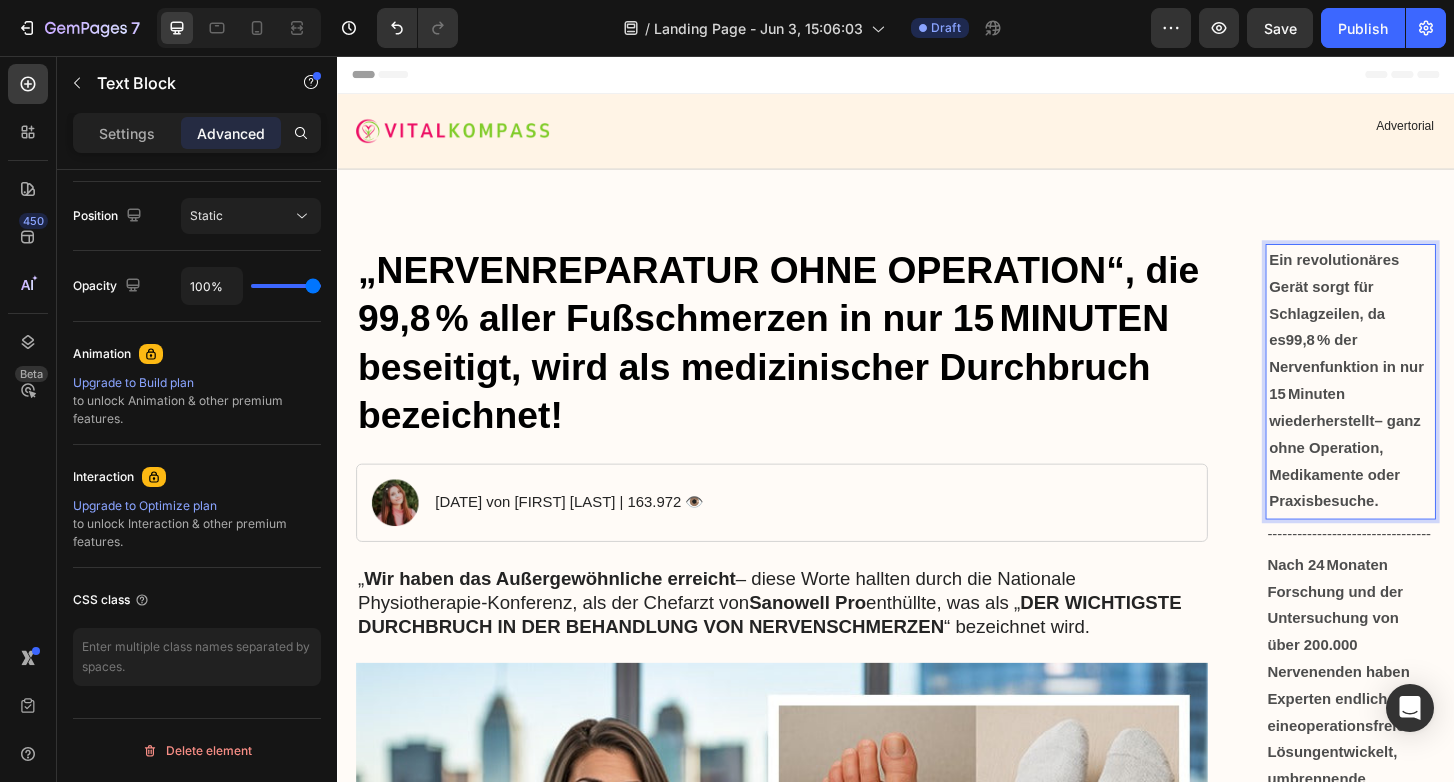 click on "Ein revolutionäres Gerät sorgt für Schlagzeilen, da es  99,8 % der Nervenfunktion in nur 15 Minuten wiederherstellt  – ganz ohne Operation, Medikamente oder Praxisbesuche." at bounding box center [1425, 406] 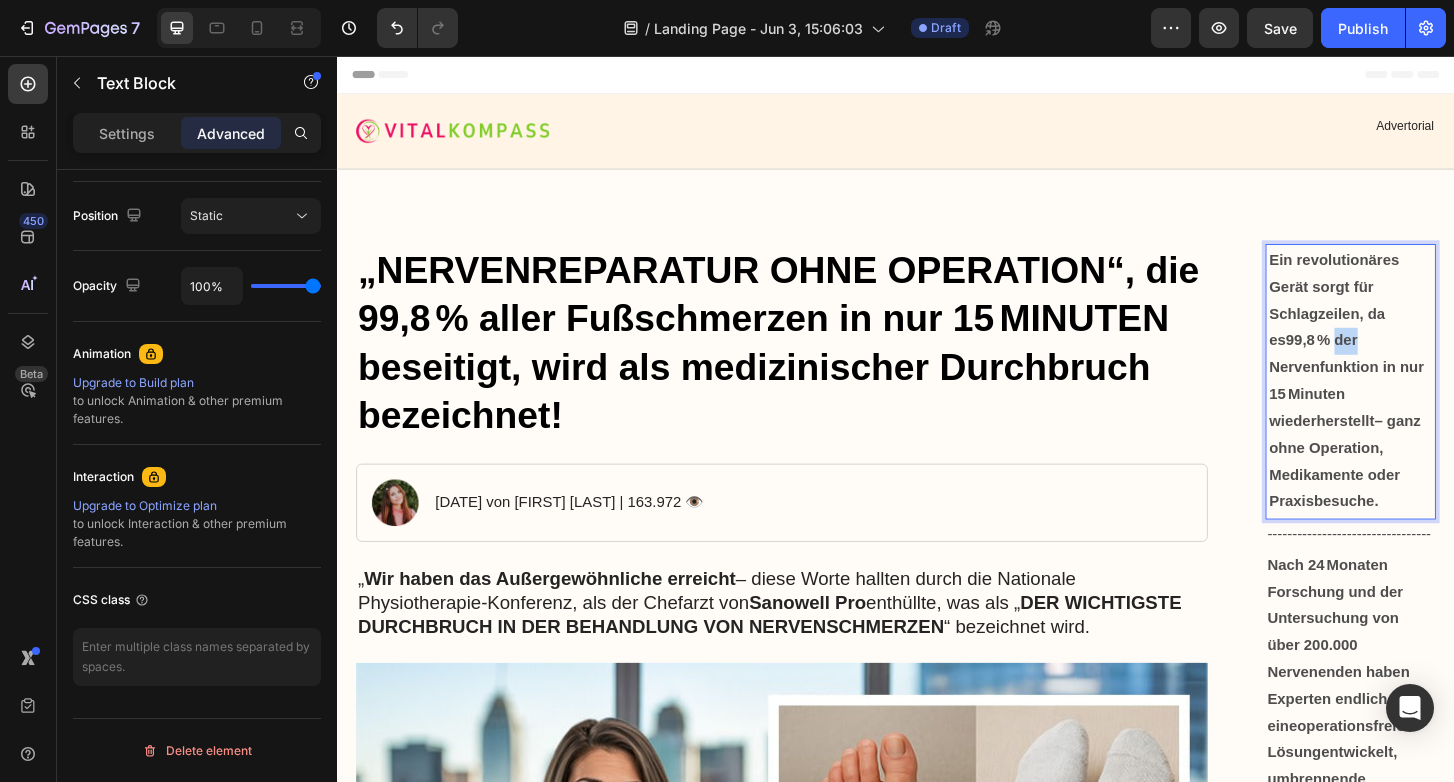 click on "Ein revolutionäres Gerät sorgt für Schlagzeilen, da es  99,8 % der Nervenfunktion in nur 15 Minuten wiederherstellt  – ganz ohne Operation, Medikamente oder Praxisbesuche." at bounding box center (1425, 406) 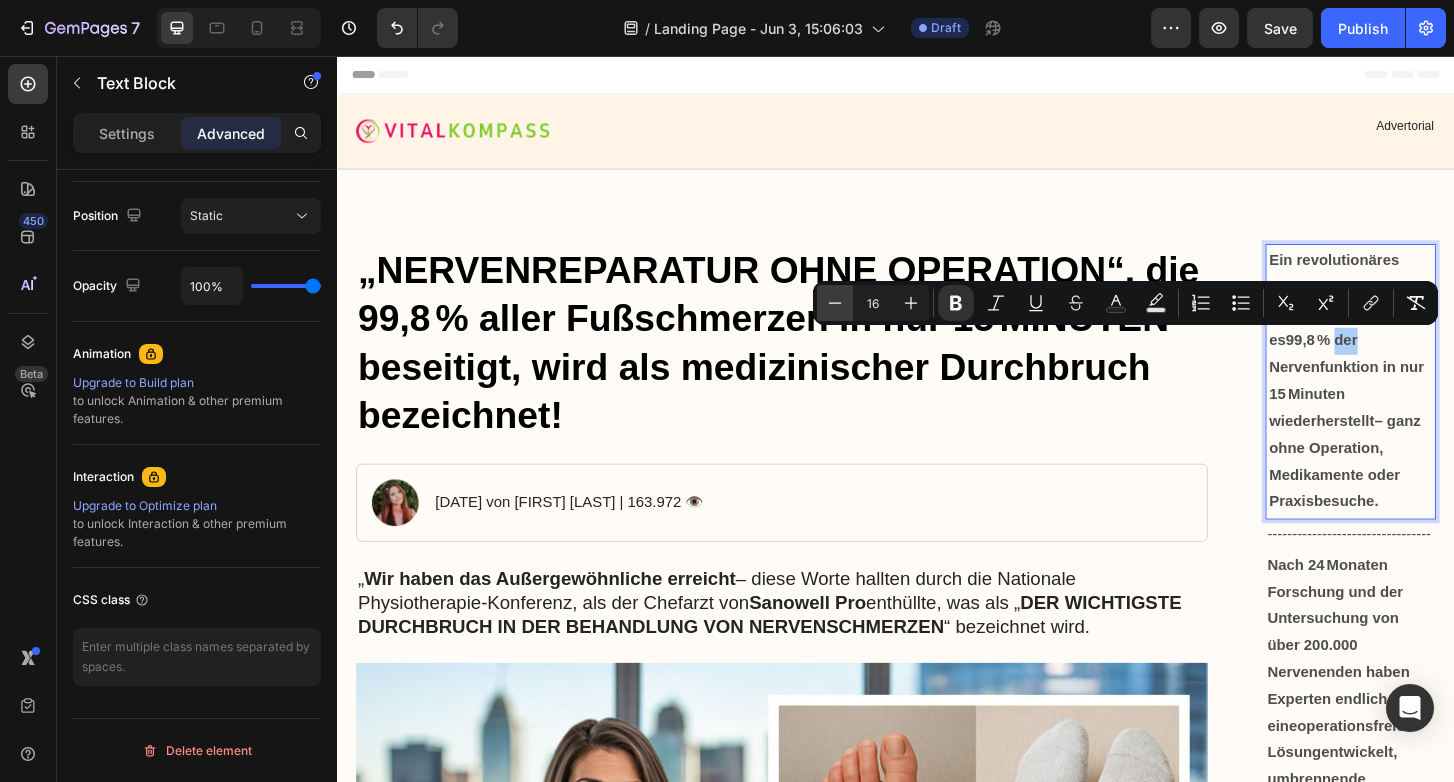 click 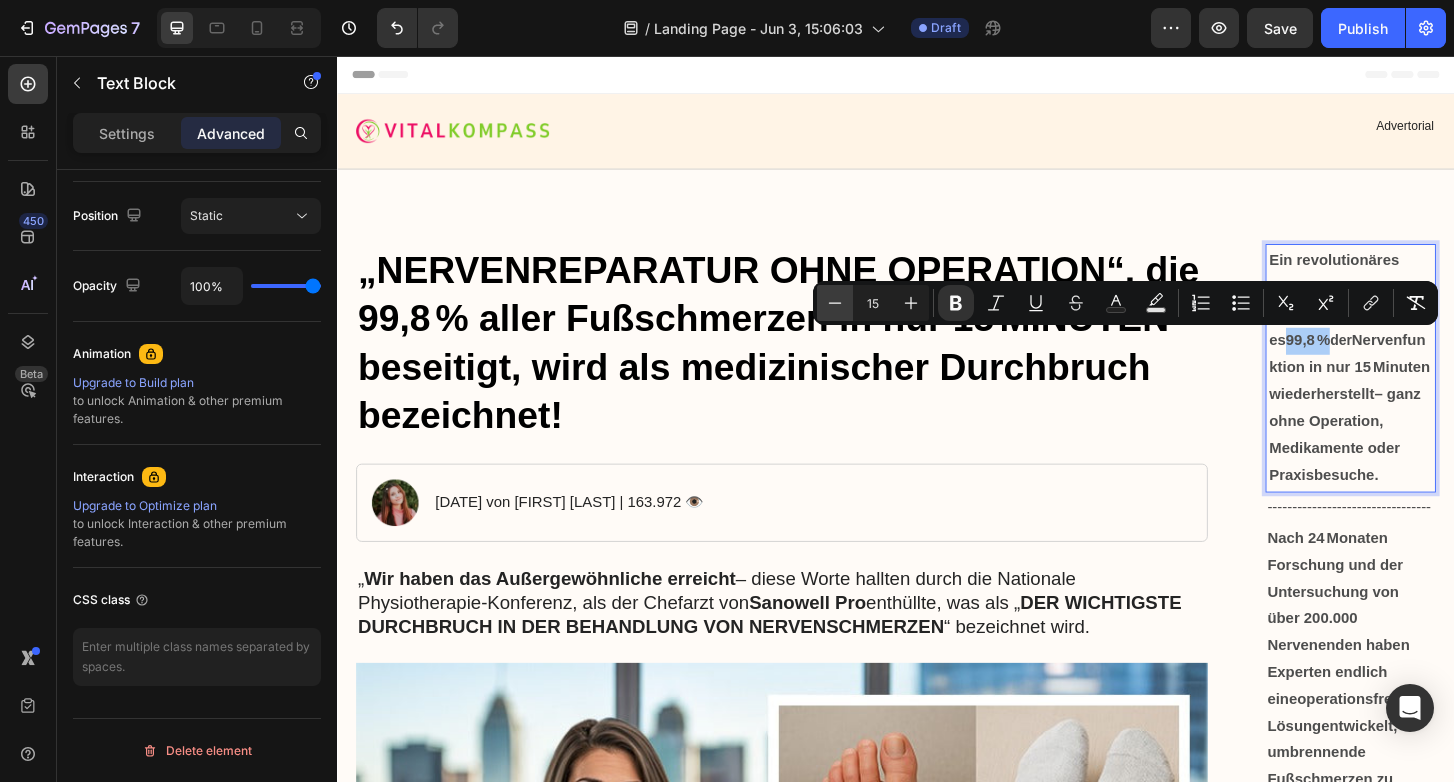 click 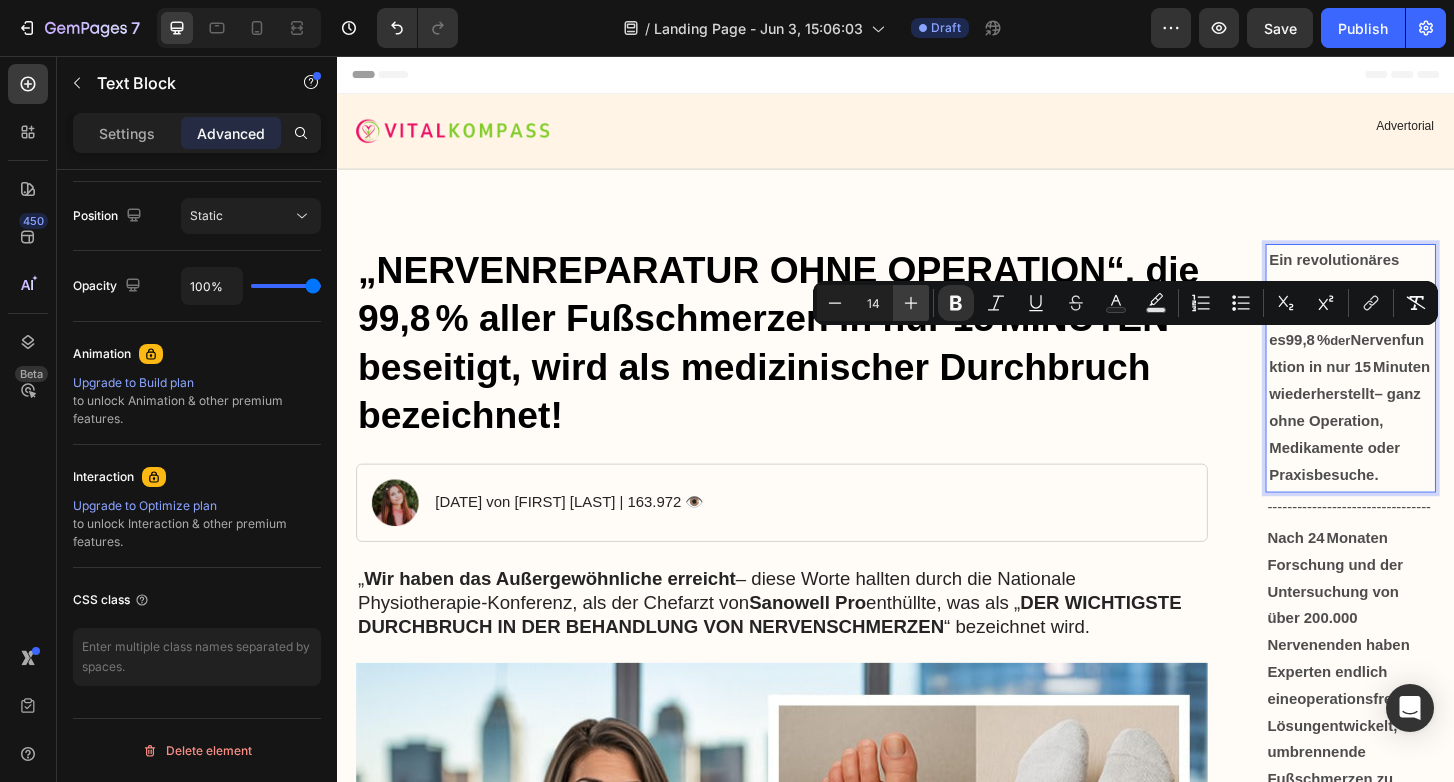click 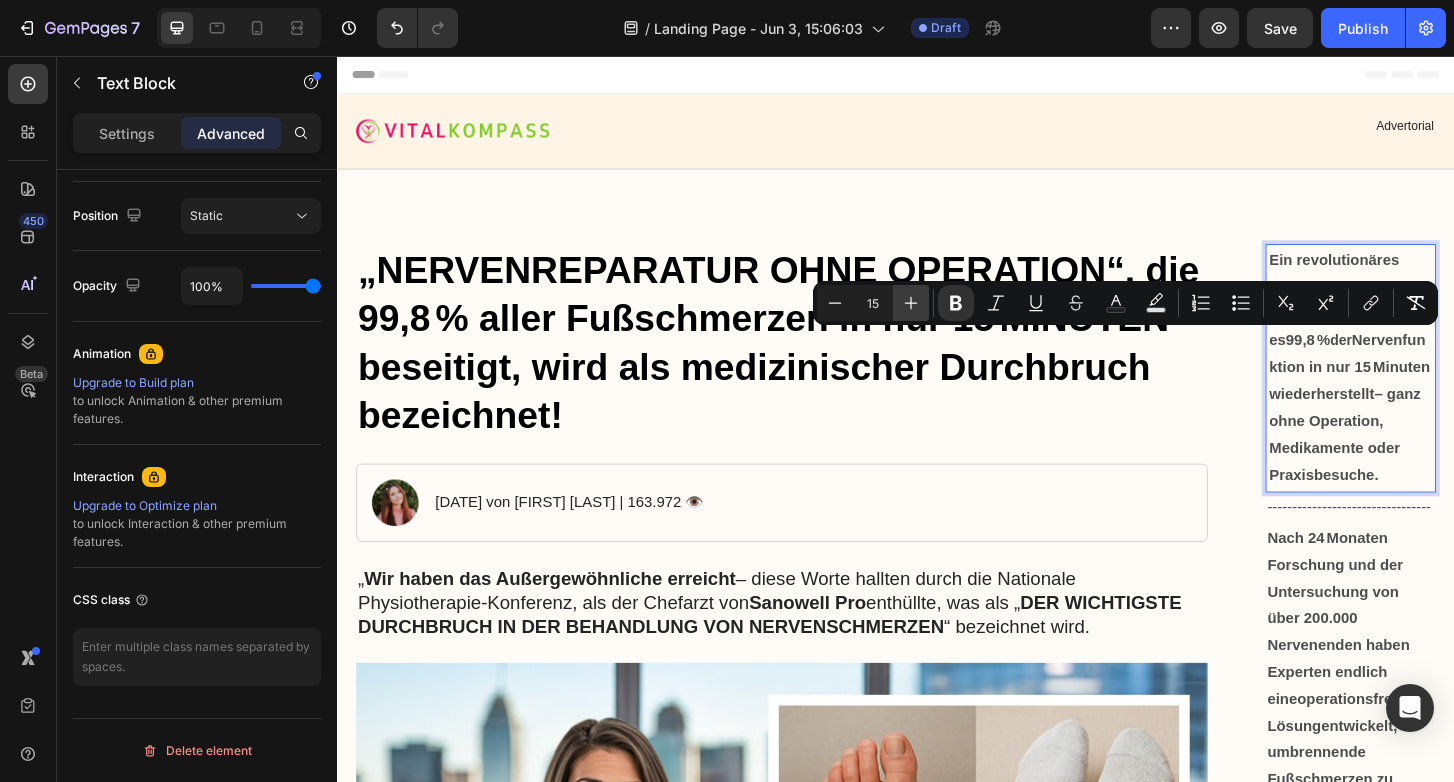 click 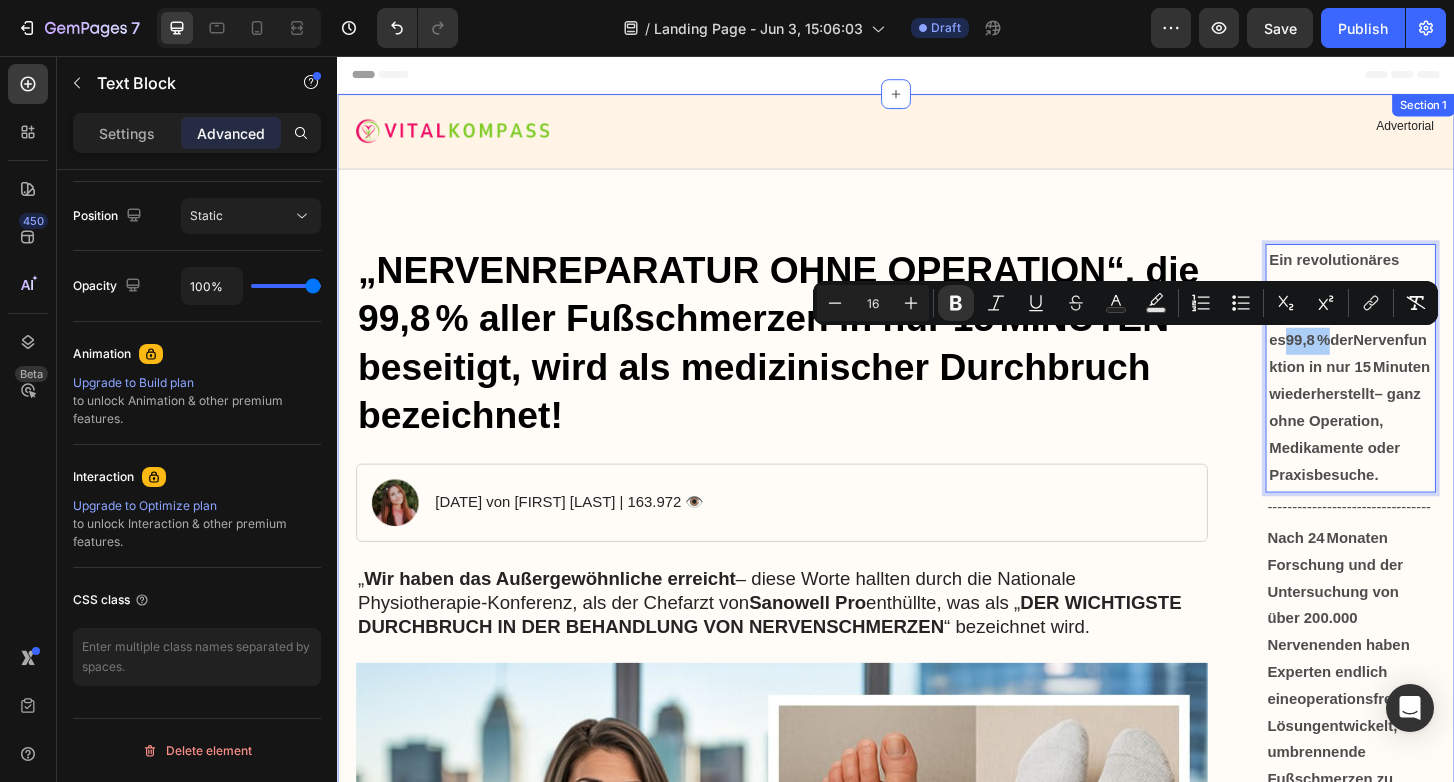 click on "Image Advertorial  Text Block Row Row „ NERVENREPARATUR OHNE OPERATION “, die 99,8 % aller Fußschmerzen in nur 15 MINUTEN beseitigt, wird als medizinischer Durchbruch bezeichnet! Heading Image 06. [MONTH] 2025 von [FIRST] [LAST] | 163.972 👁️ Text Block Row „ Wir haben das Außergewöhnliche erreicht “ – diese Worte hallten durch die Nationale Physiotherapie-Konferenz, als der Chefarzt von  Sanowell Pro  enthüllte, was als „ DER WICHTIGSTE DURCHBRUCH IN DER BEHANDLUNG VON NERVENSCHMERZEN “ bezeichnet wird. Text Block Image Monatelange quälende Knieschmerzen brachten mein Leben fast vollständig zum Stillstand... Heading Video Es ist unglaublich, wie etwas so Unauffälliges beginnt – und dann jede Bewegung zur Qual macht. Mein Zustand verschlechterte sich so sehr, dass ich reizbar und ungeduldig gegenüber meiner Familie wurde.       Haben Sie sich auch schon einmal so gefühlt?   Oder machen Sie sich Sorgen, dass dieses kleine Zwicken im Knie genau dorthin führen könnte?" at bounding box center (937, 4704) 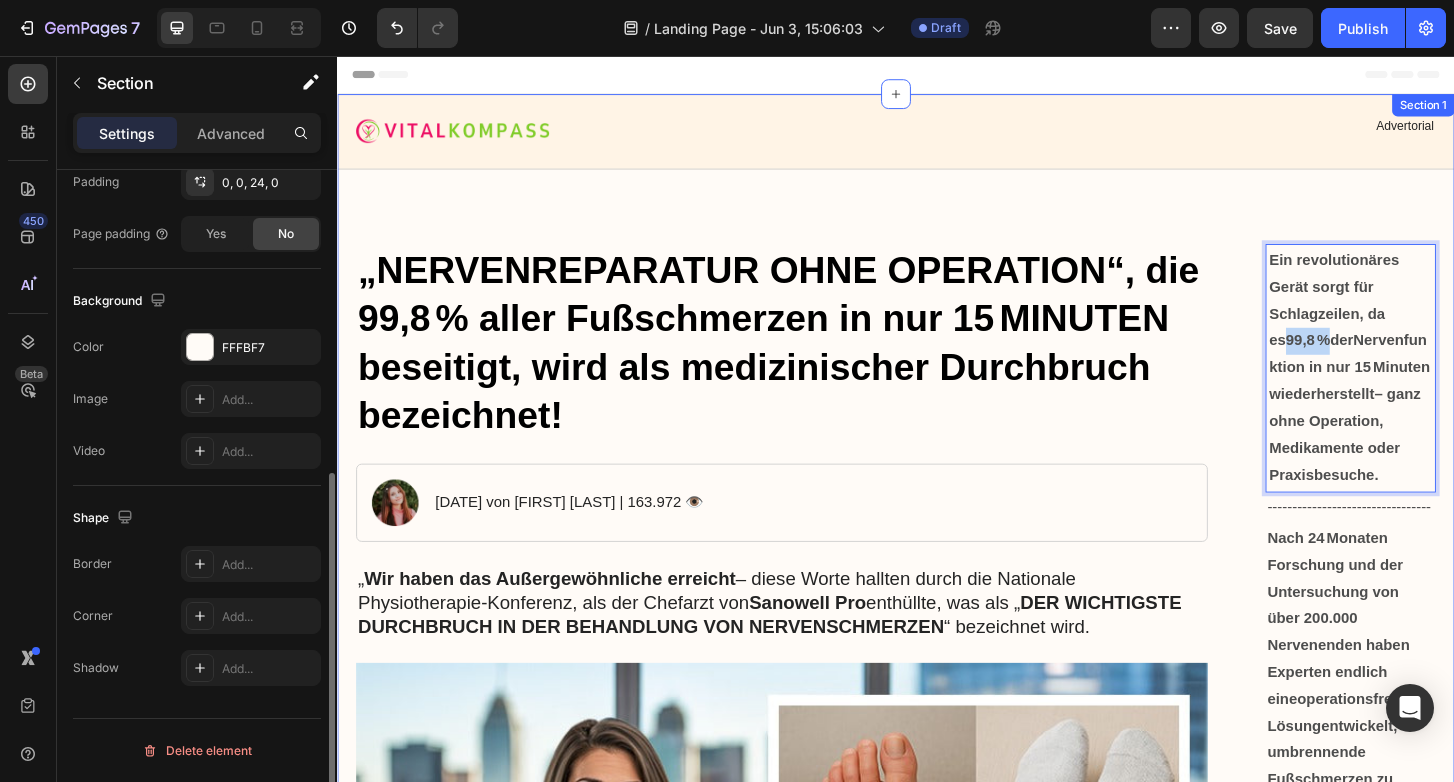 scroll, scrollTop: 0, scrollLeft: 0, axis: both 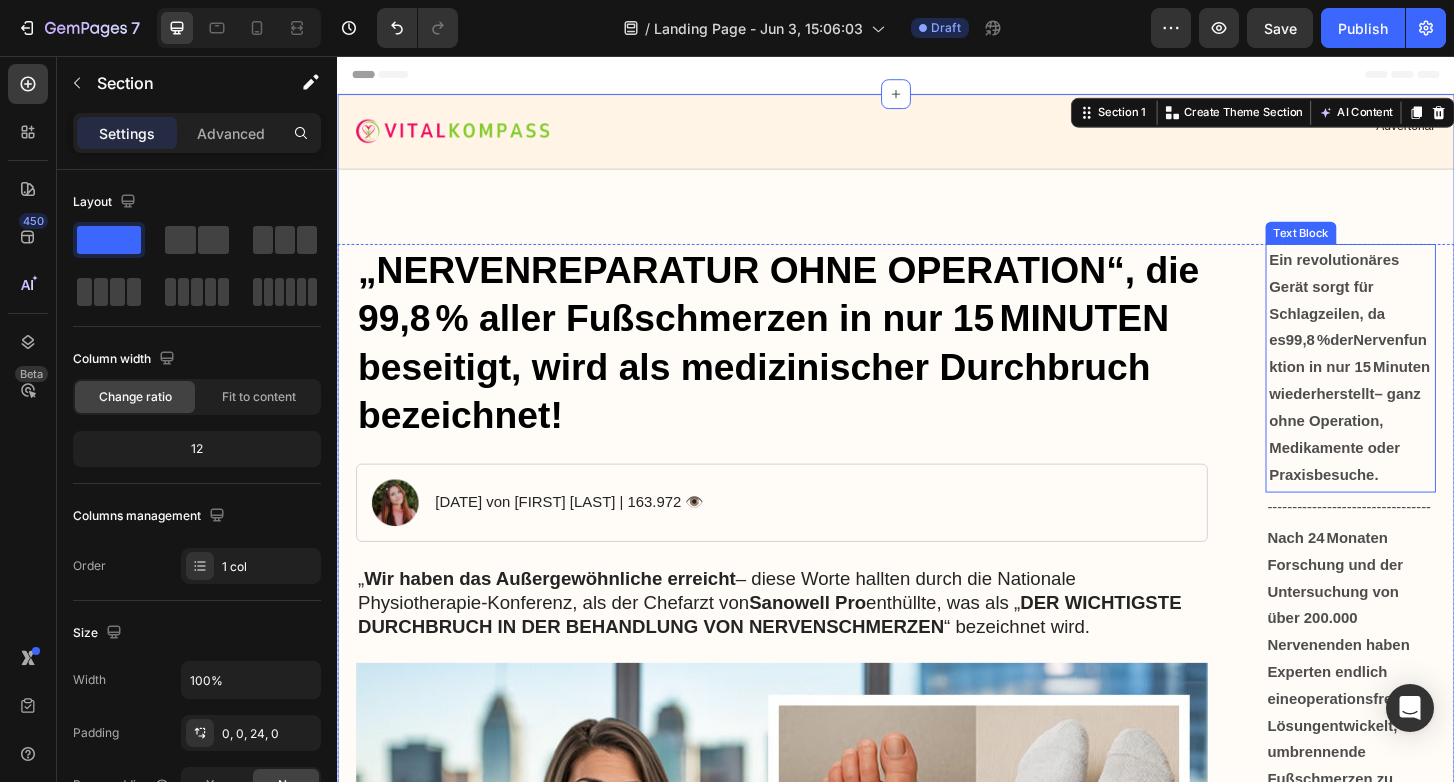 click on "Text Block" at bounding box center [1372, 246] 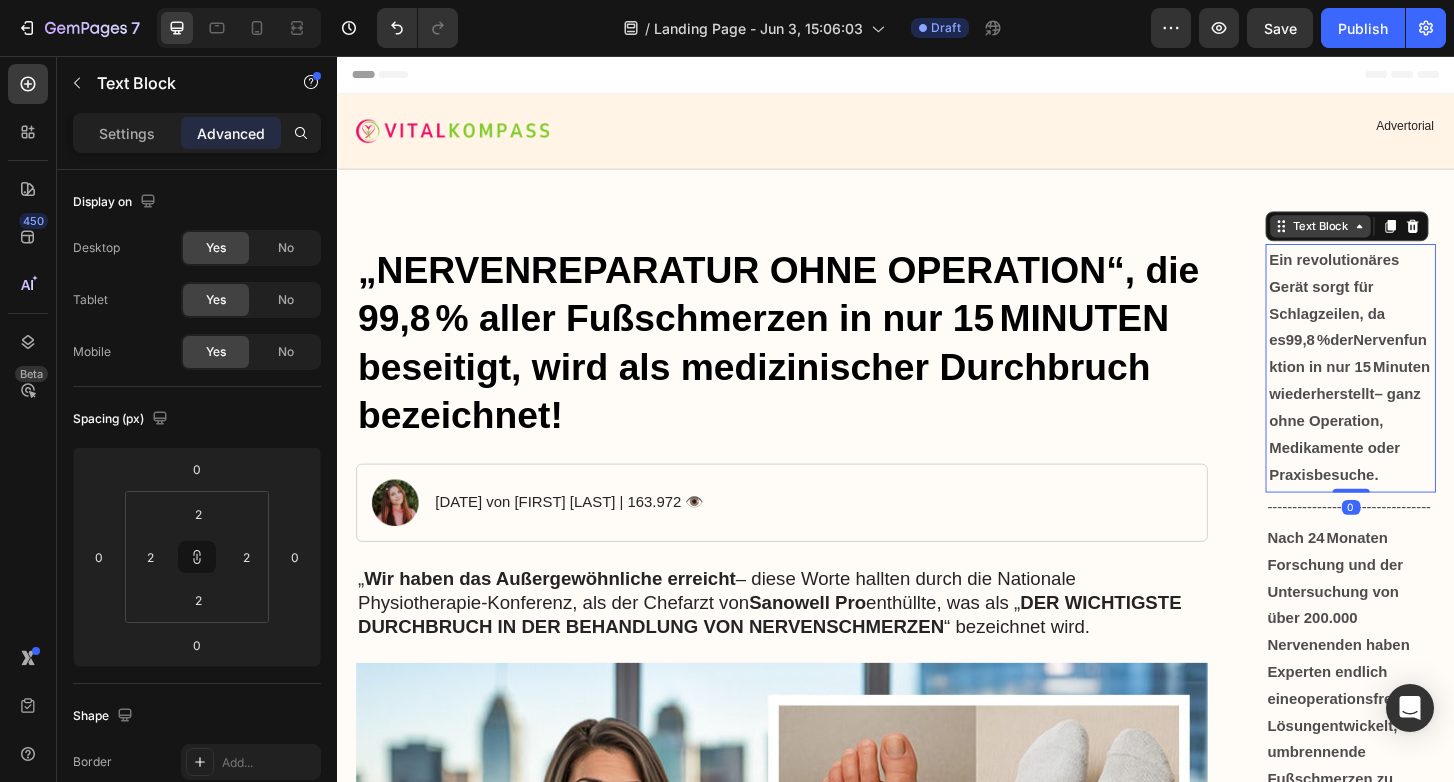 click on "Text Block" at bounding box center (1393, 239) 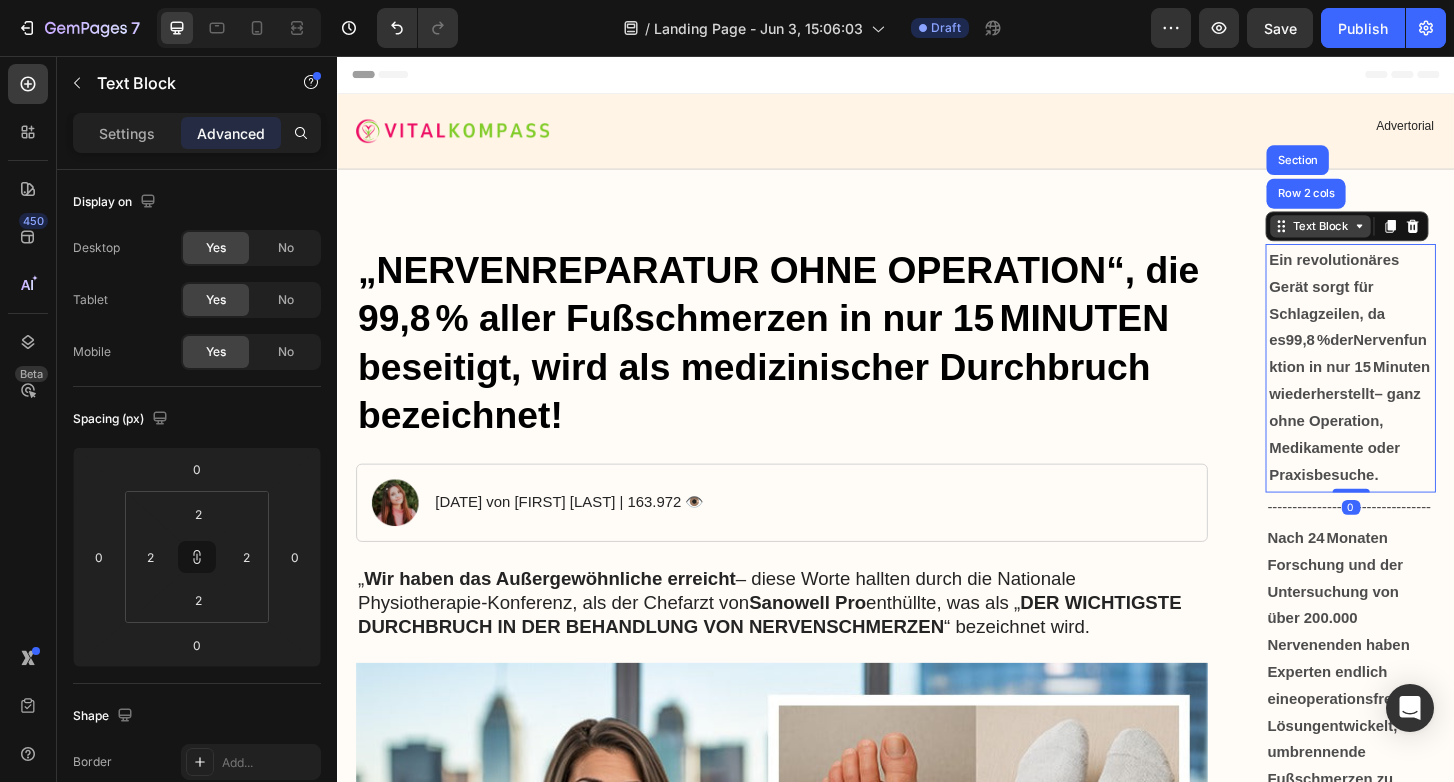 click on "Text Block" at bounding box center (1393, 239) 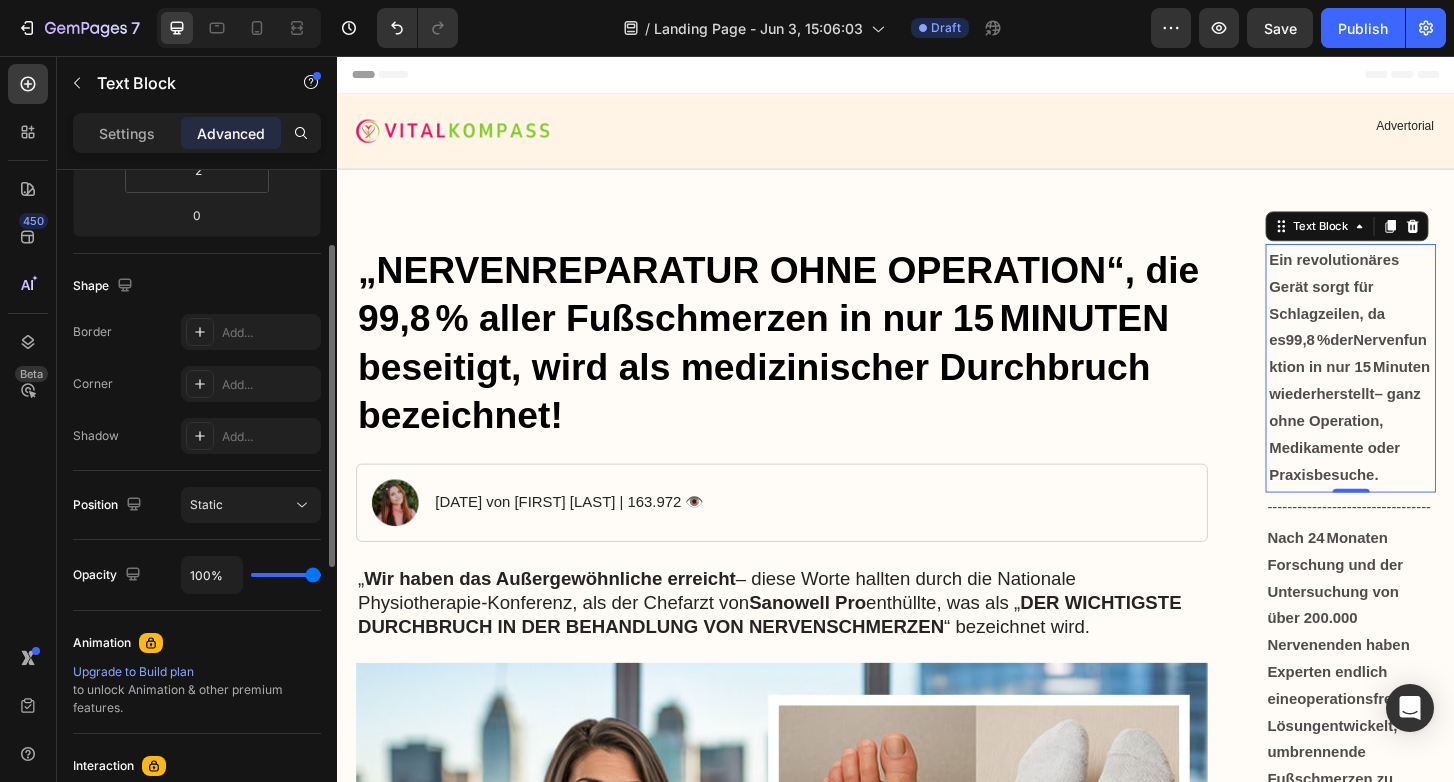 scroll, scrollTop: 439, scrollLeft: 0, axis: vertical 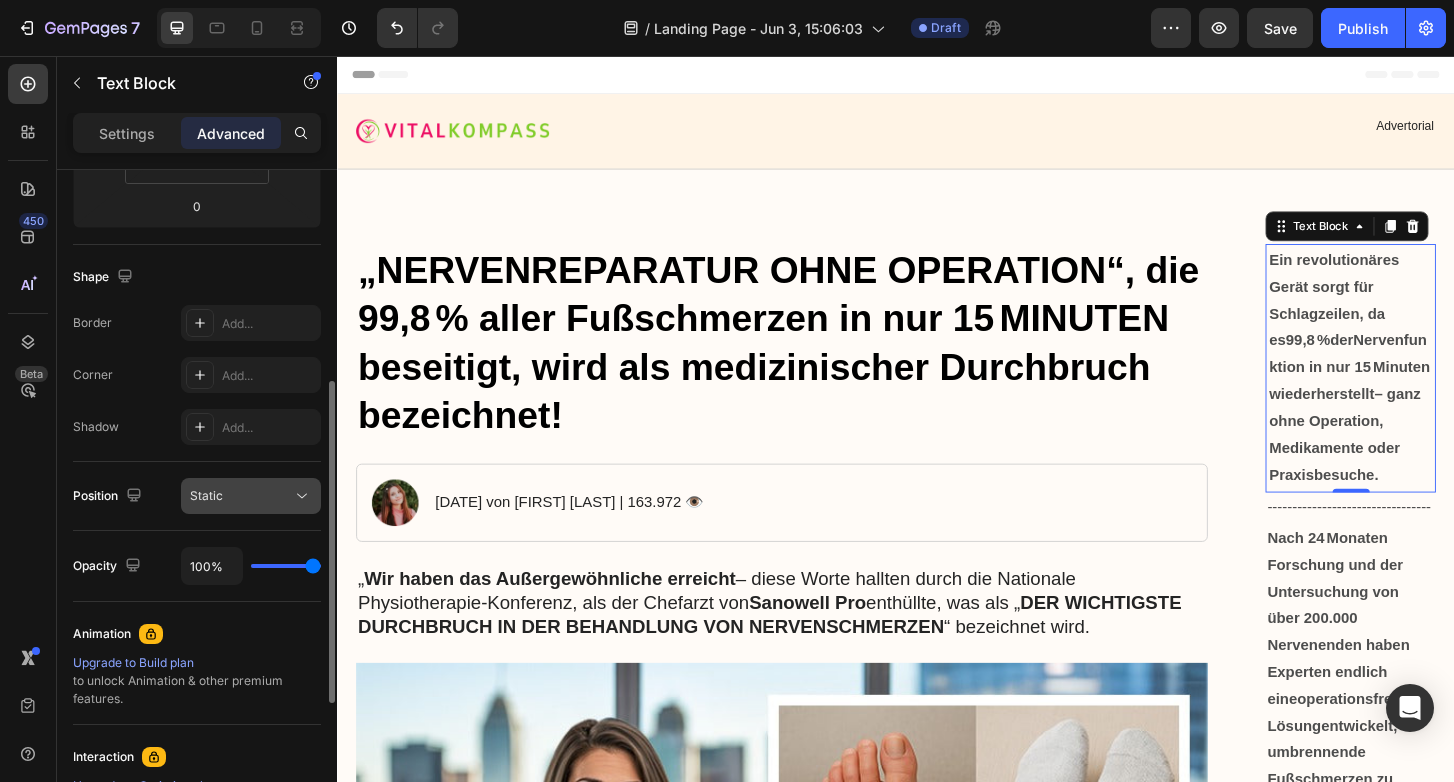 click on "Static" at bounding box center (251, 496) 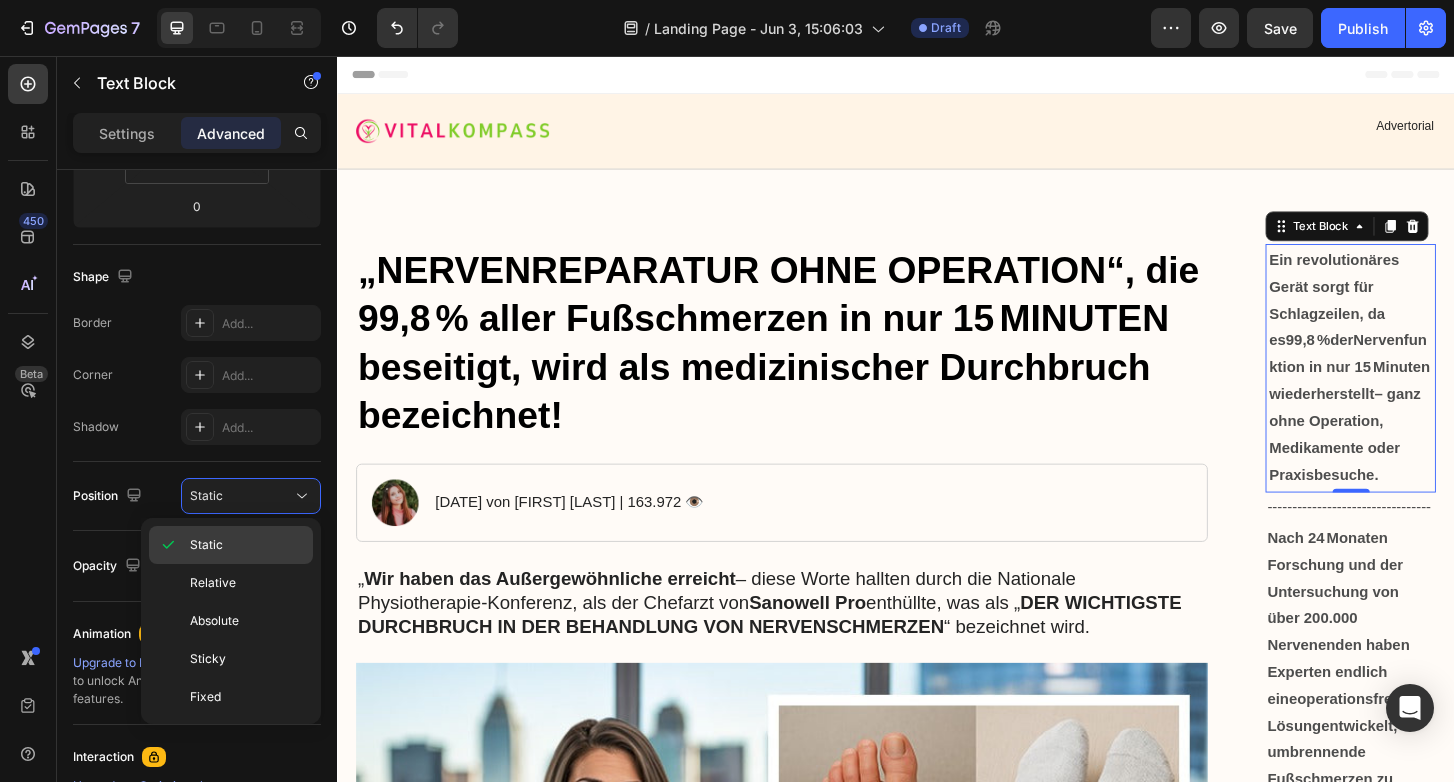click on "Static" at bounding box center [247, 545] 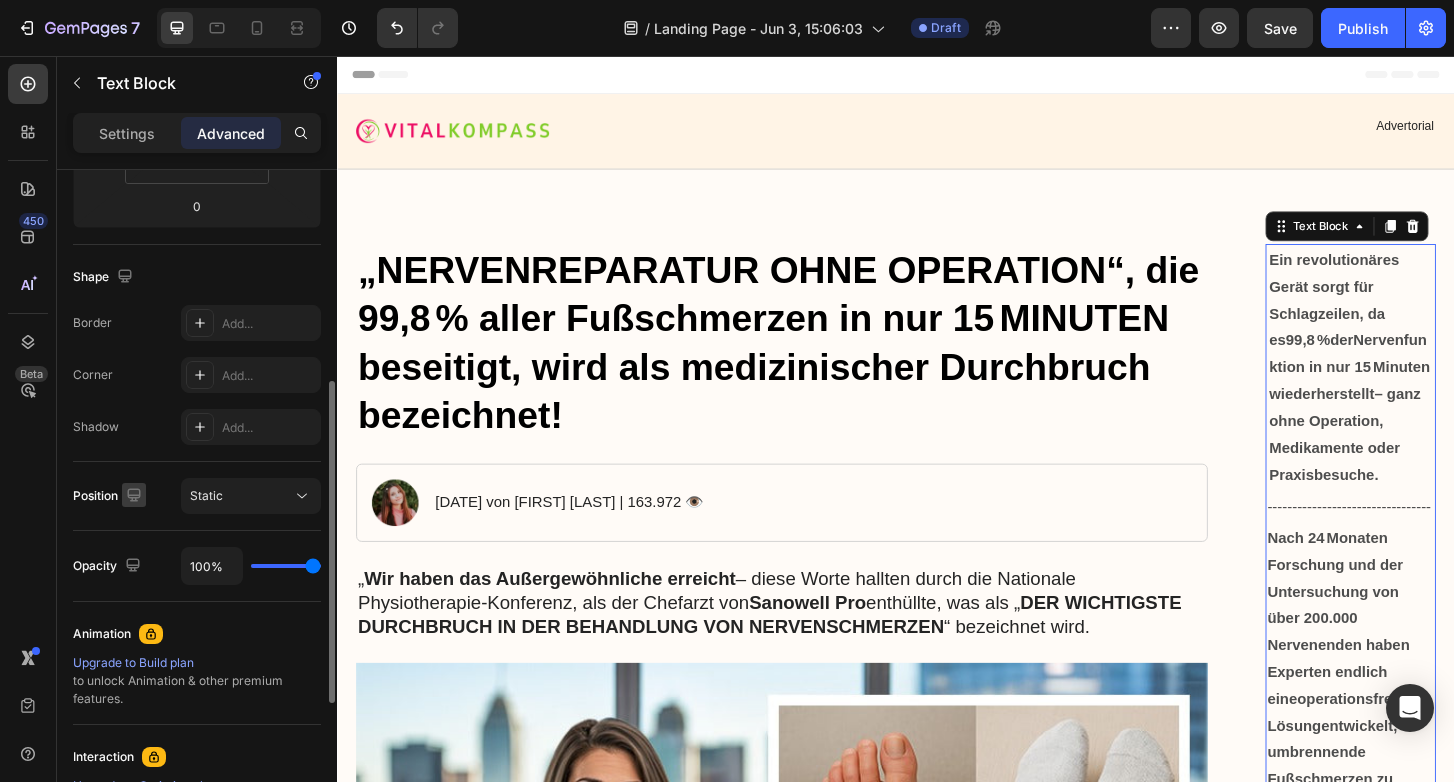 click 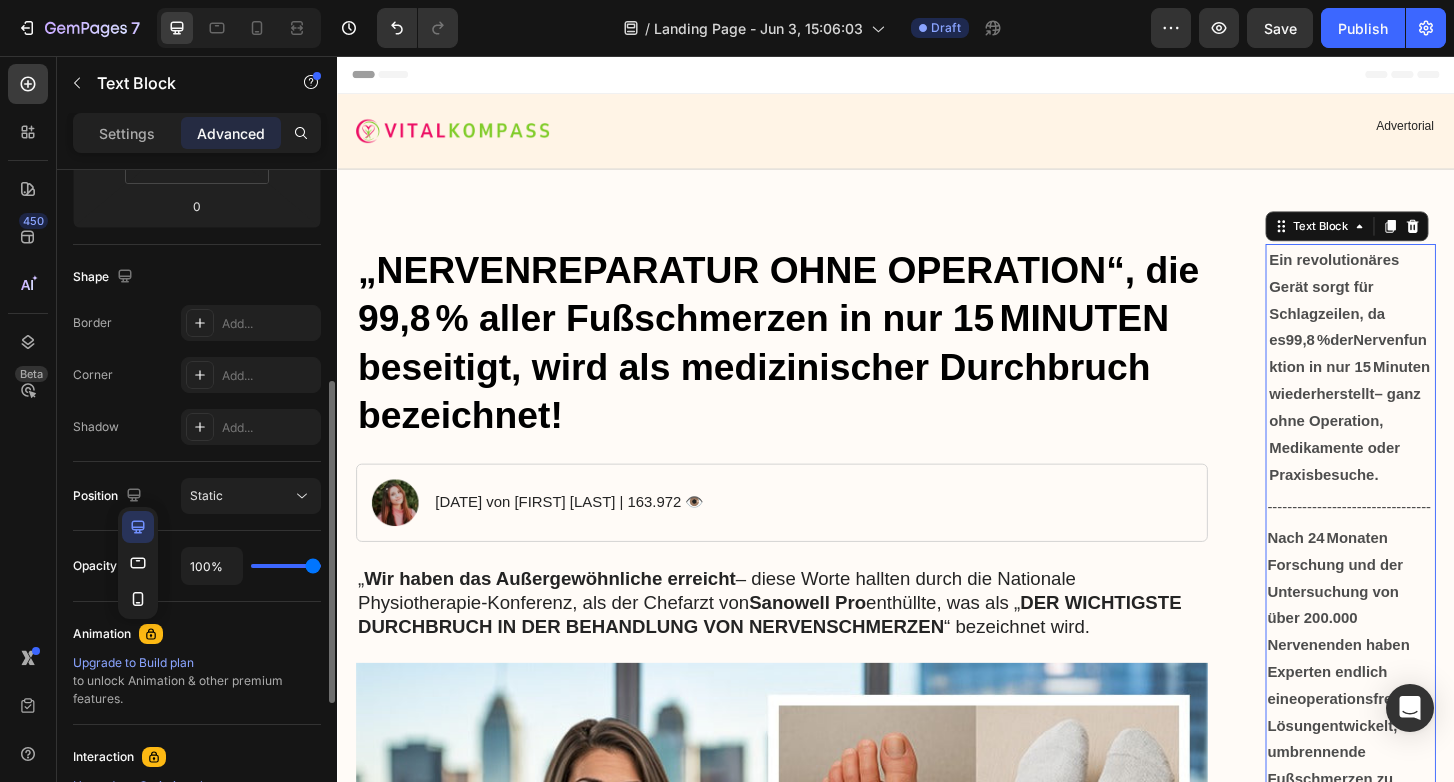 click 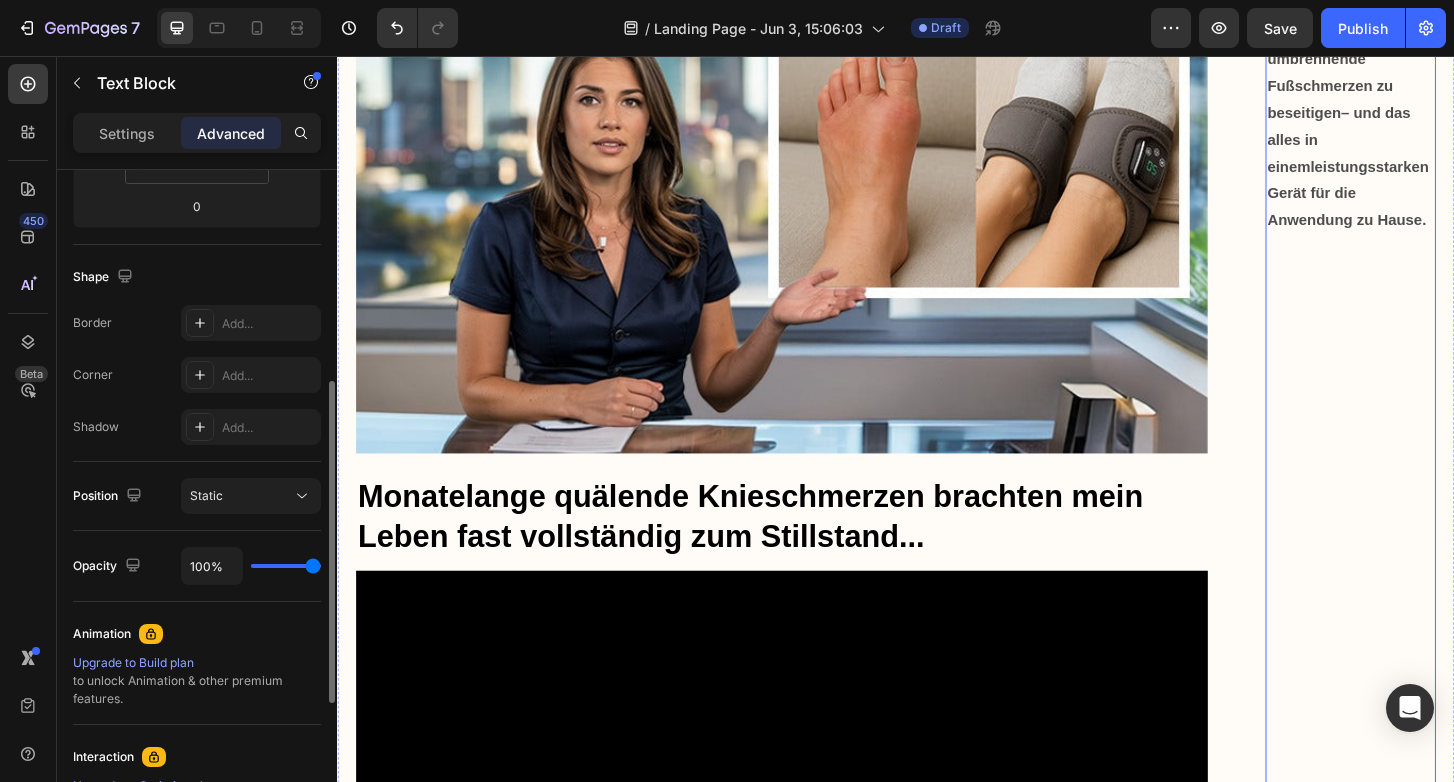 scroll, scrollTop: 747, scrollLeft: 0, axis: vertical 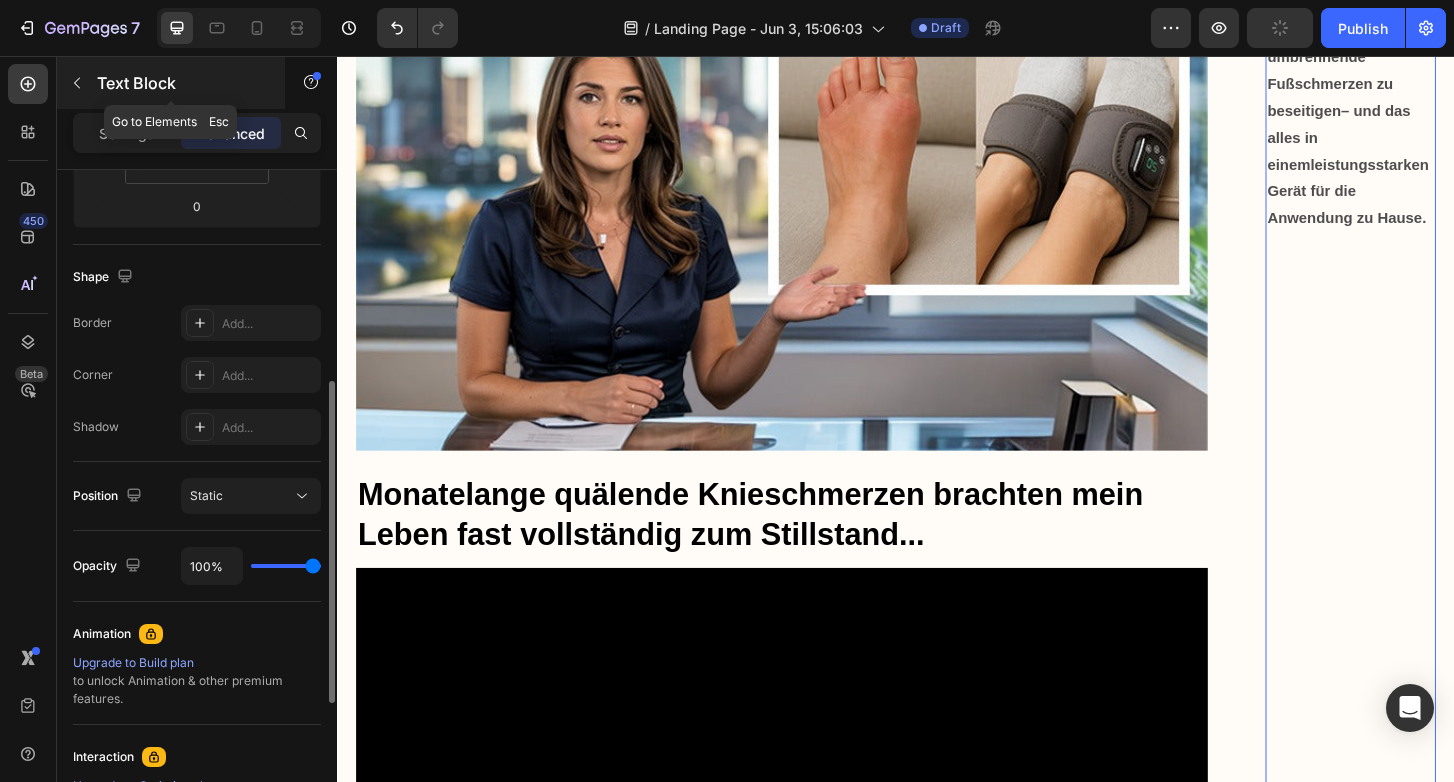 click on "Text Block" at bounding box center [171, 83] 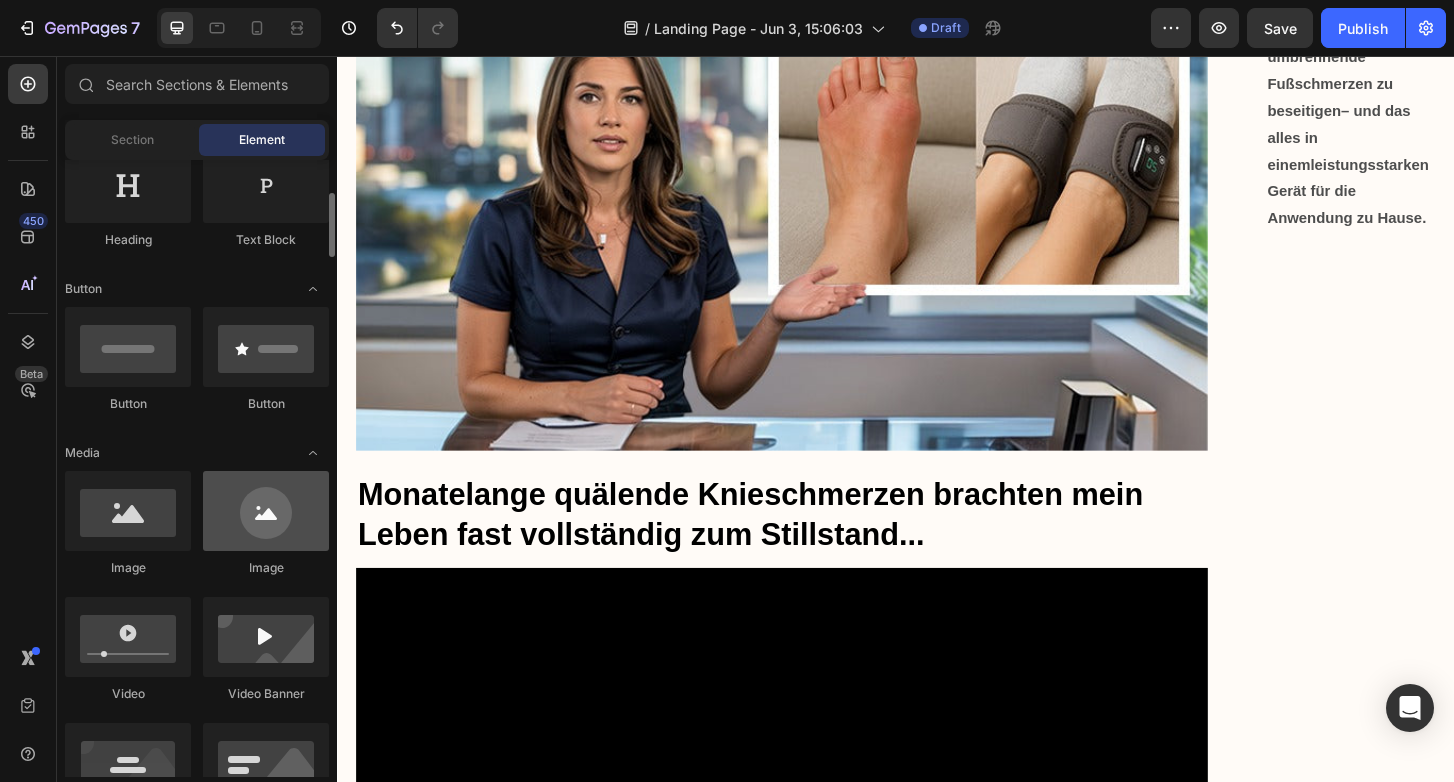scroll, scrollTop: 347, scrollLeft: 0, axis: vertical 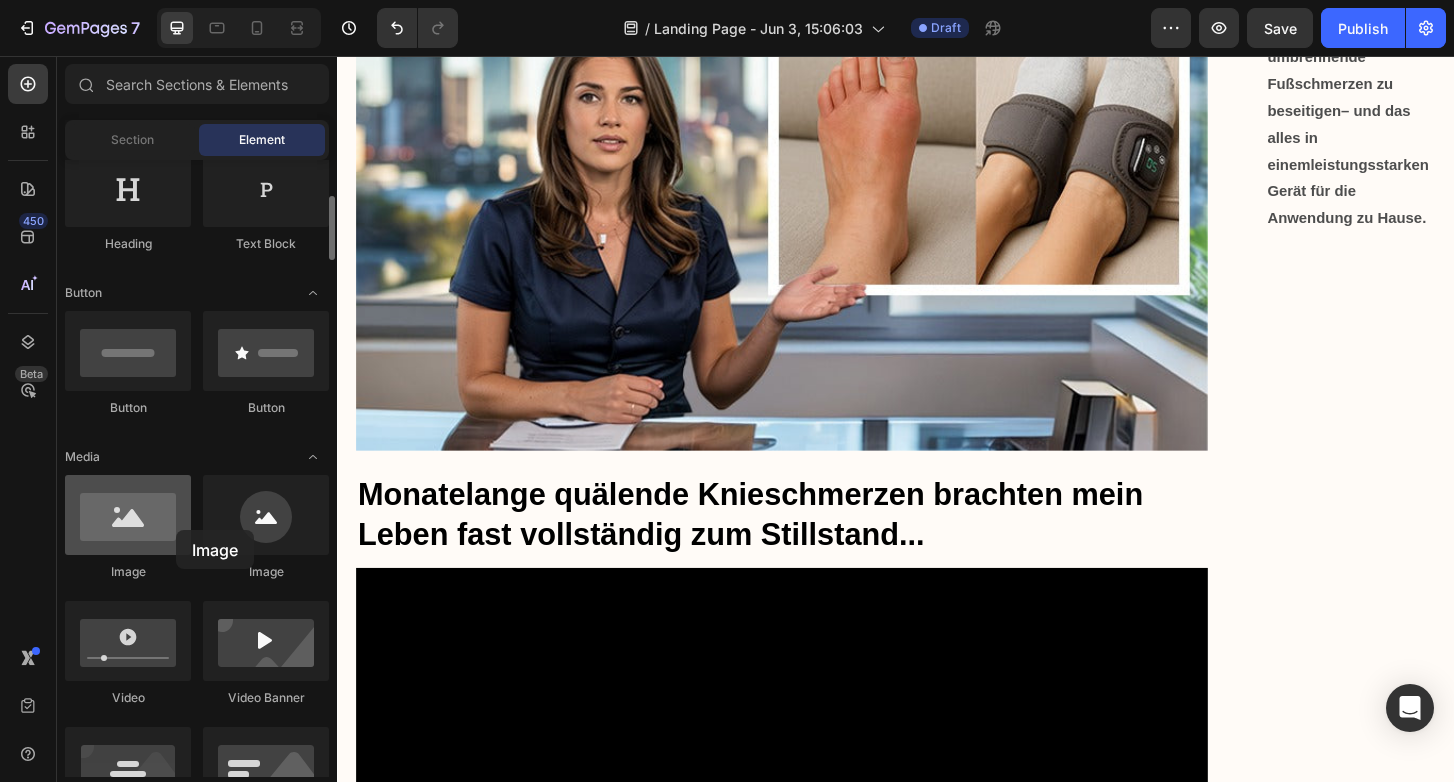 drag, startPoint x: 133, startPoint y: 524, endPoint x: 177, endPoint y: 529, distance: 44.28318 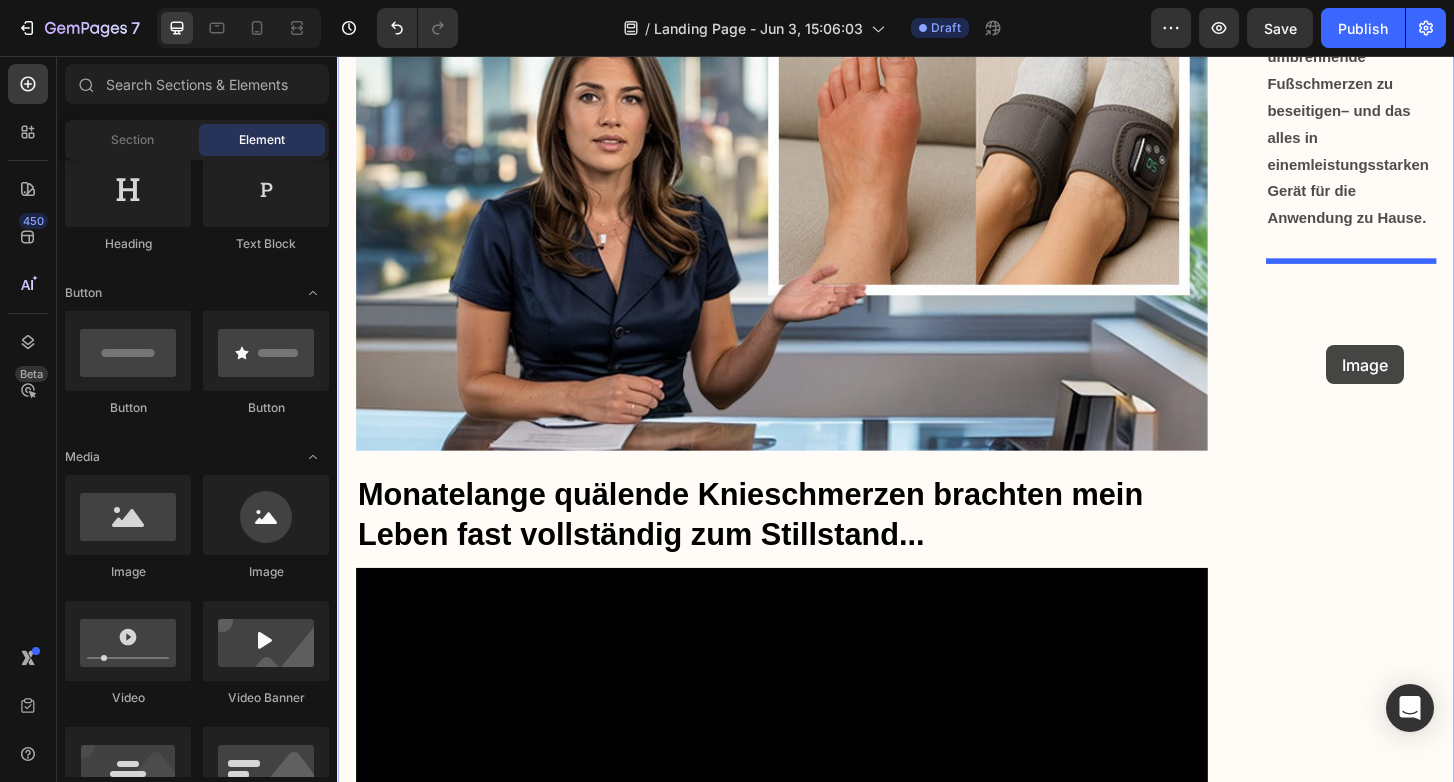 drag, startPoint x: 525, startPoint y: 583, endPoint x: 1401, endPoint y: 369, distance: 901.7605 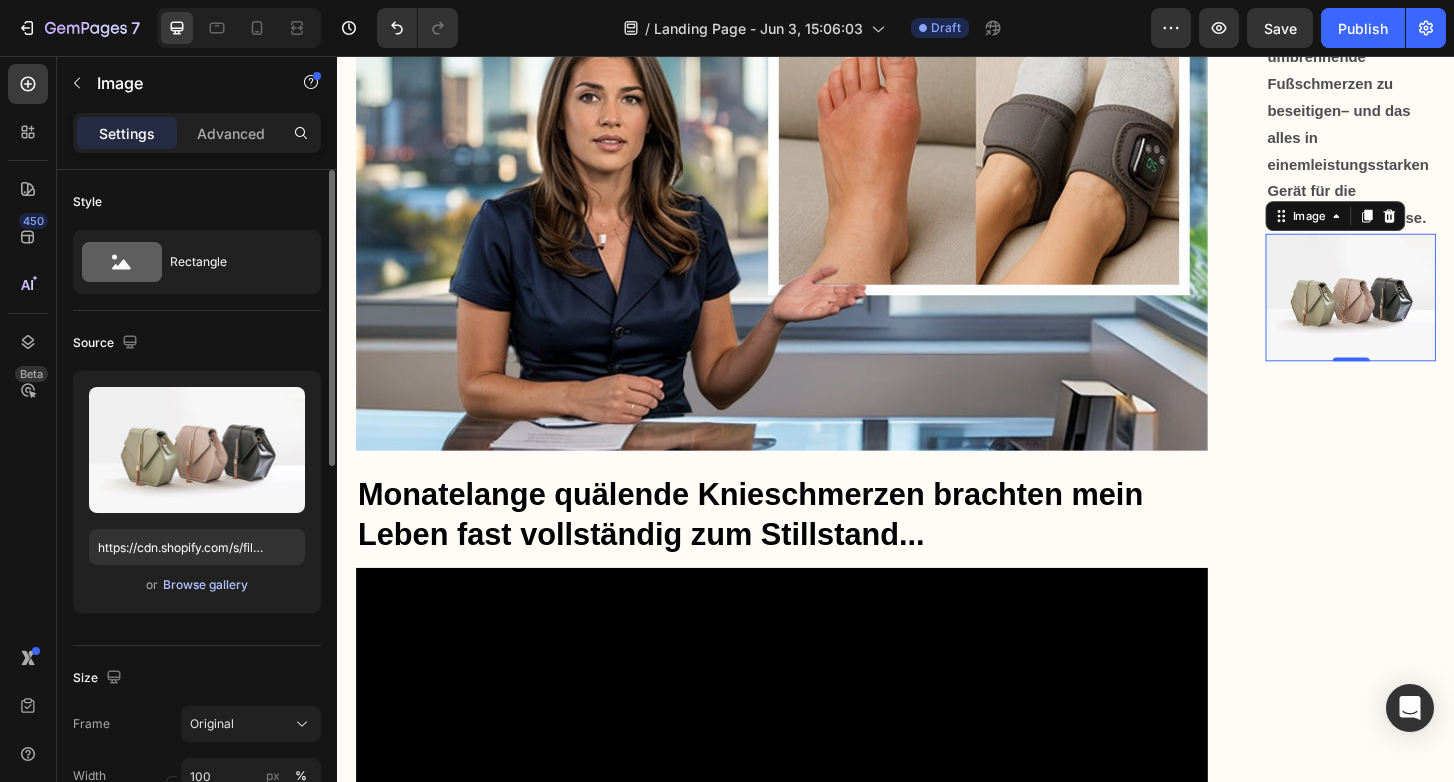 click on "Browse gallery" at bounding box center (205, 585) 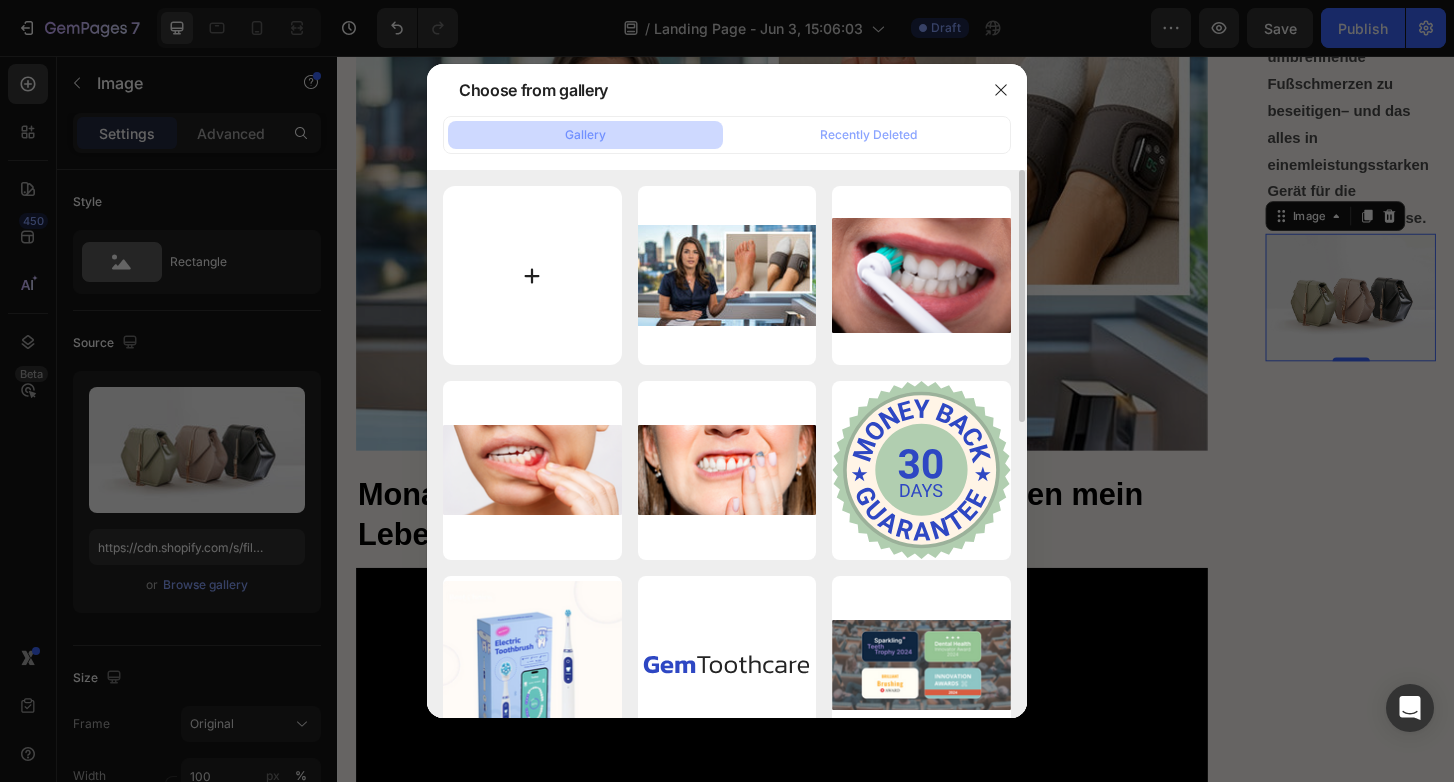click at bounding box center (532, 275) 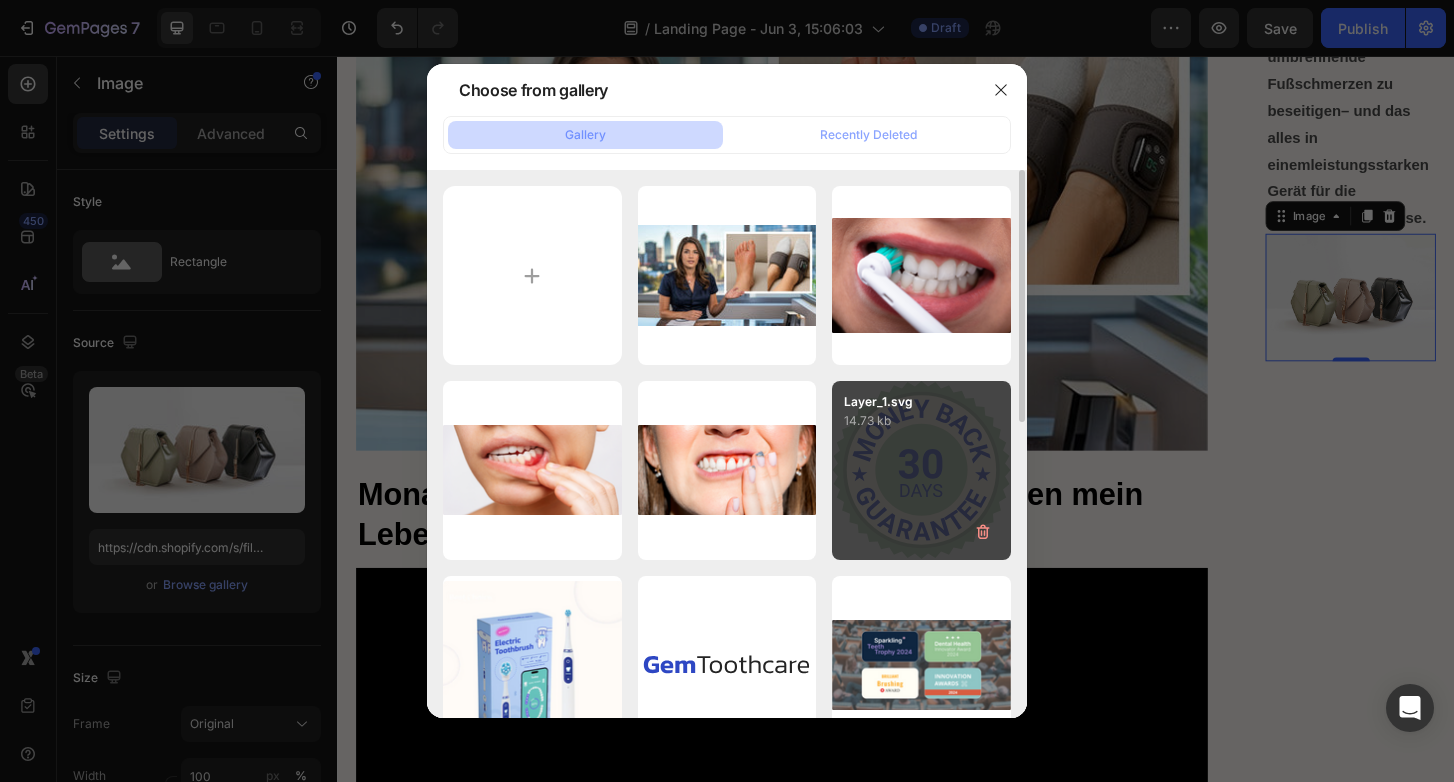 type on "C:\fakepath\bild 1 rechts.jpg" 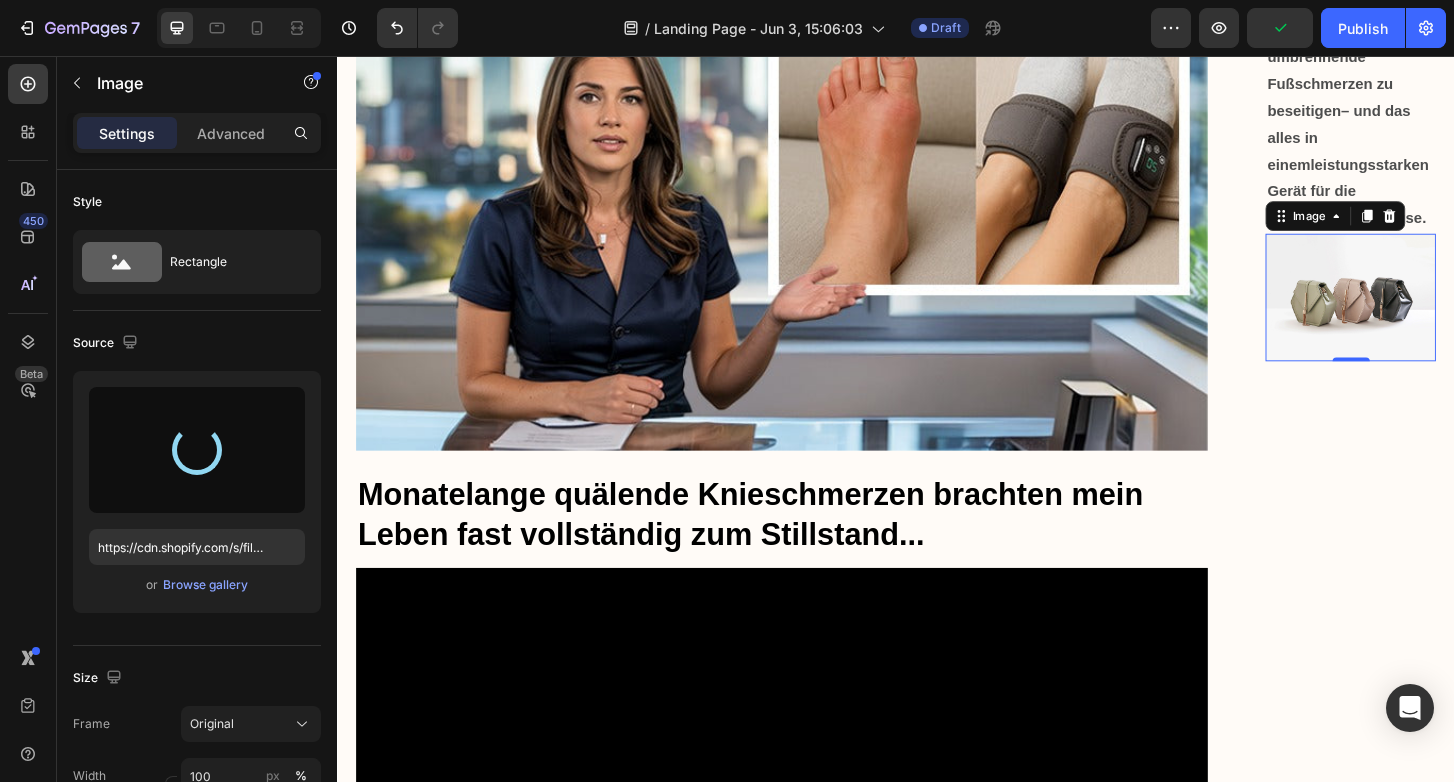 type on "https://cdn.shopify.com/s/files/1/0939/5657/1473/files/gempages_569462755258532896-2722e9f8-7cf8-4d7a-ad0c-e7f270b7ae85.jpg" 